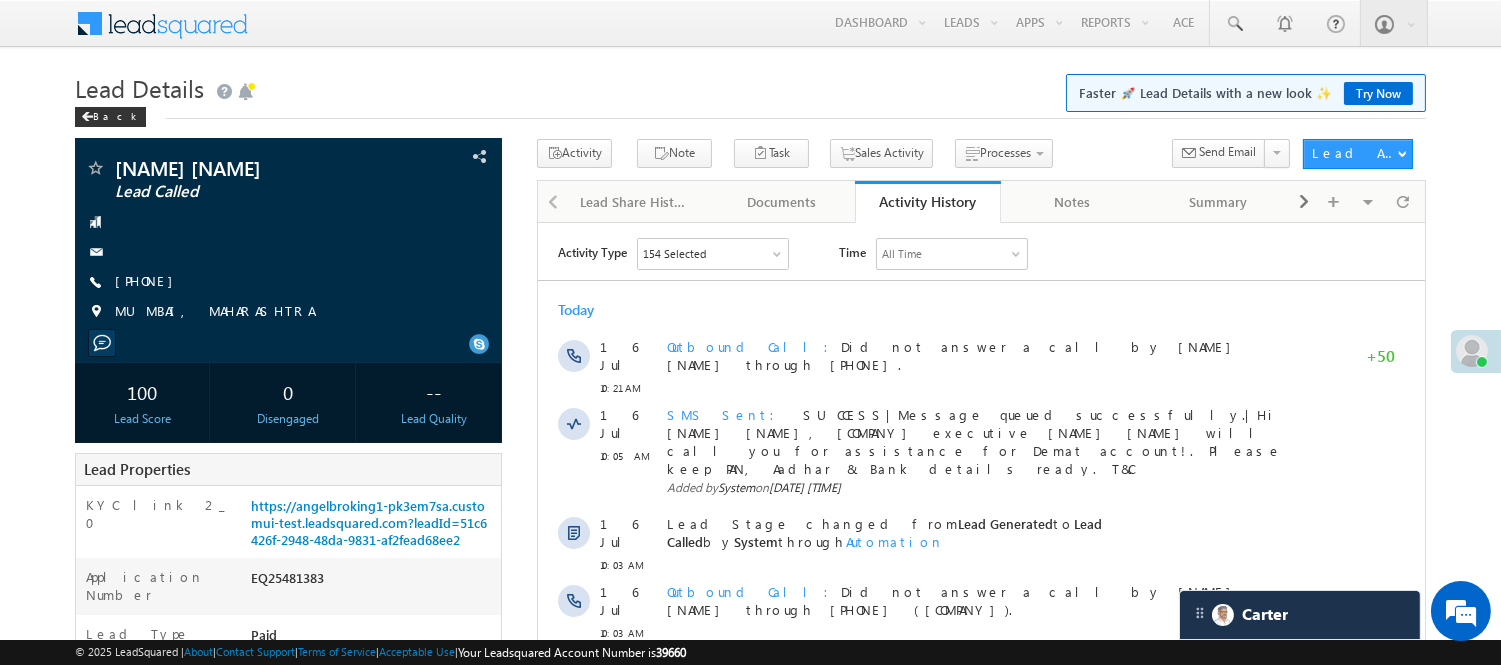 scroll, scrollTop: 0, scrollLeft: 0, axis: both 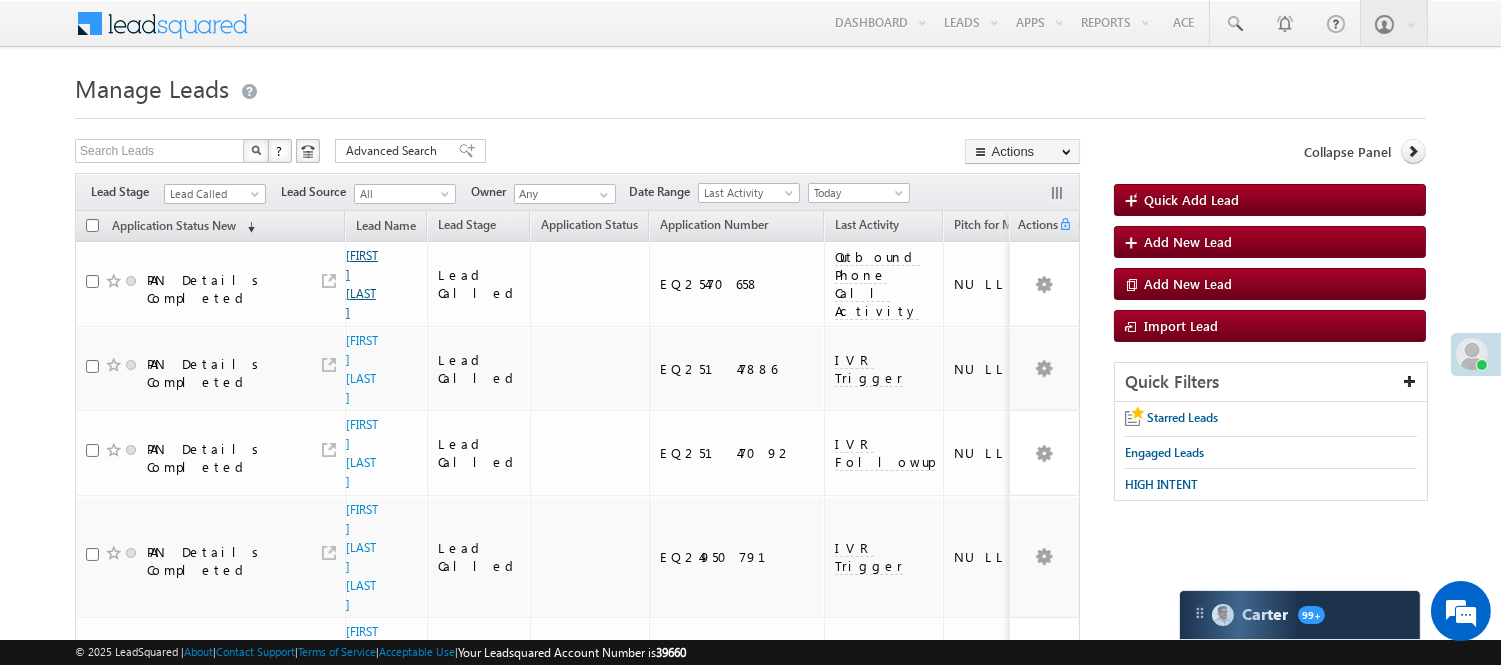click on "SUNIL BAGHELA" at bounding box center [362, 284] 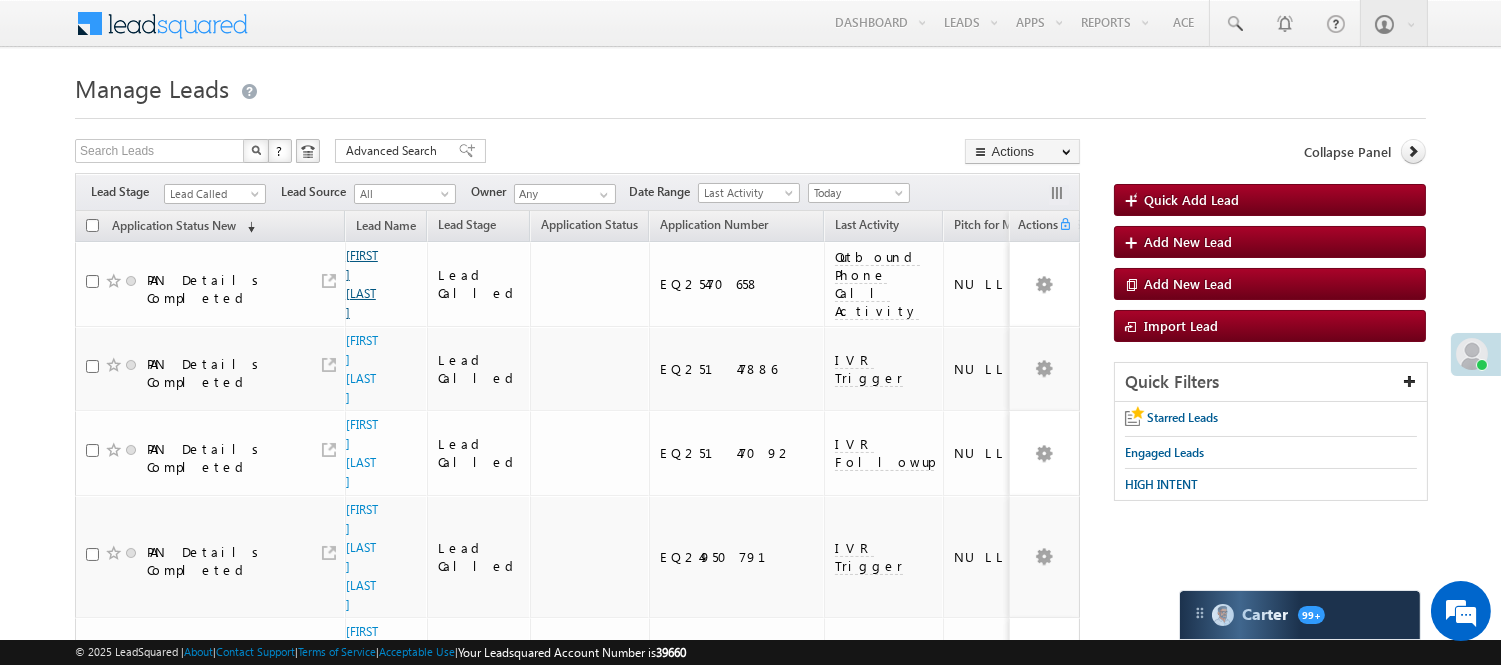click on "SUNIL BAGHELA" at bounding box center (362, 284) 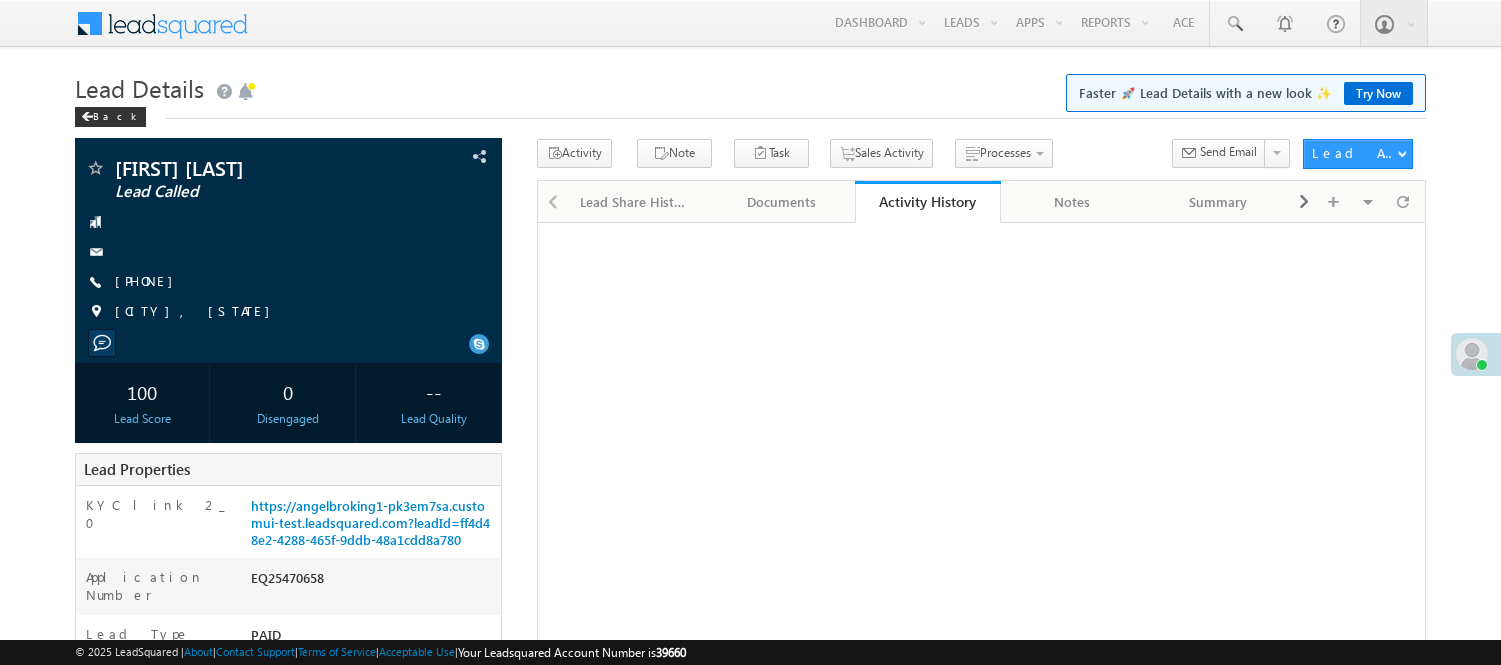 click on "+91-7014366011" at bounding box center (149, 280) 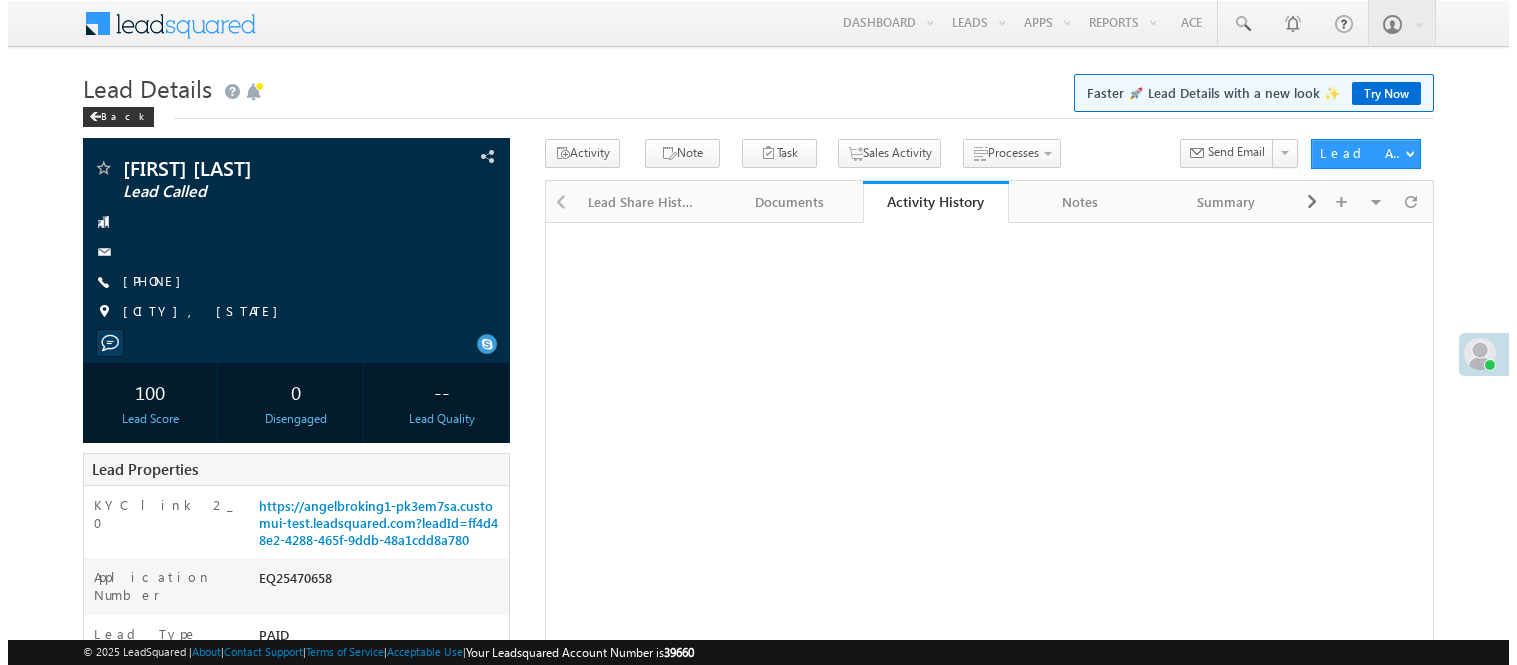 scroll, scrollTop: 0, scrollLeft: 0, axis: both 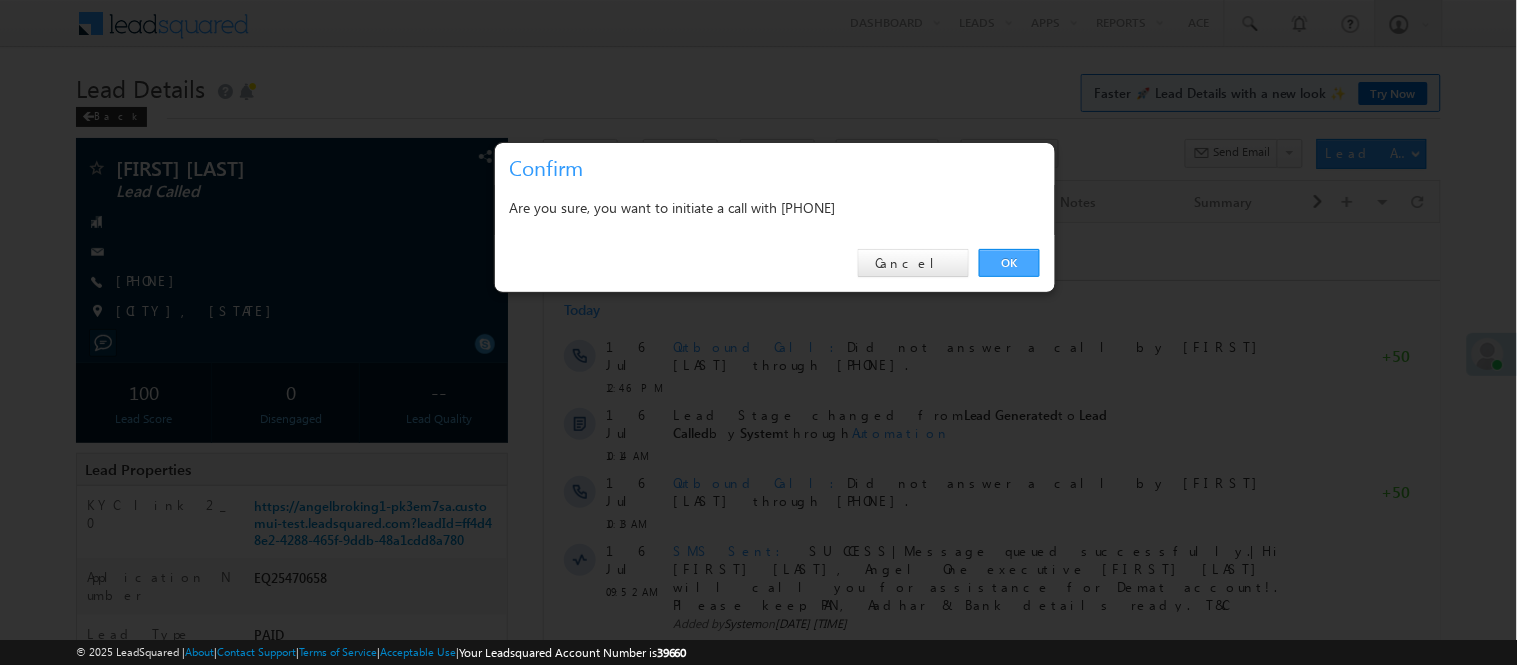click on "OK" at bounding box center (1009, 263) 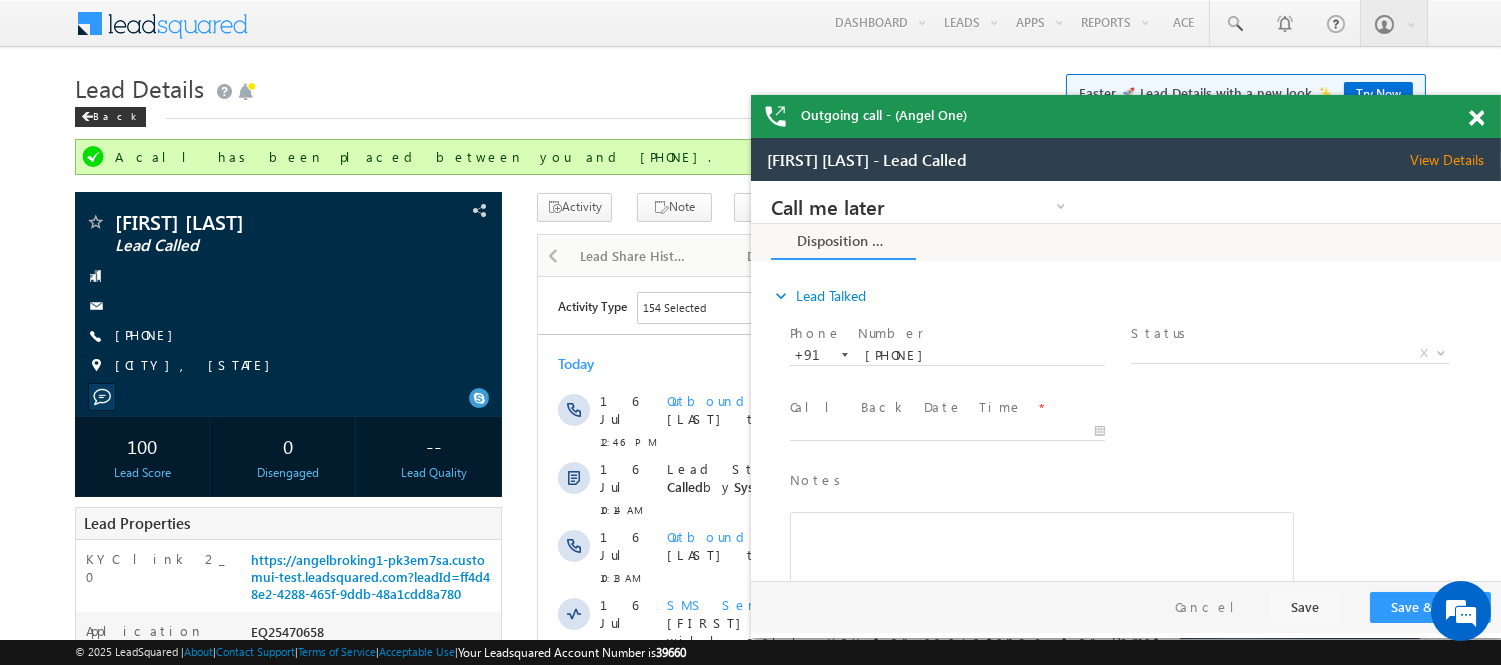 scroll, scrollTop: 0, scrollLeft: 0, axis: both 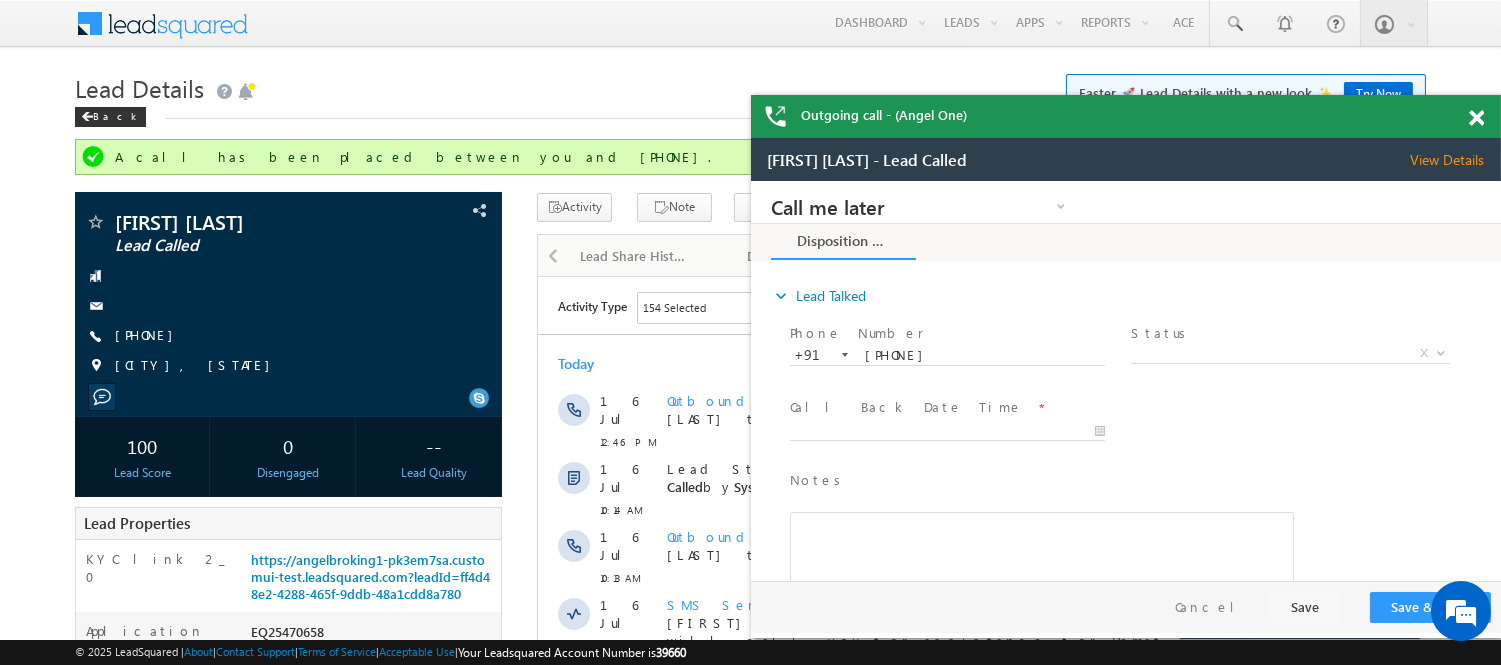 click at bounding box center [1476, 118] 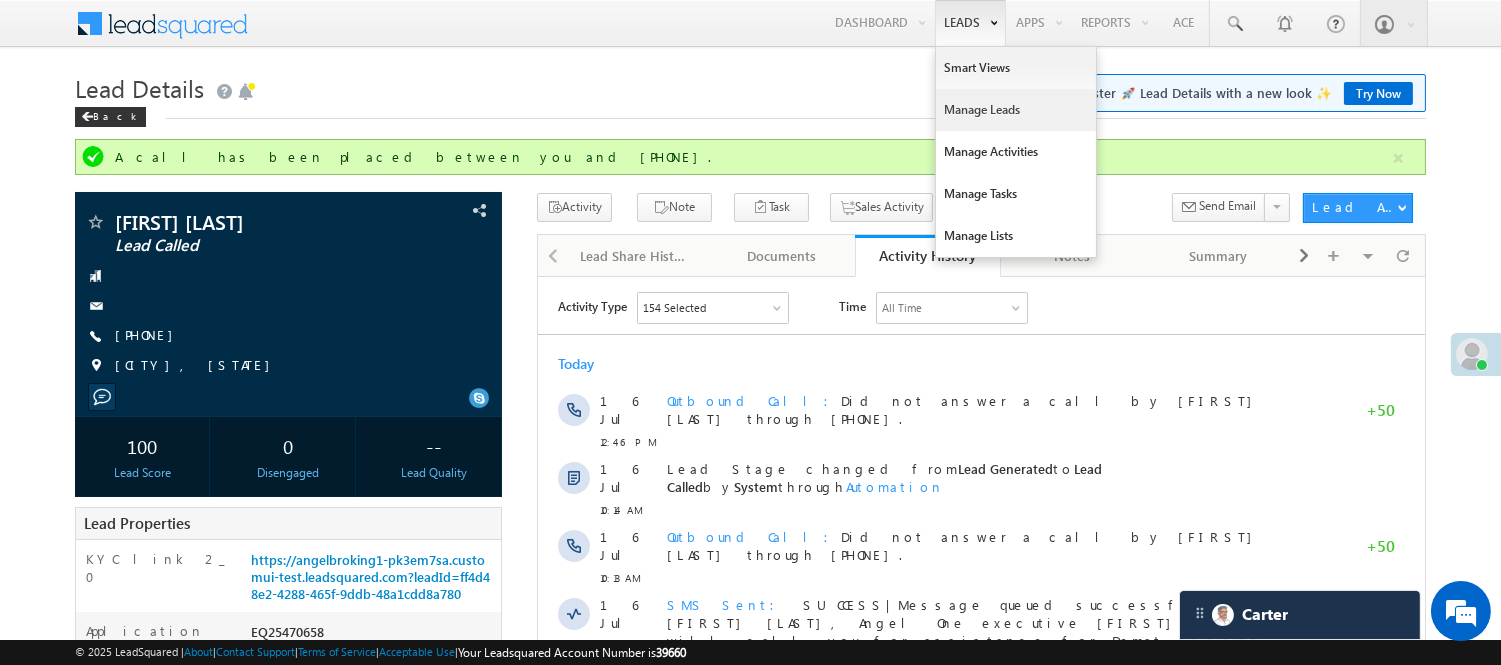 click on "Manage Leads" at bounding box center [1016, 110] 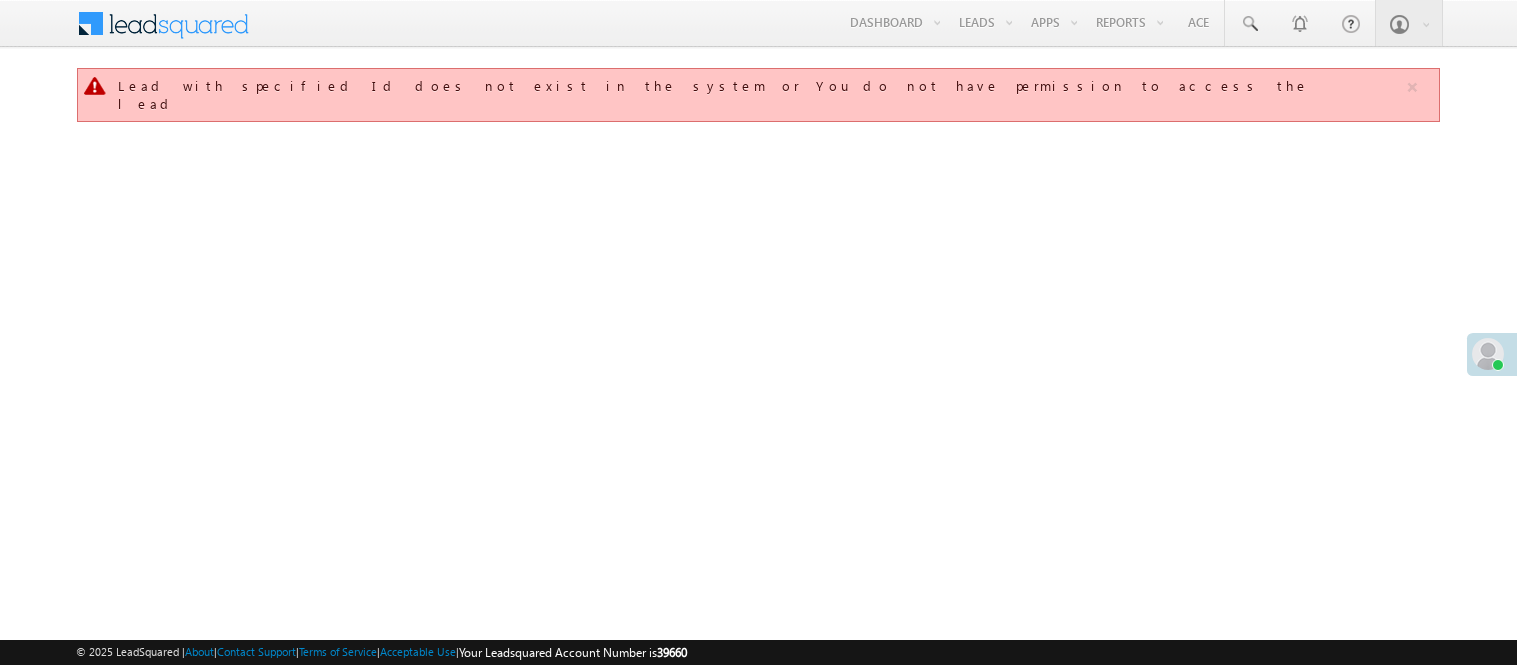scroll, scrollTop: 0, scrollLeft: 0, axis: both 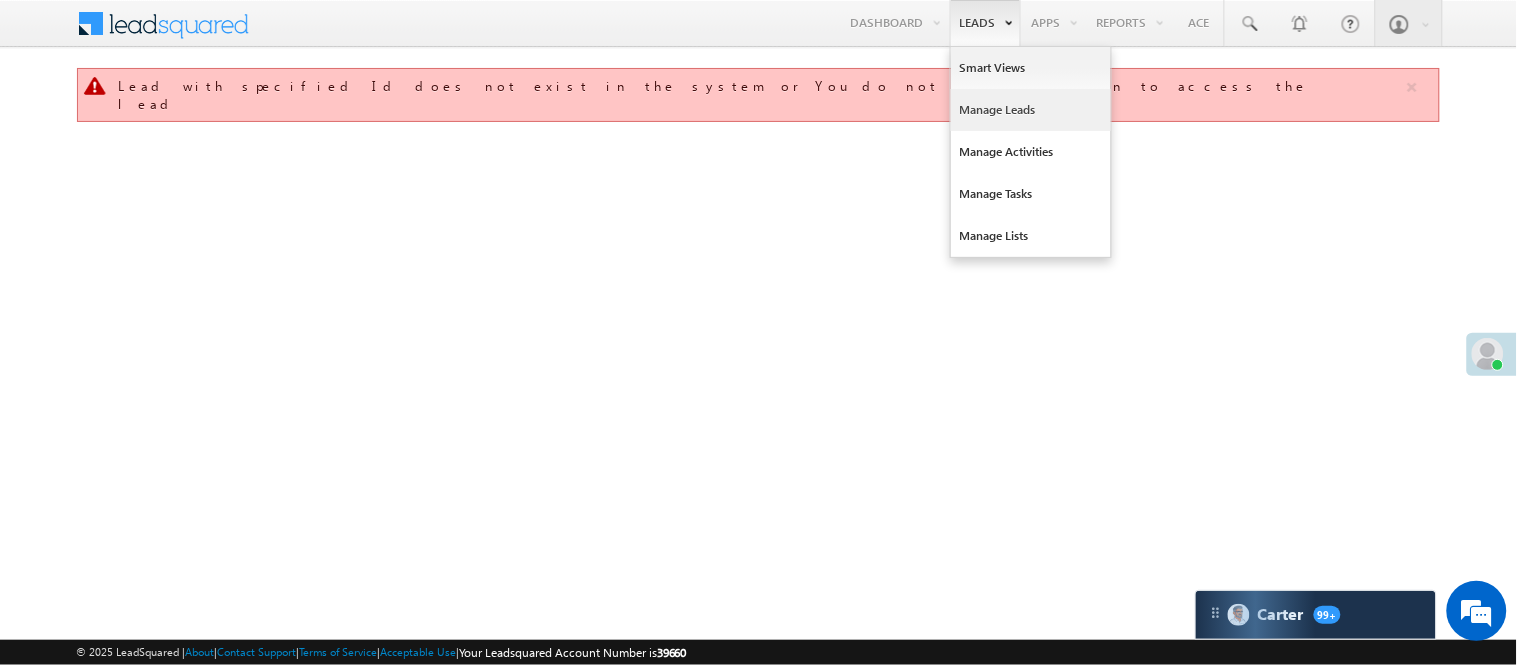 click on "Manage Leads" at bounding box center [1031, 110] 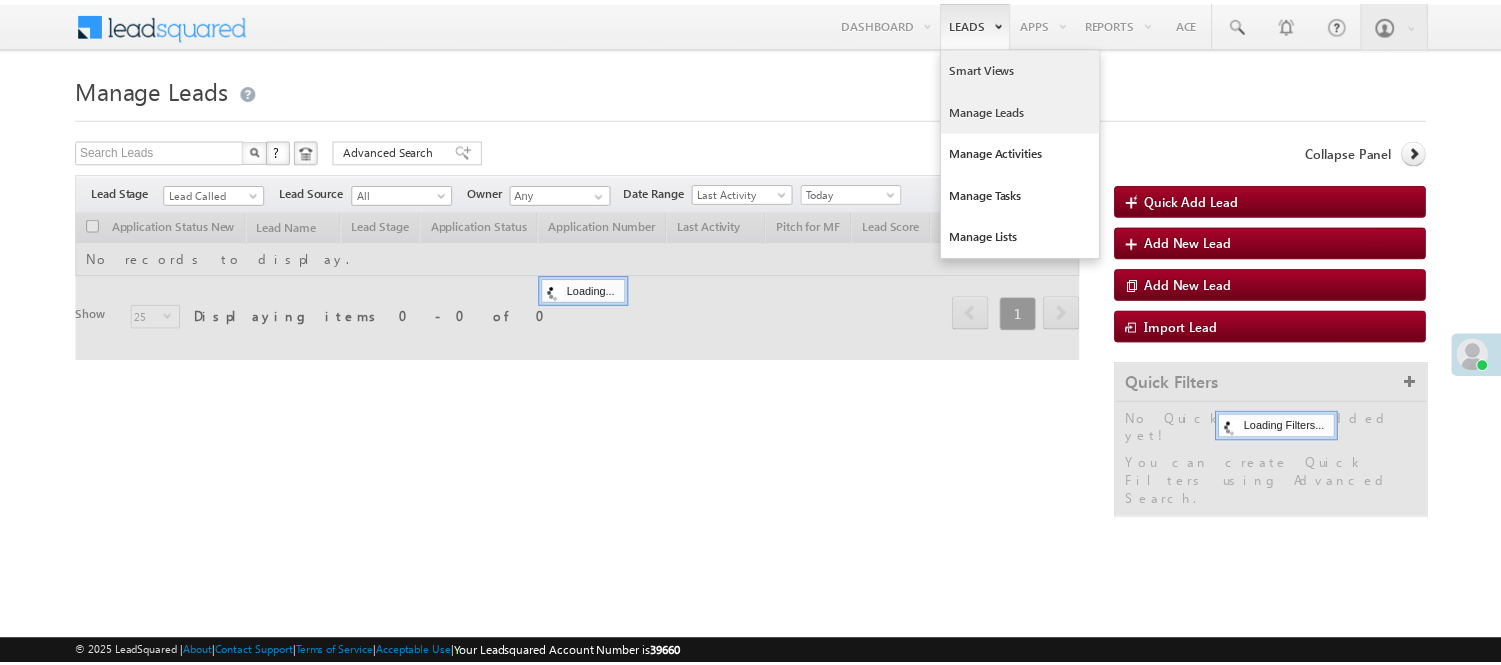 scroll, scrollTop: 0, scrollLeft: 0, axis: both 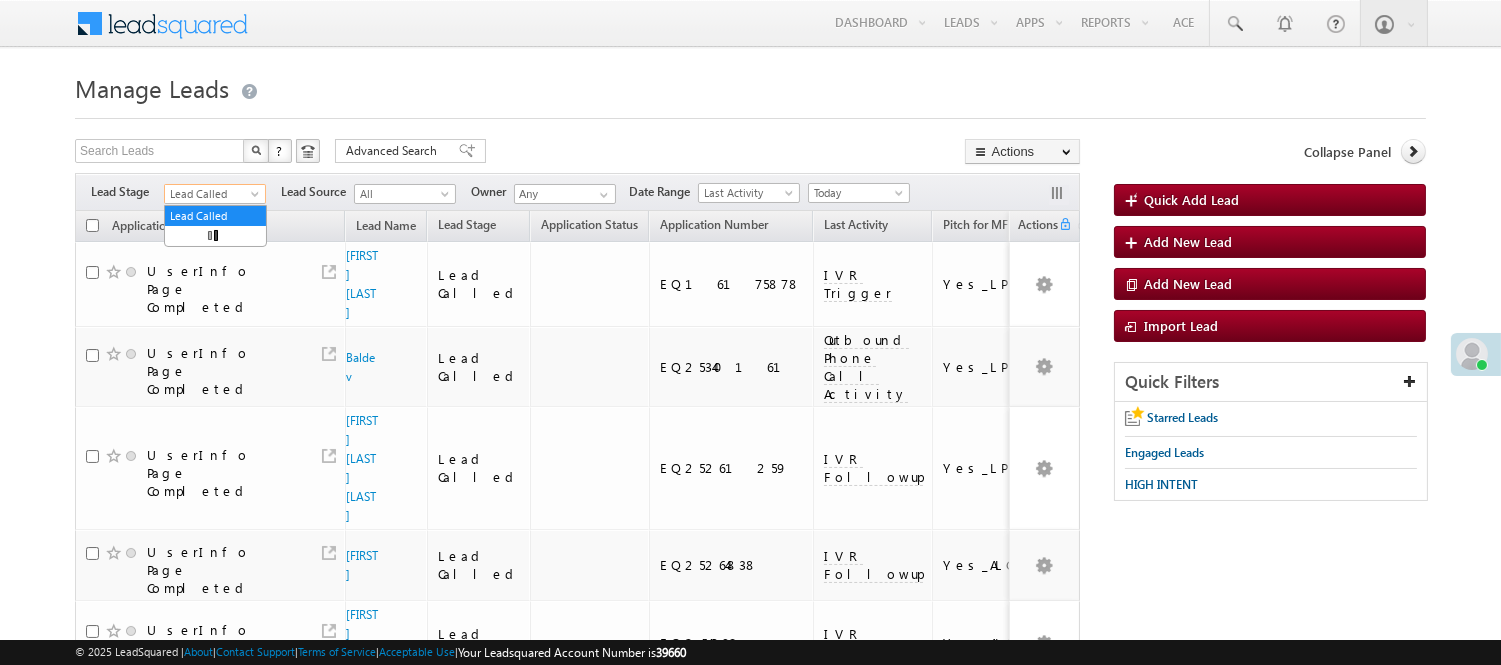 click on "Lead Called" at bounding box center [212, 194] 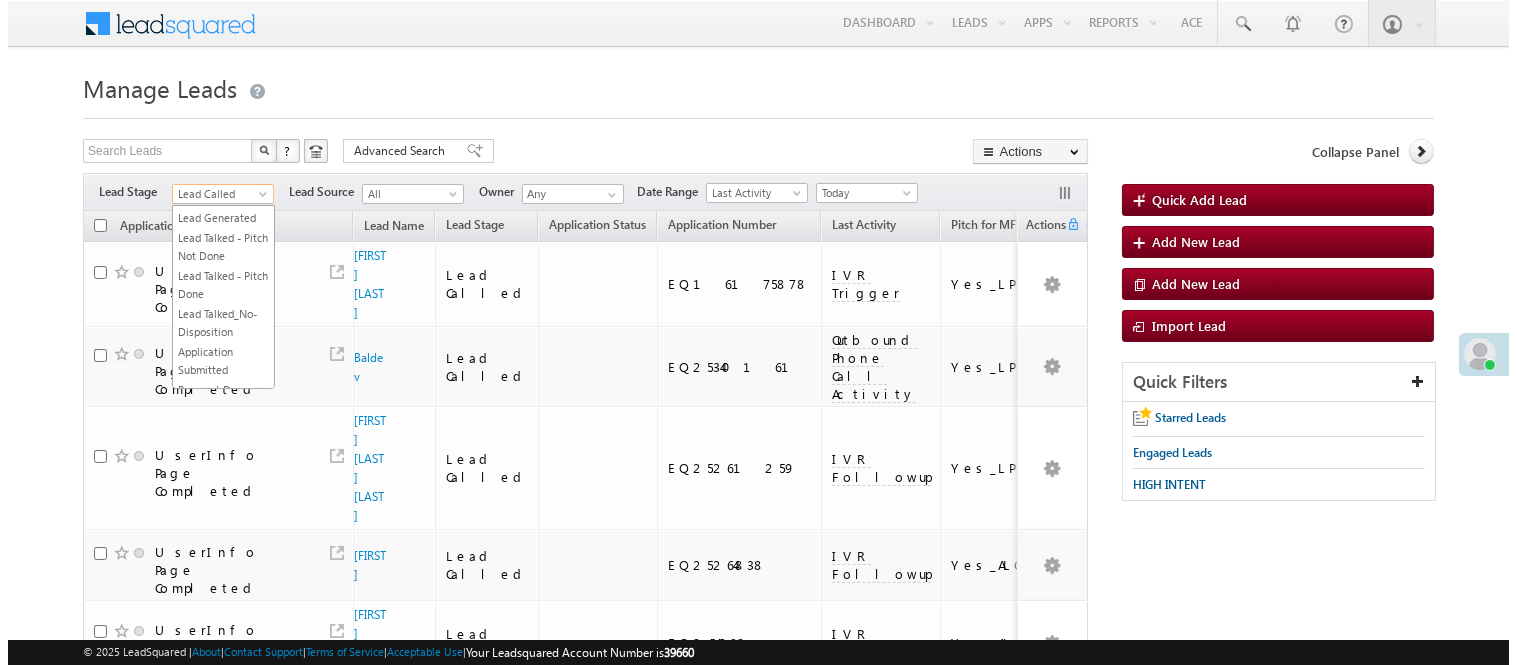 scroll, scrollTop: 0, scrollLeft: 0, axis: both 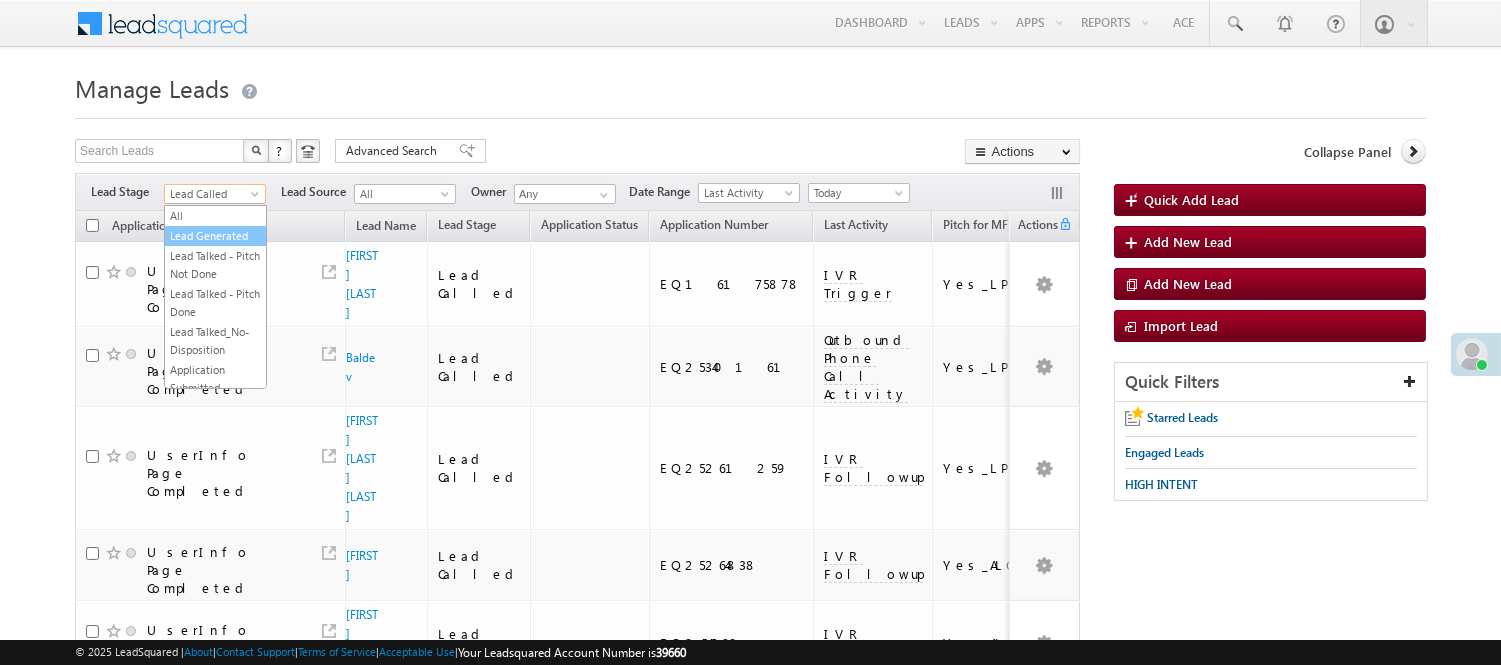 click on "Lead Generated" at bounding box center (215, 236) 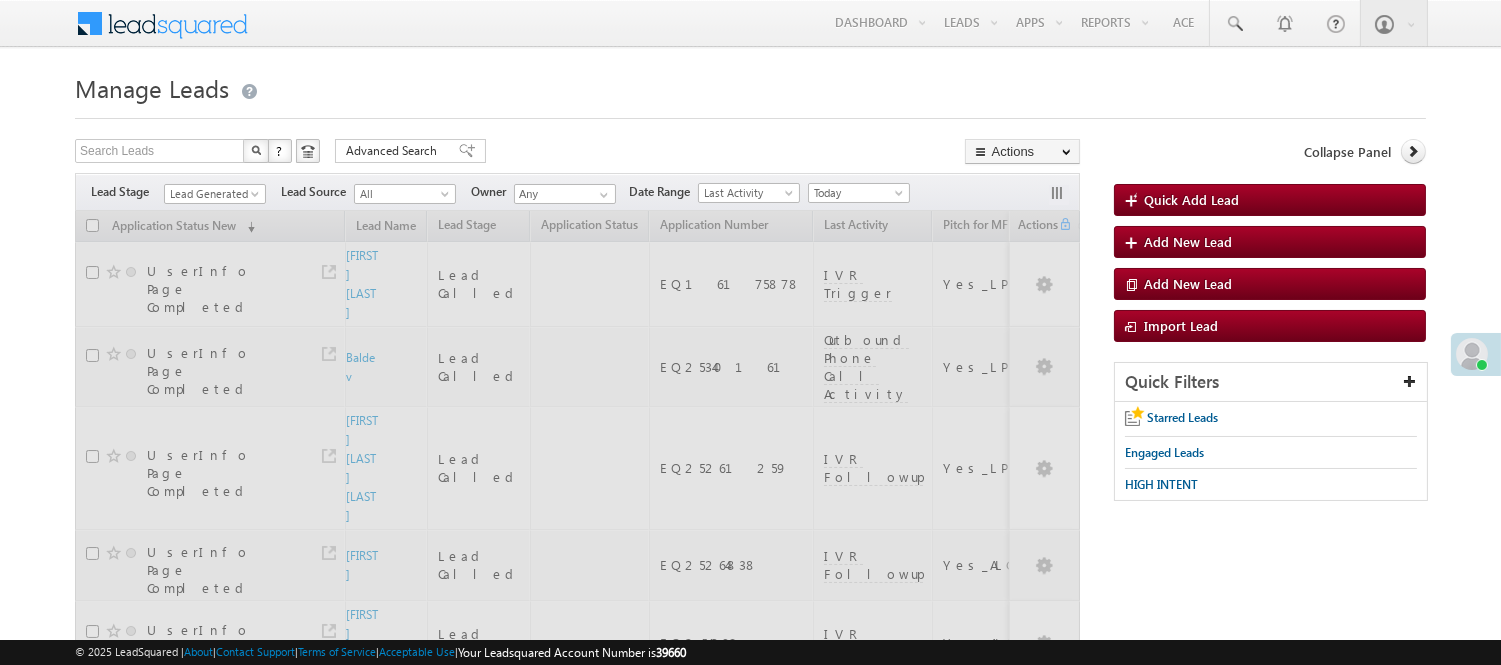 click on "Search Leads X ?   94 results found
Advanced Search
Advanced Search
Advanced search results
Actions Export Leads Reset all Filters
Actions Export Leads Bulk Update Send Email Add to List Add Activity Change Owner Change Stage Delete Merge Leads" at bounding box center (577, 153) 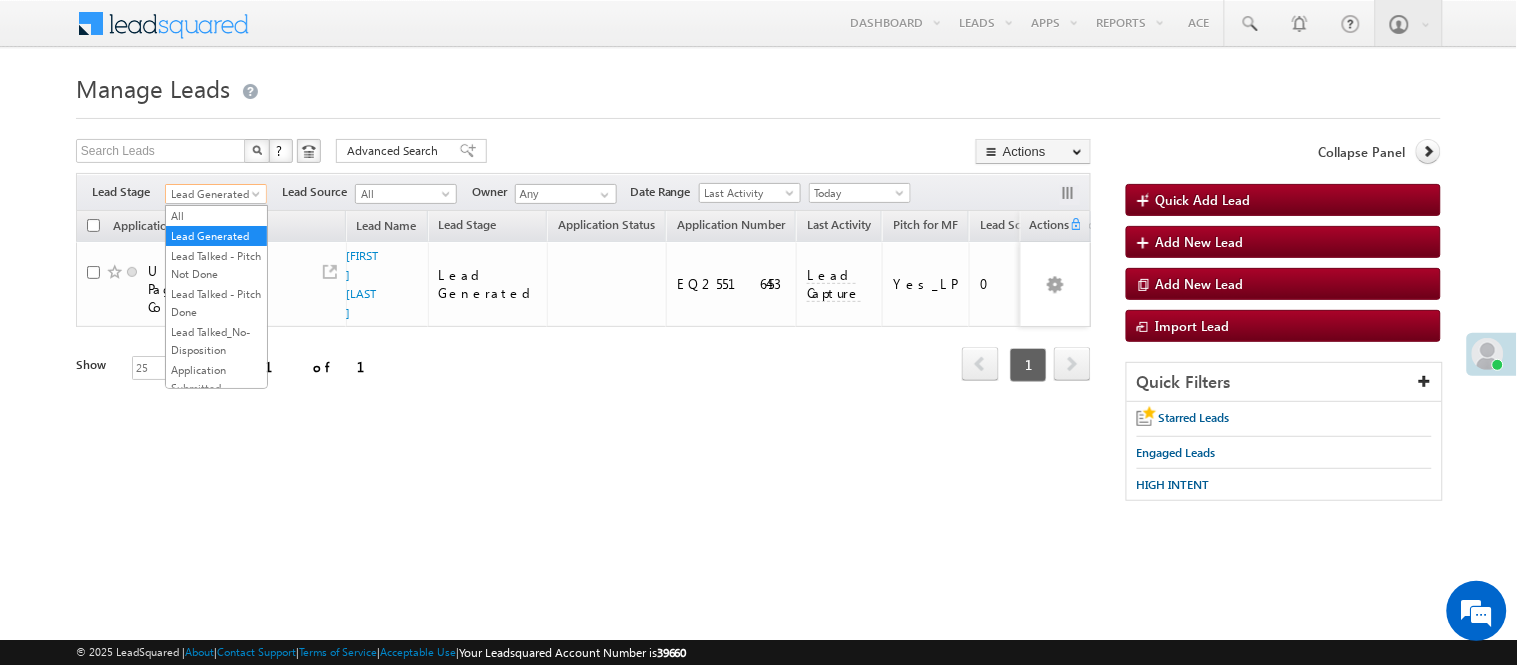 click on "Lead Generated" at bounding box center (213, 194) 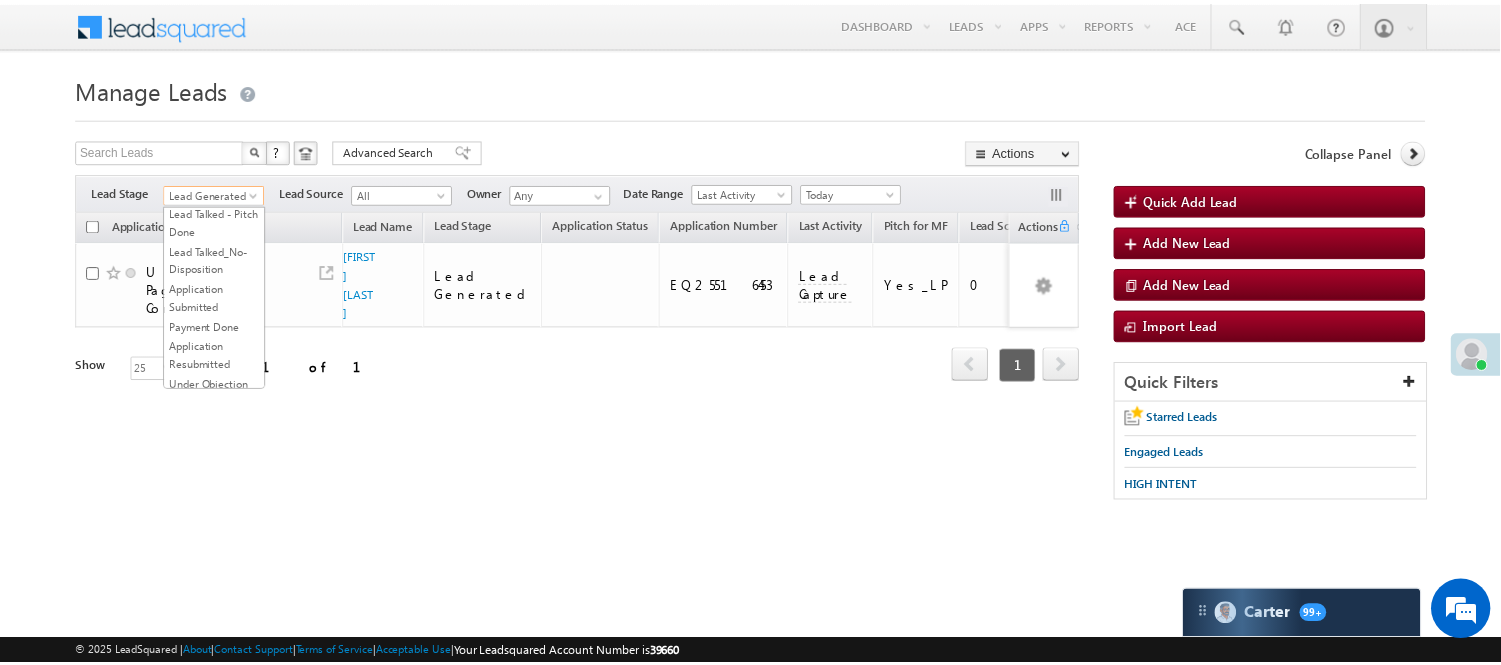 scroll, scrollTop: 496, scrollLeft: 0, axis: vertical 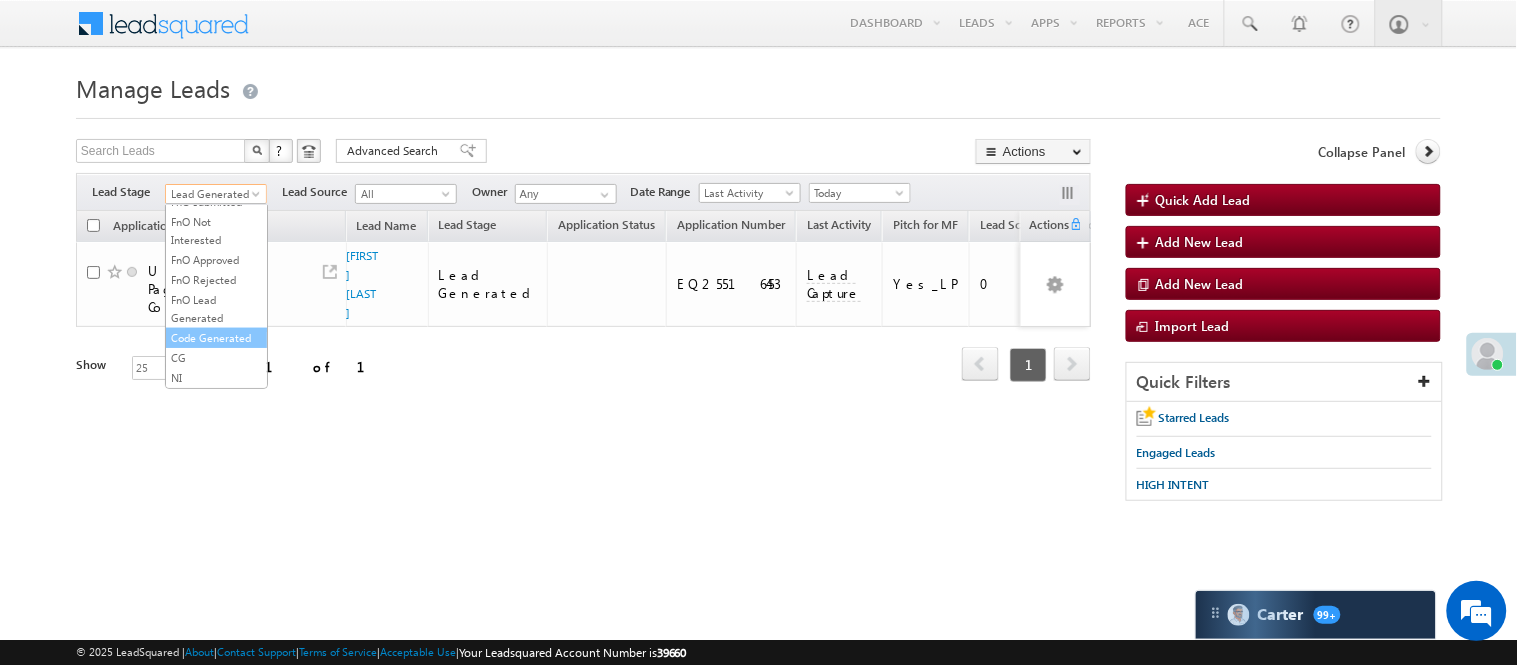 click on "Code Generated" at bounding box center (216, 338) 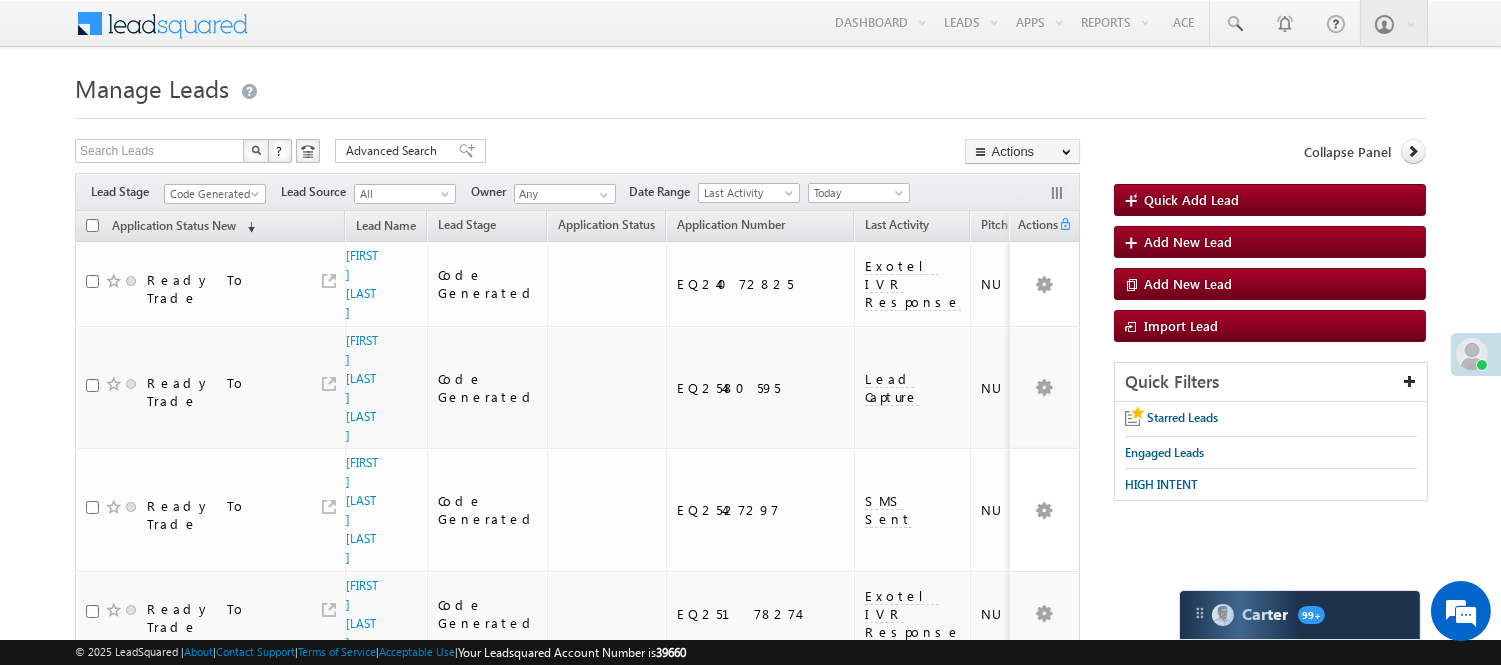 scroll, scrollTop: 0, scrollLeft: 0, axis: both 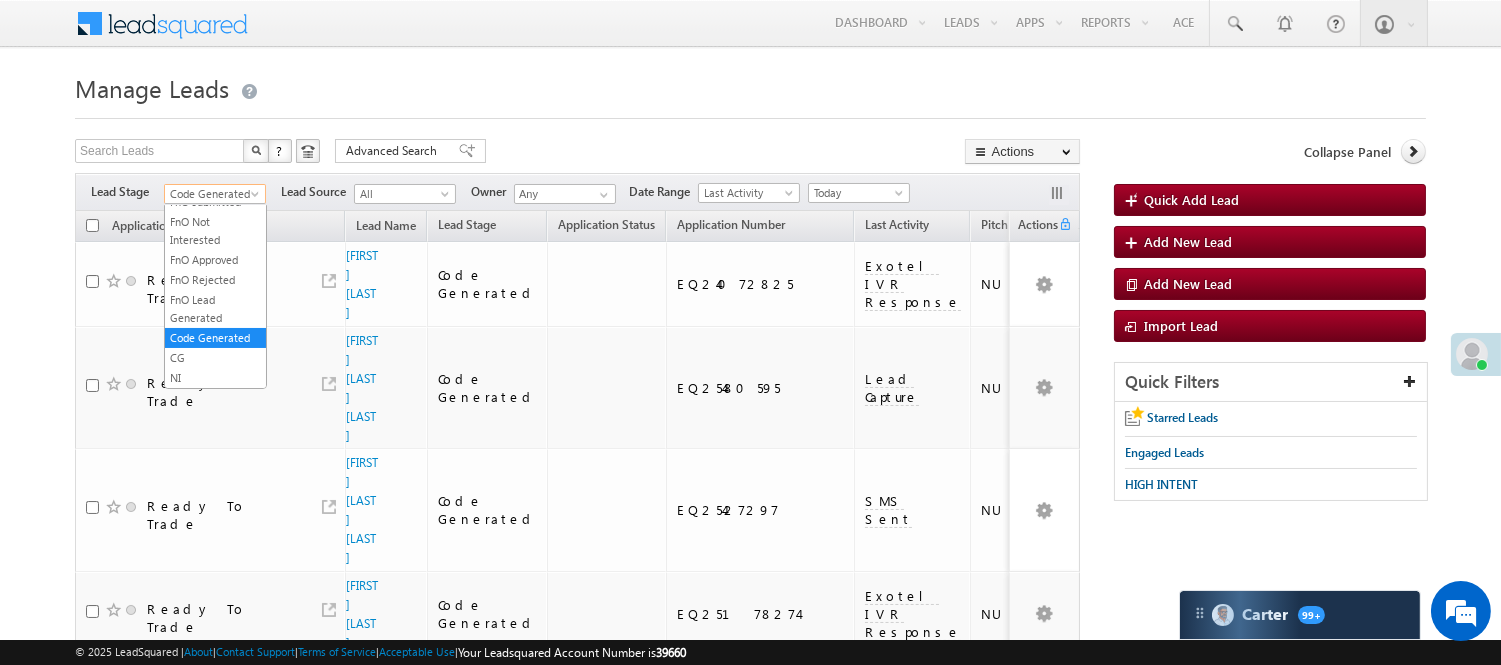 click on "Code Generated" at bounding box center (212, 194) 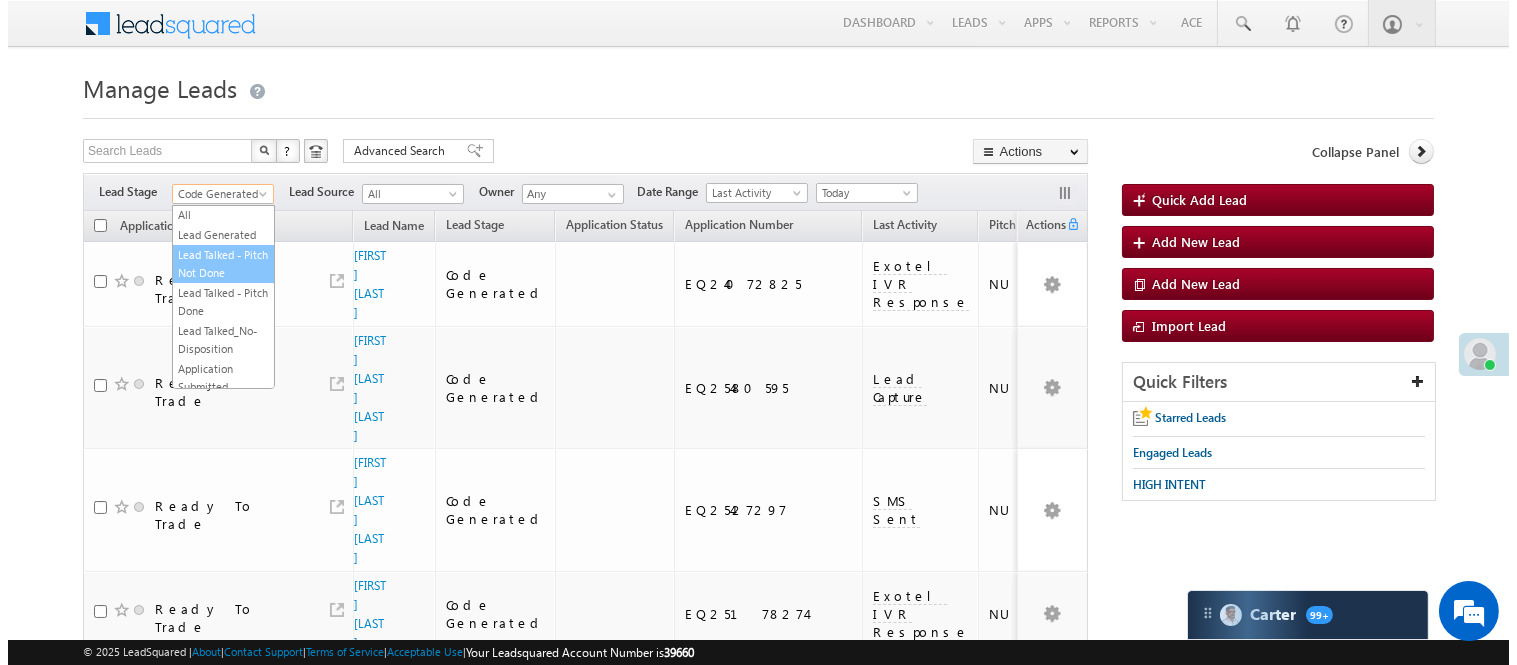 scroll, scrollTop: 0, scrollLeft: 0, axis: both 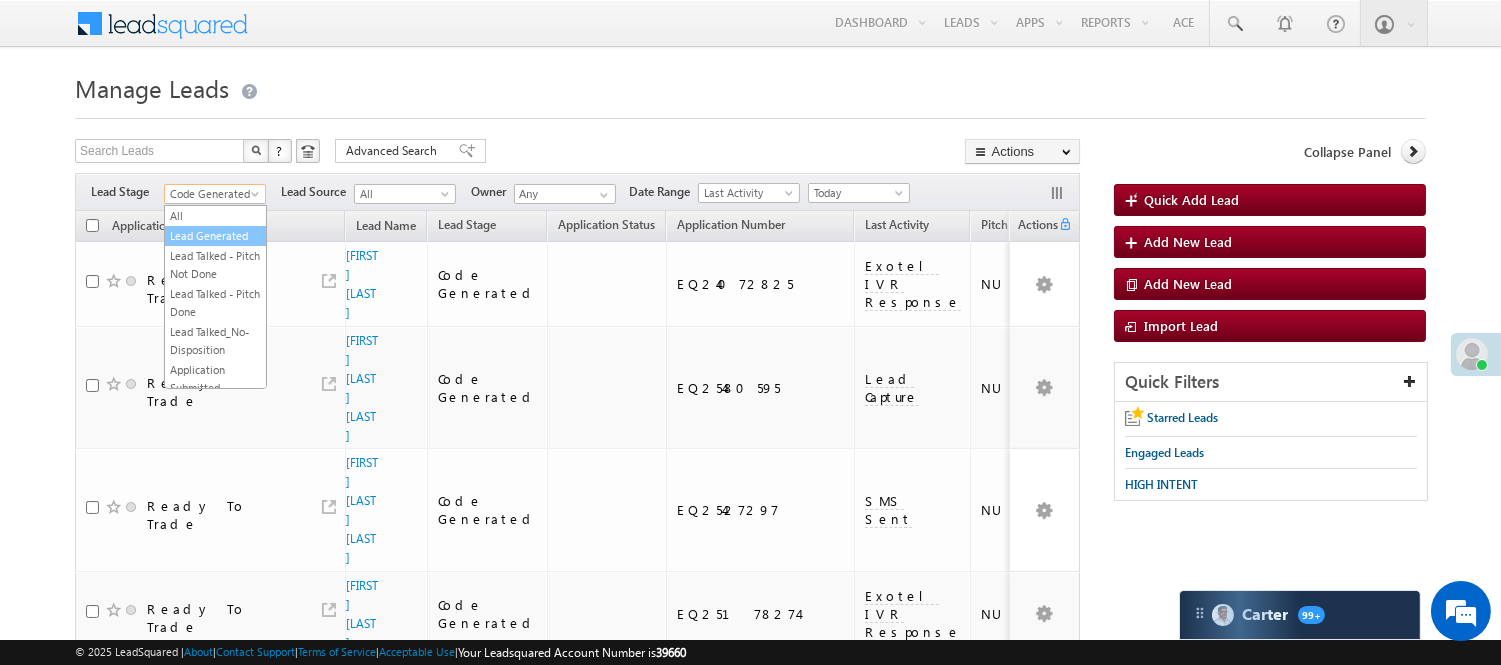 click on "Lead Generated" at bounding box center (215, 236) 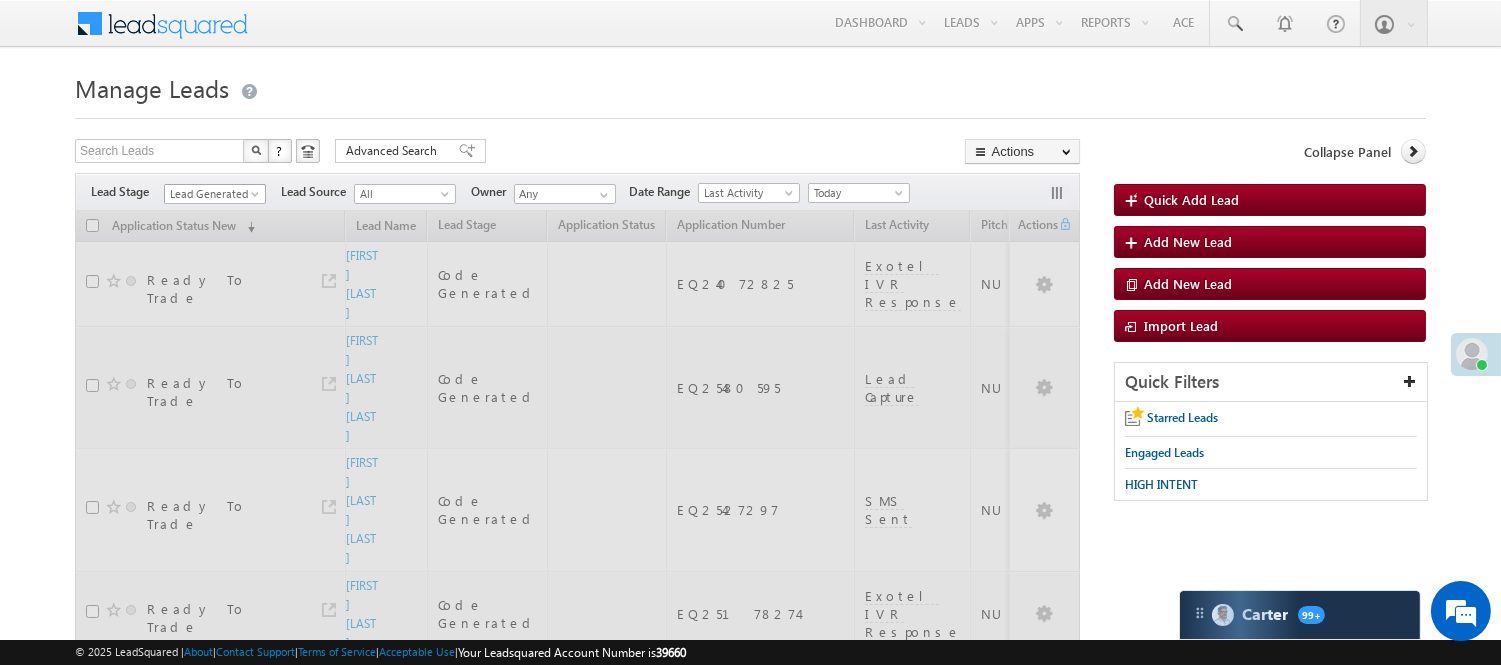 click on "Filters
Lead Stage
All Lead Generated Lead Talked - Pitch Not Done Lead Talked - Pitch Done Lead Talked_No-Disposition Application Submitted Payment Done Application Resubmitted Under Objection Lead Called Lead Talked Not Interested FnO Lead Called FnO Lead Talked FnO submitted FnO Not Interested FnO Approved FnO Rejected FnO Lead Generated Code Generated CG NI Lead Generated
Lead Source
All All
Owner Any Any" at bounding box center [577, 192] 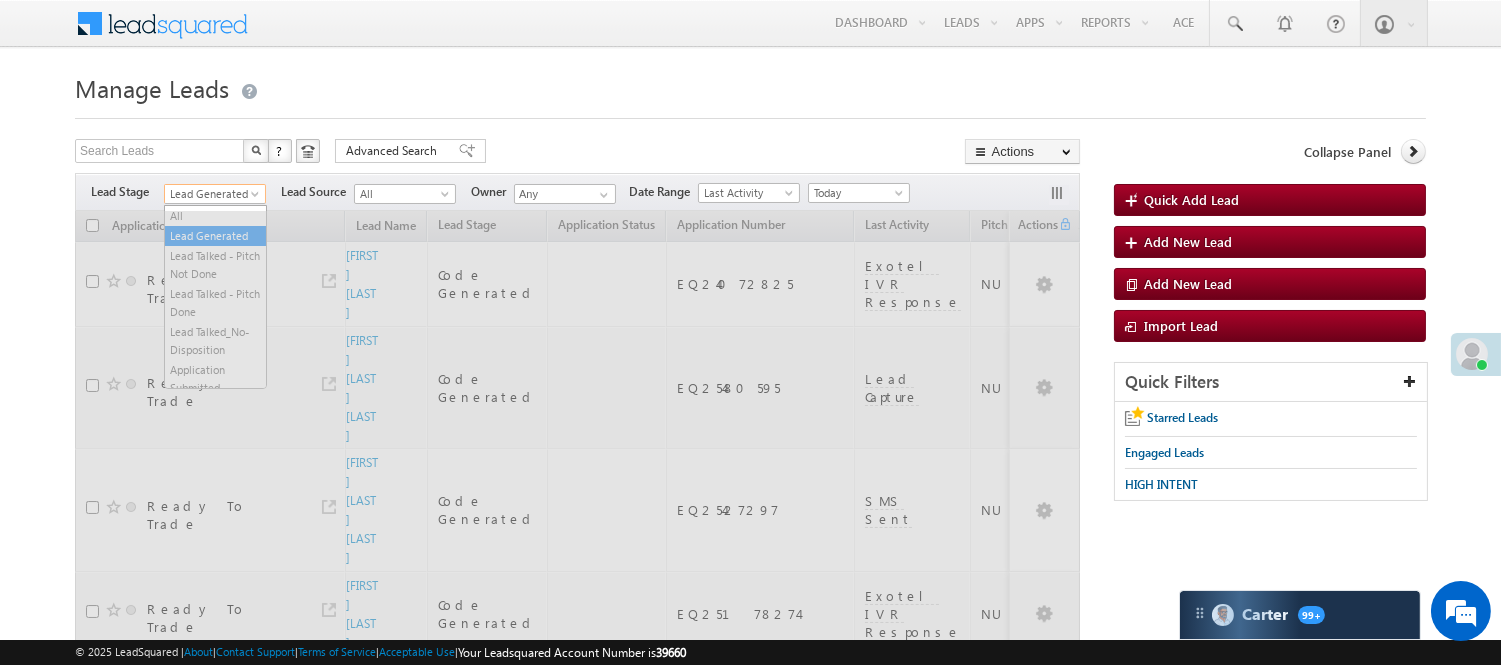 click on "Lead Generated" at bounding box center [212, 194] 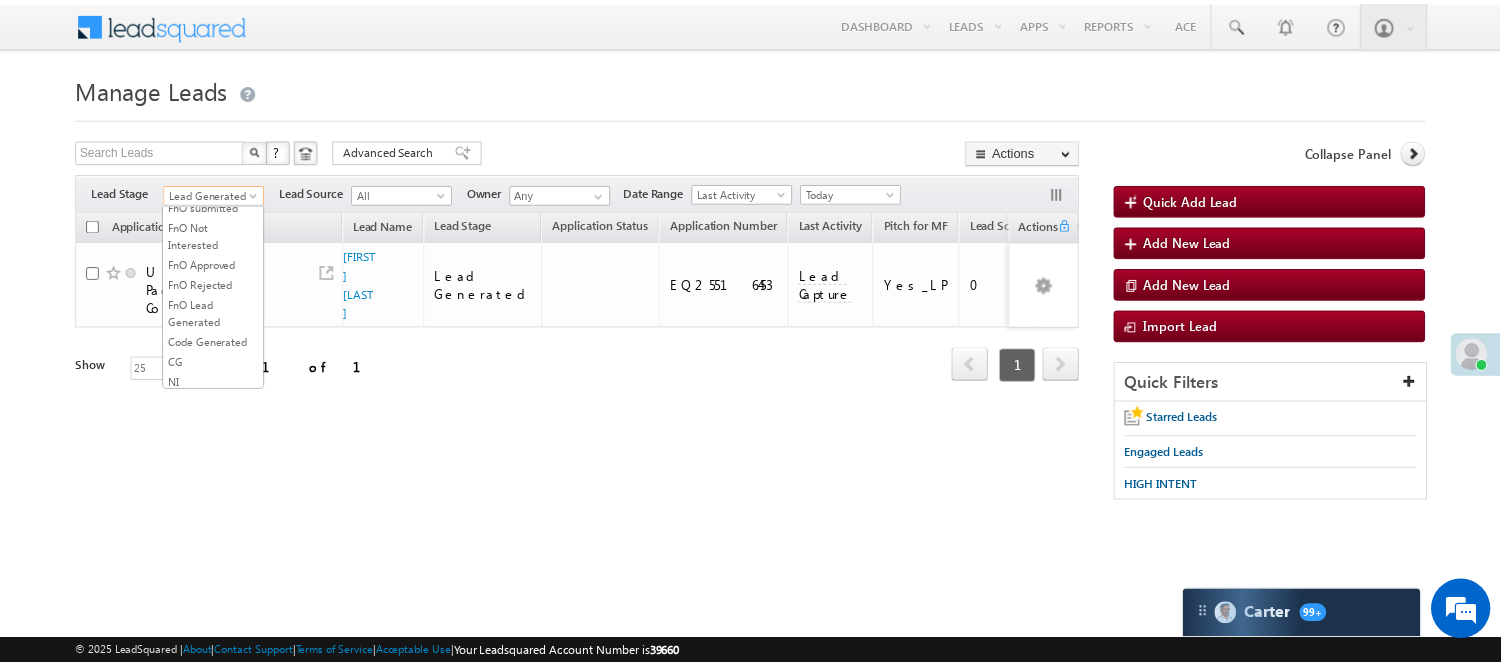 scroll, scrollTop: 274, scrollLeft: 0, axis: vertical 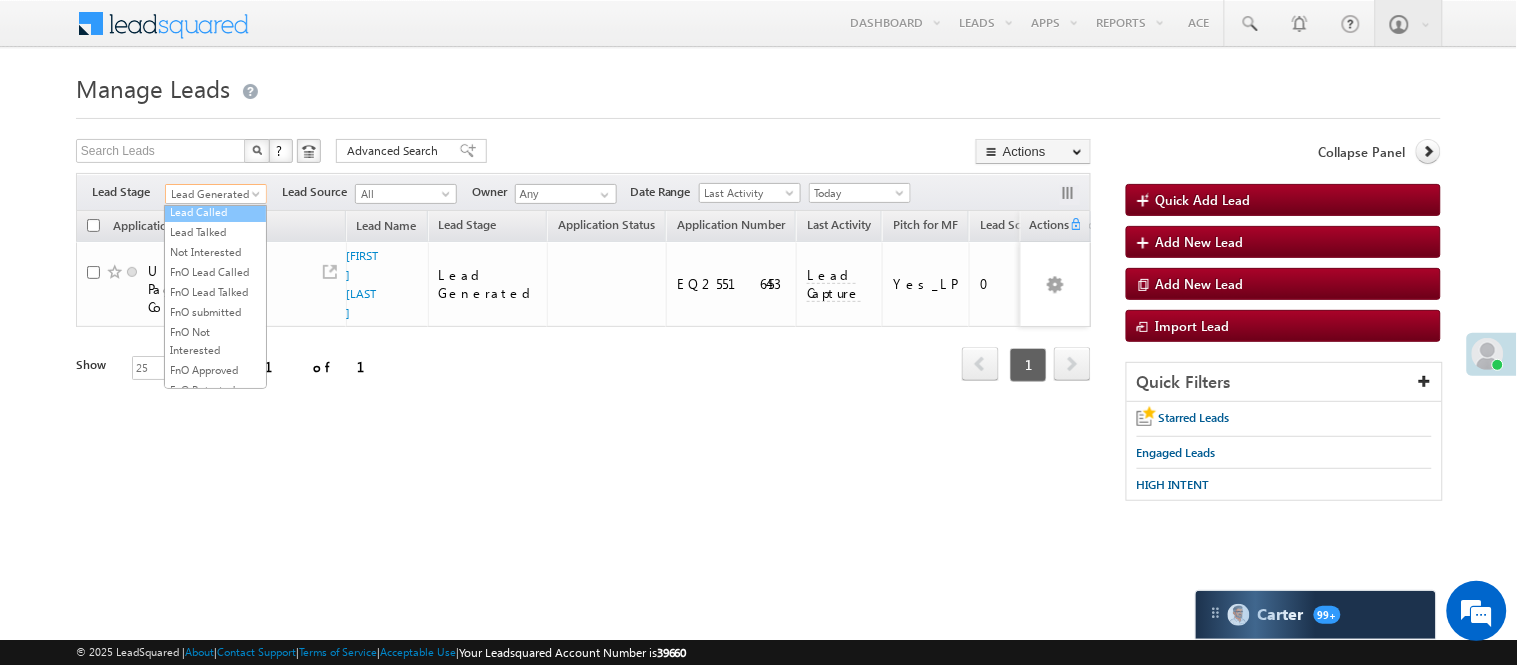 click on "Under Objection" at bounding box center (215, 192) 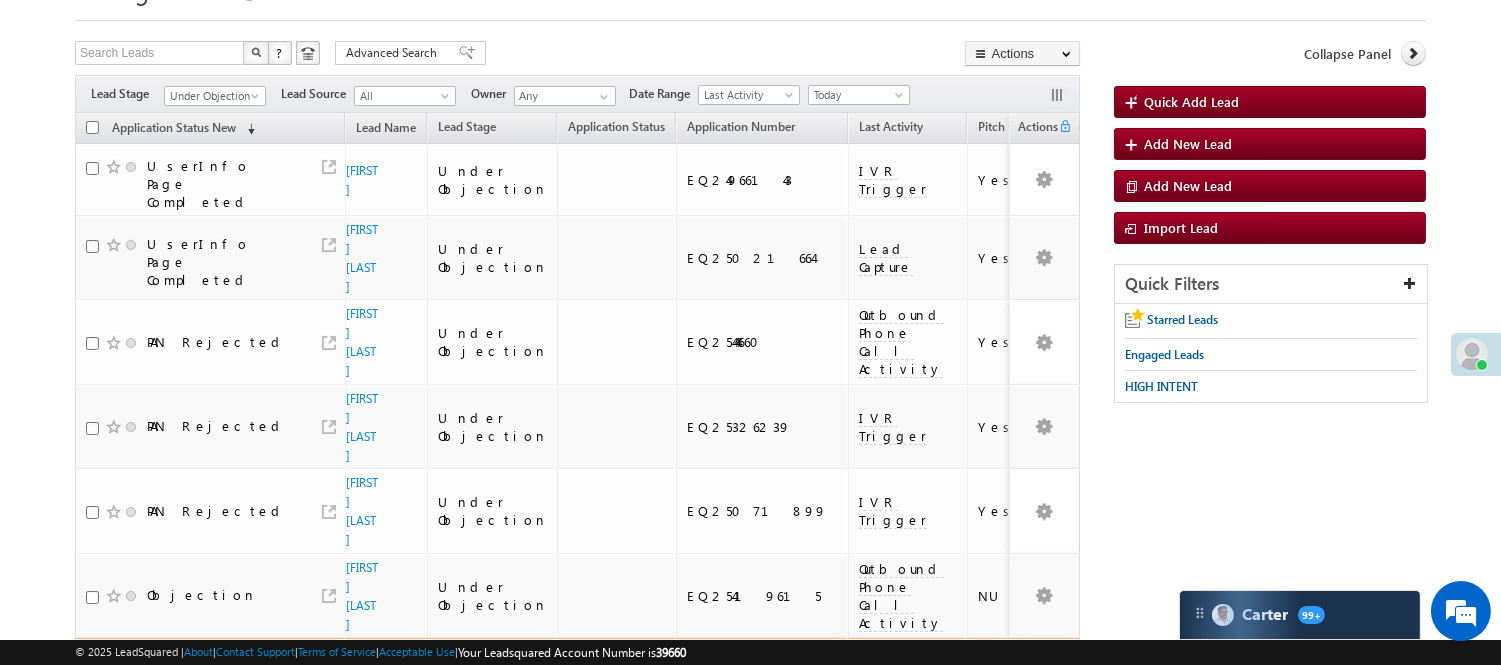 scroll, scrollTop: 333, scrollLeft: 0, axis: vertical 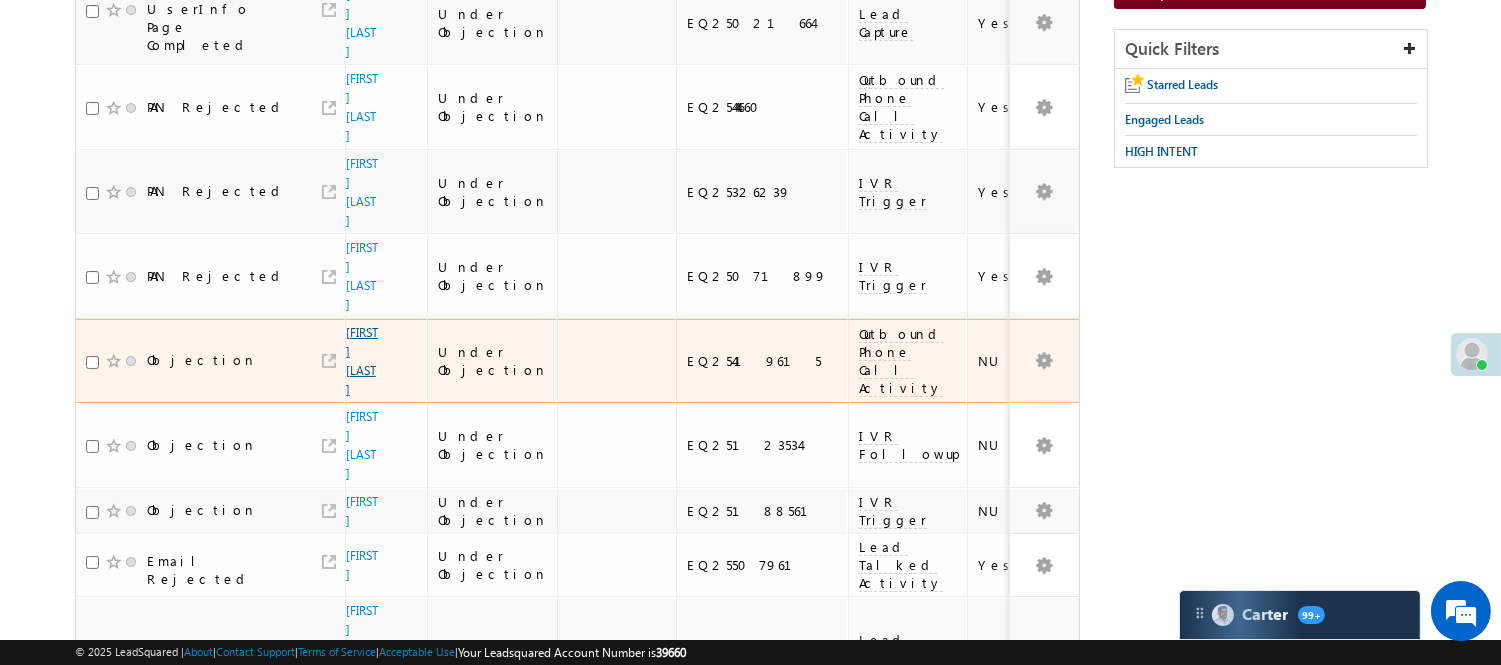 click on "Shreyash Jaiswal" at bounding box center (362, 361) 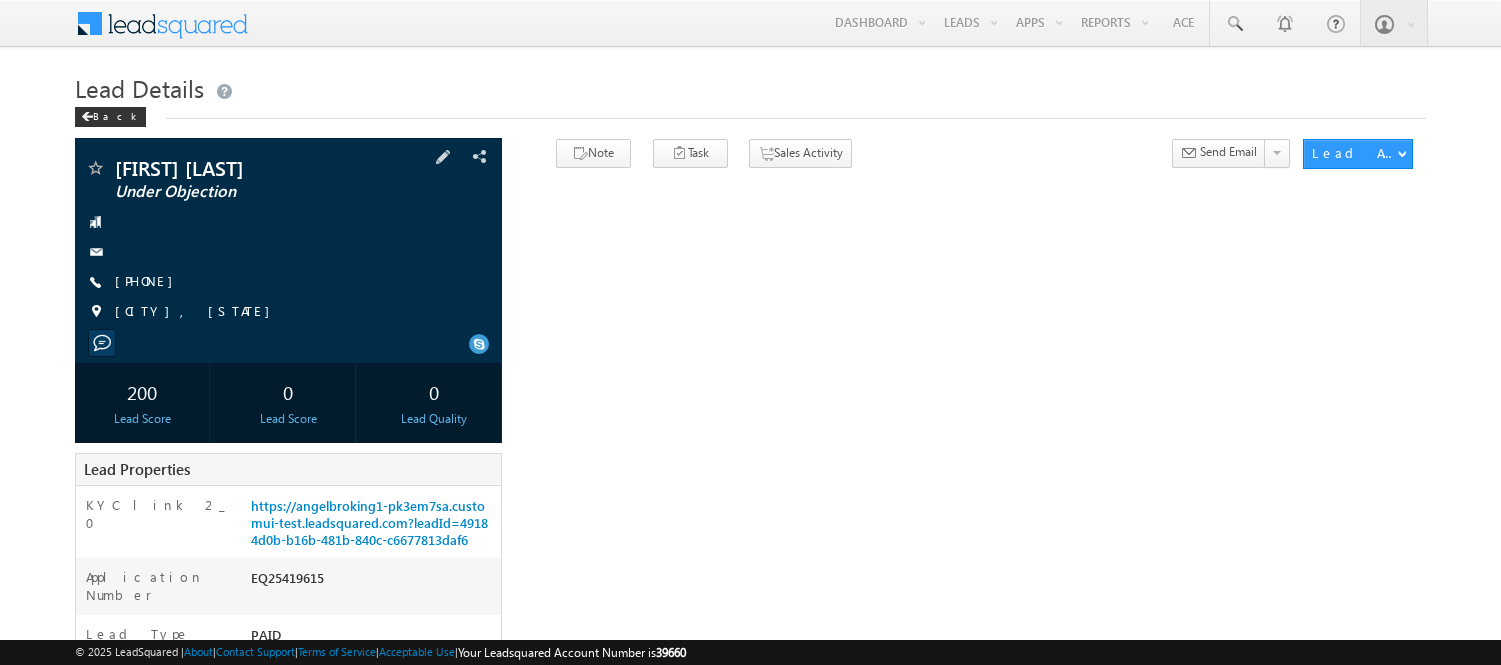 scroll, scrollTop: 0, scrollLeft: 0, axis: both 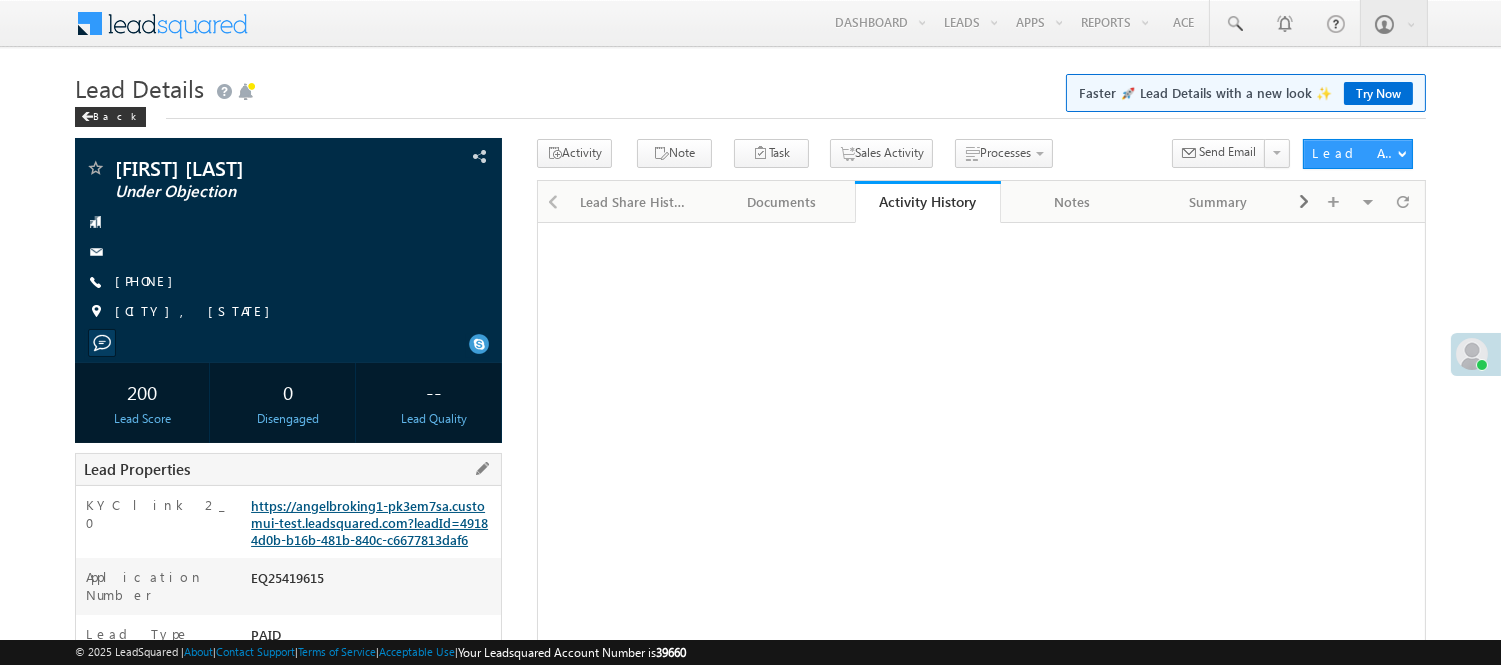 click on "https://angelbroking1-pk3em7sa.customui-test.leadsquared.com?leadId=49184d0b-b16b-481b-840c-c6677813daf6" at bounding box center (369, 522) 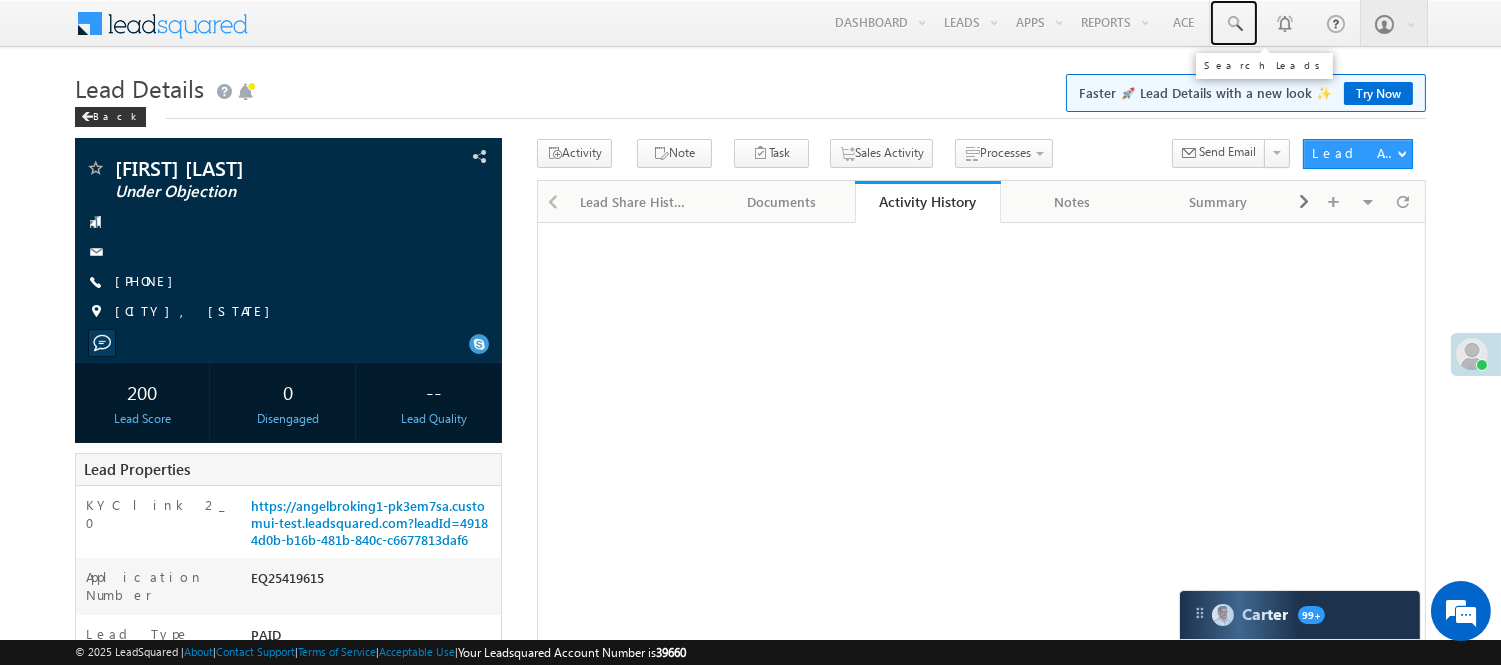 click at bounding box center [1234, 24] 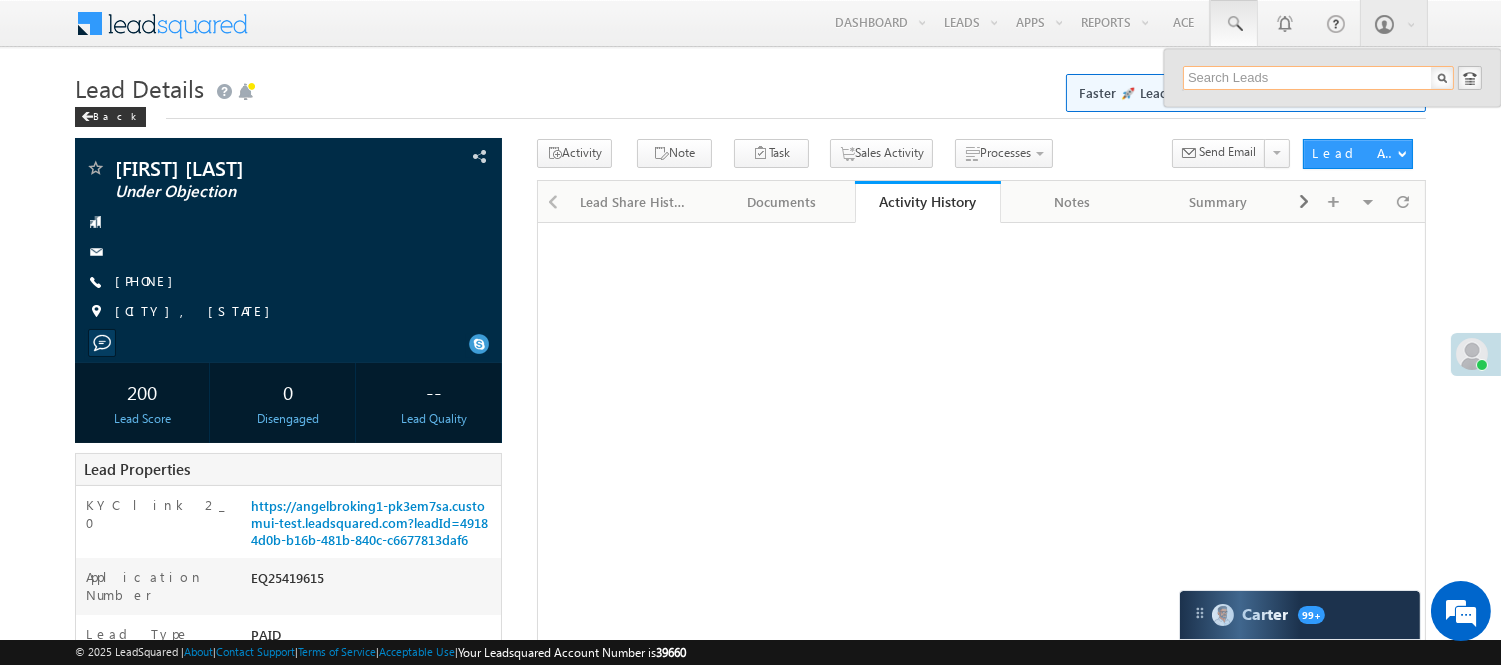 click at bounding box center [1318, 78] 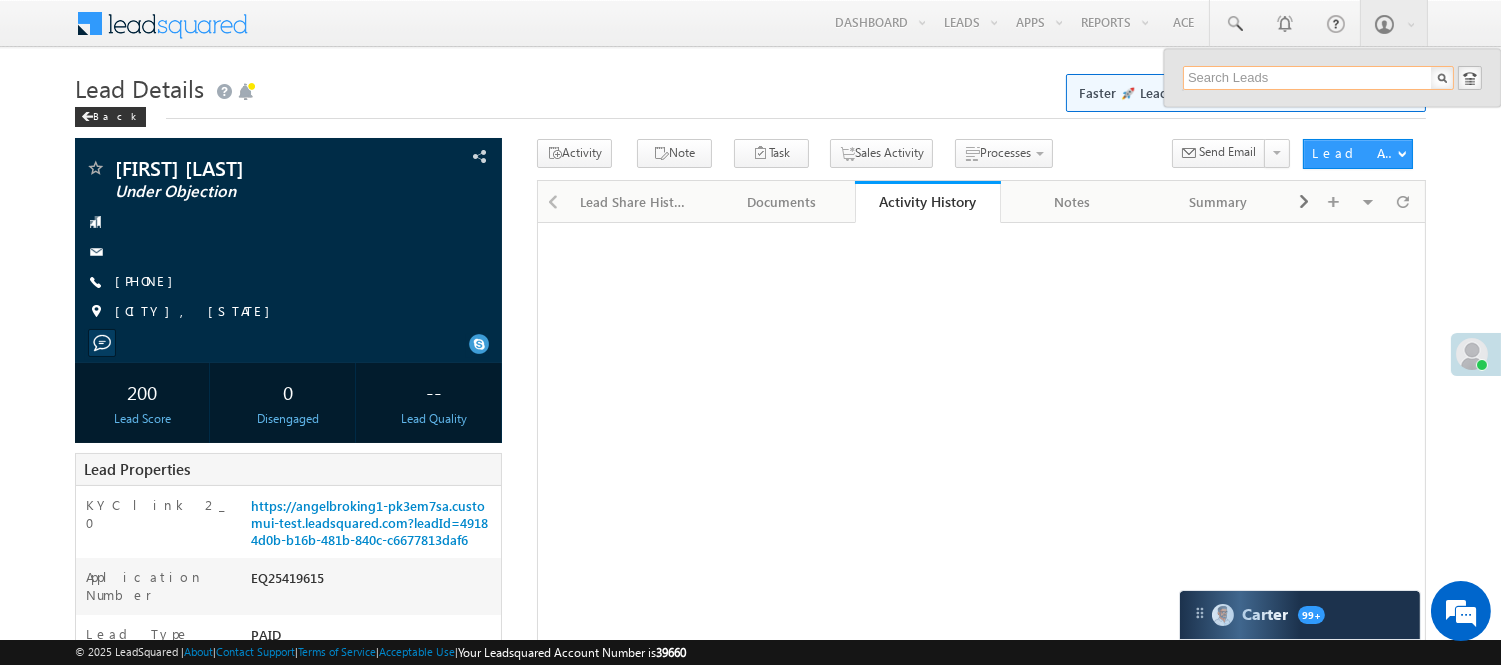 paste on "EQ25460236" 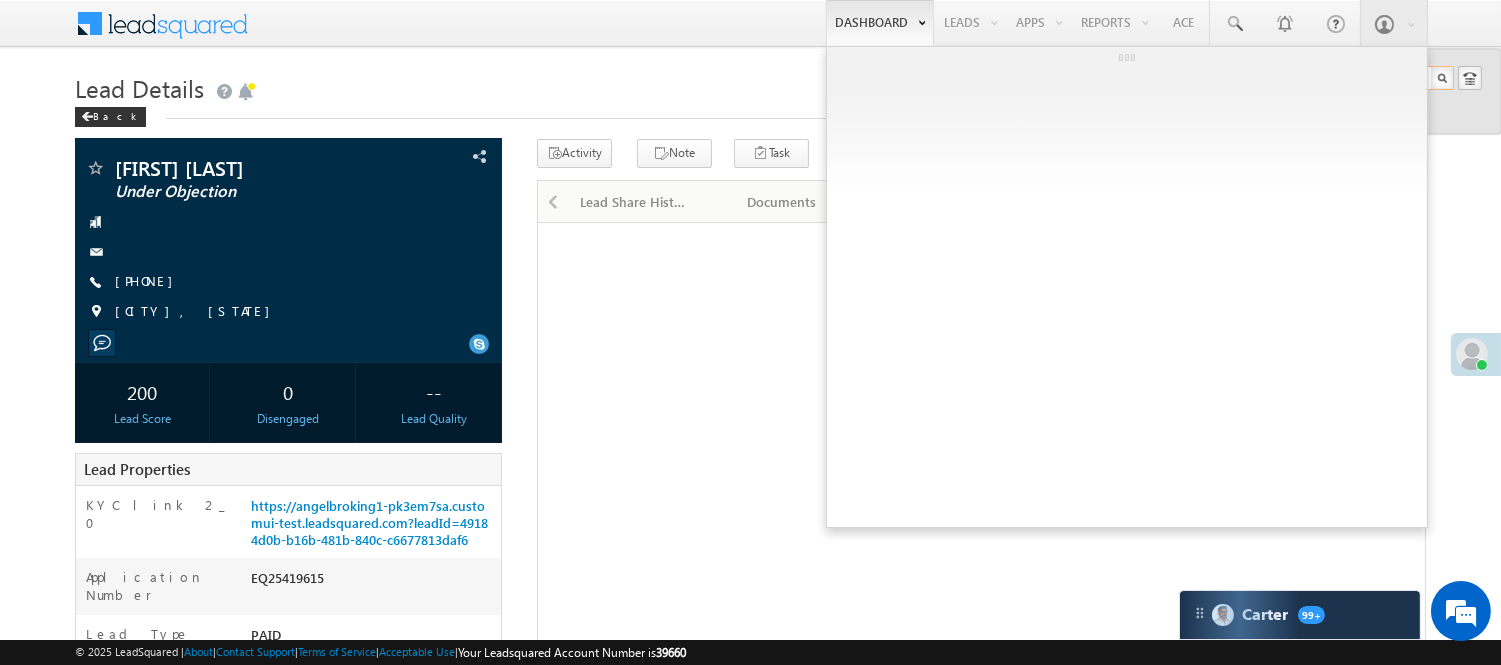 type on "EQ25460236" 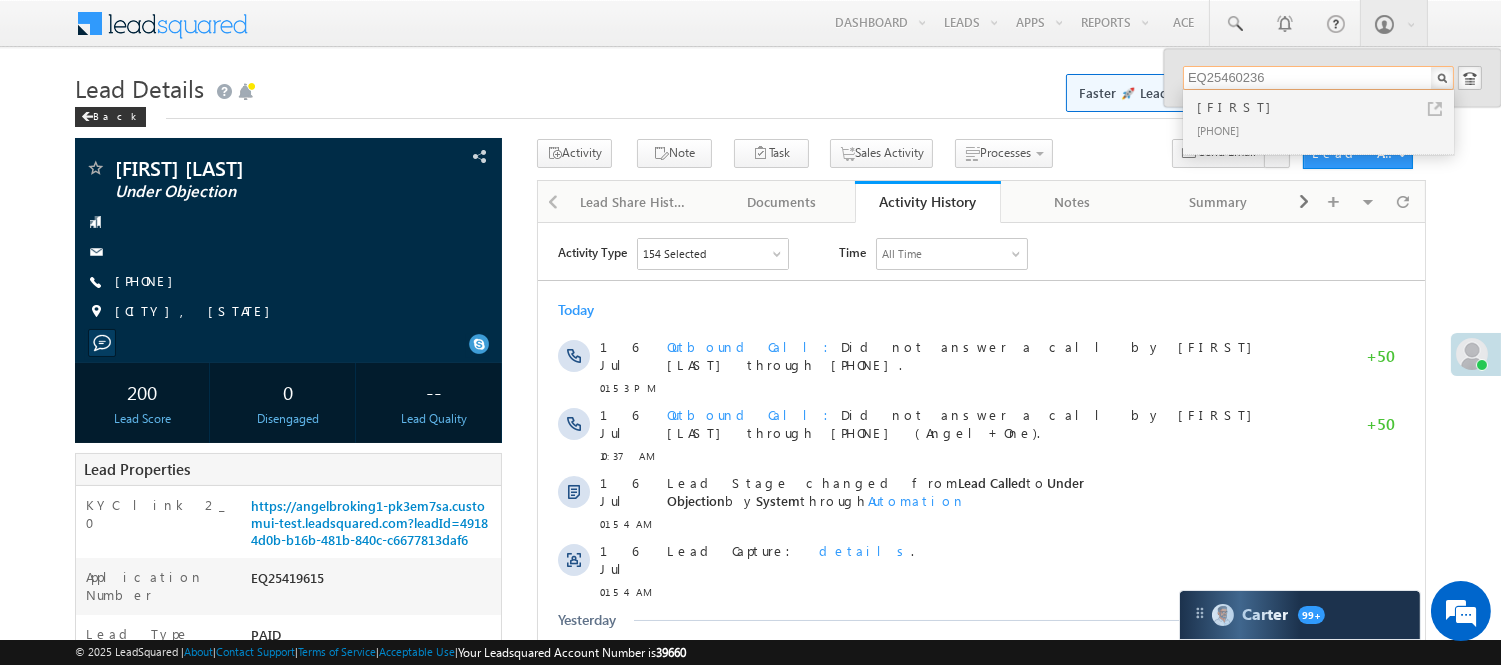 scroll, scrollTop: 0, scrollLeft: 0, axis: both 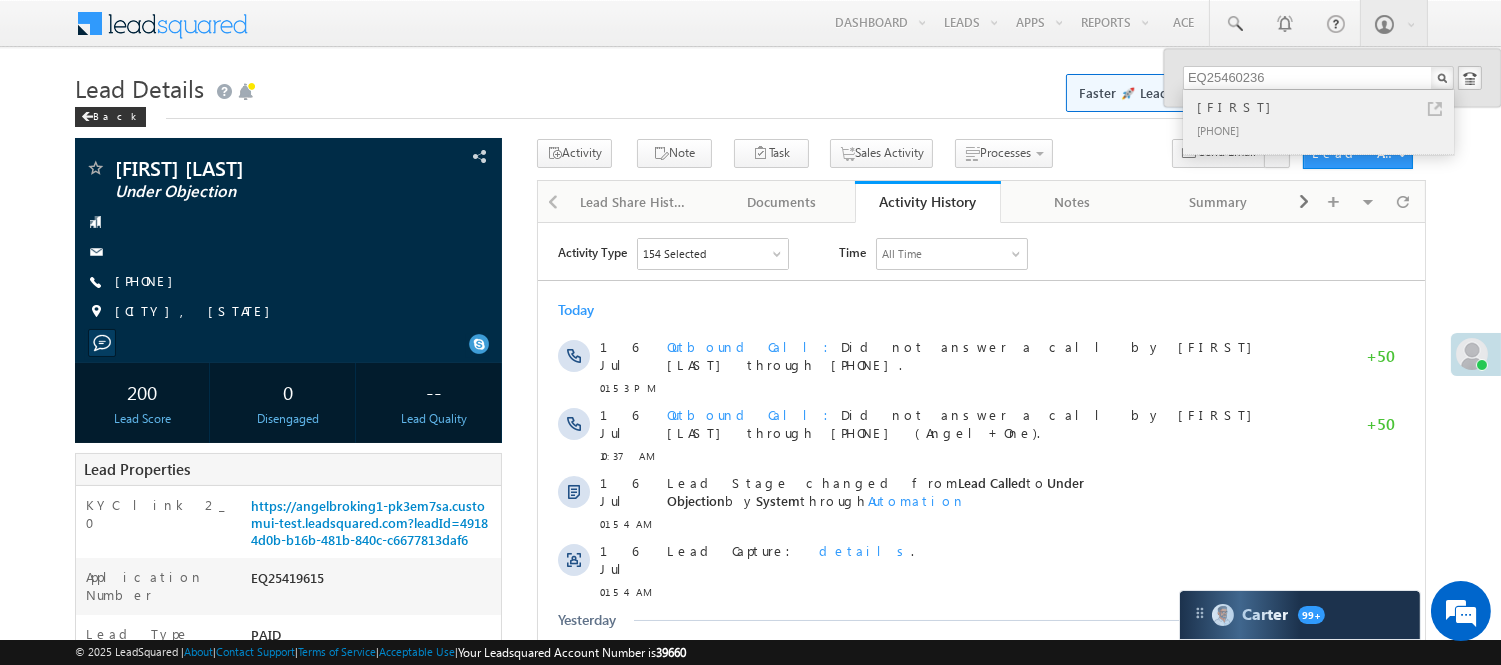 click on "Rajkumar 			 +91-9131143236" at bounding box center [1317, 122] 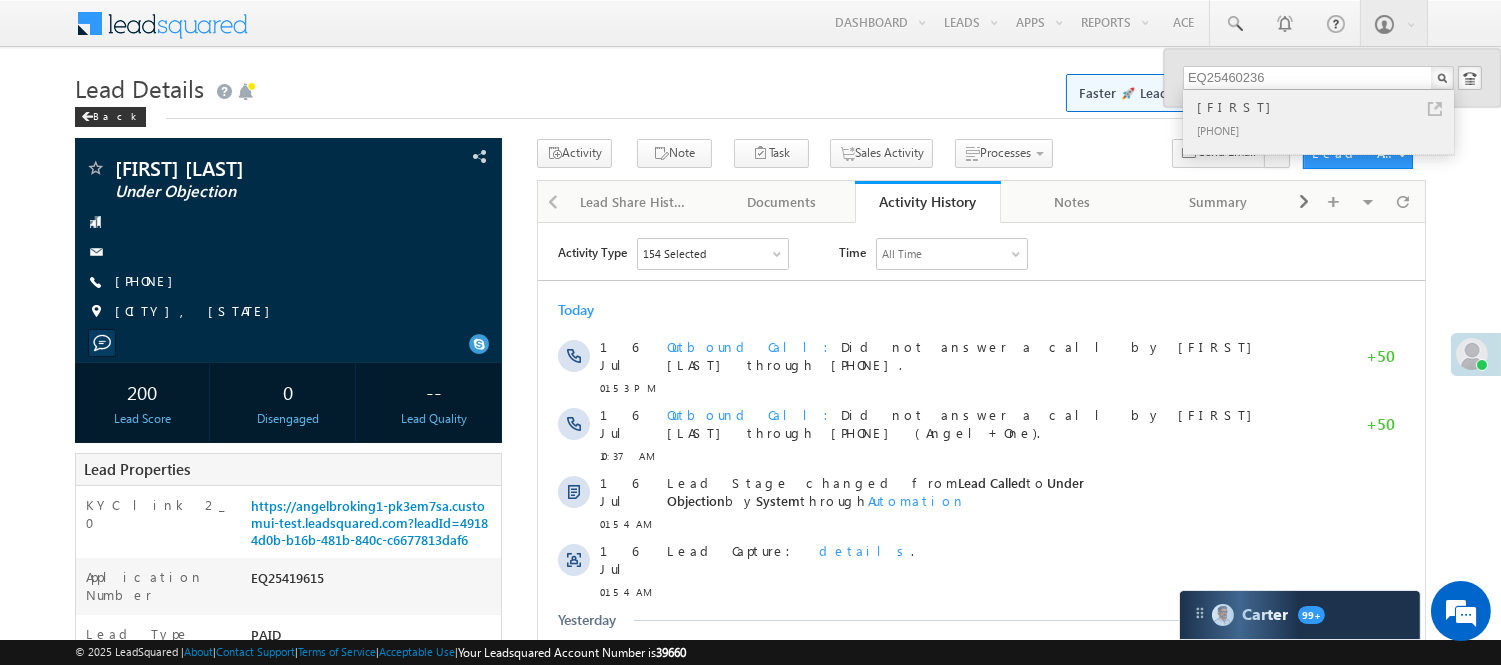 click on "[PHONE]" at bounding box center (1327, 130) 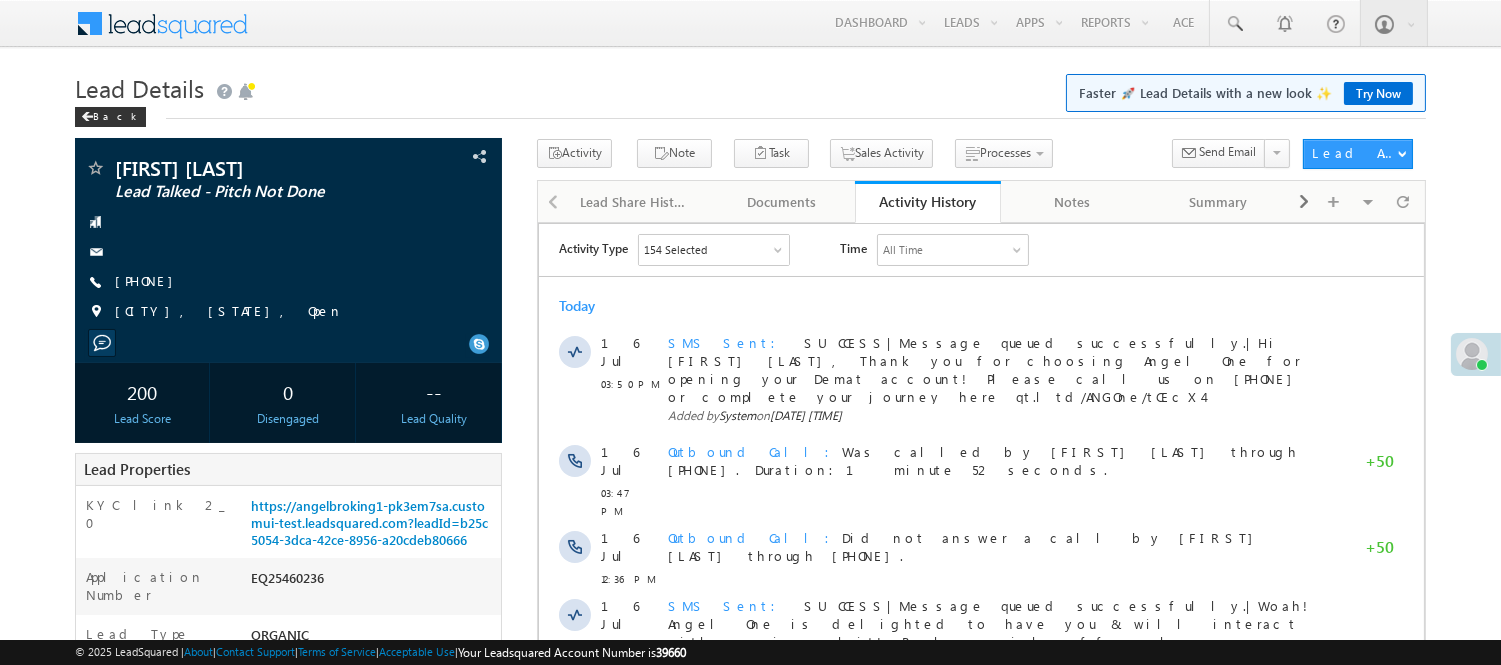 scroll, scrollTop: 0, scrollLeft: 0, axis: both 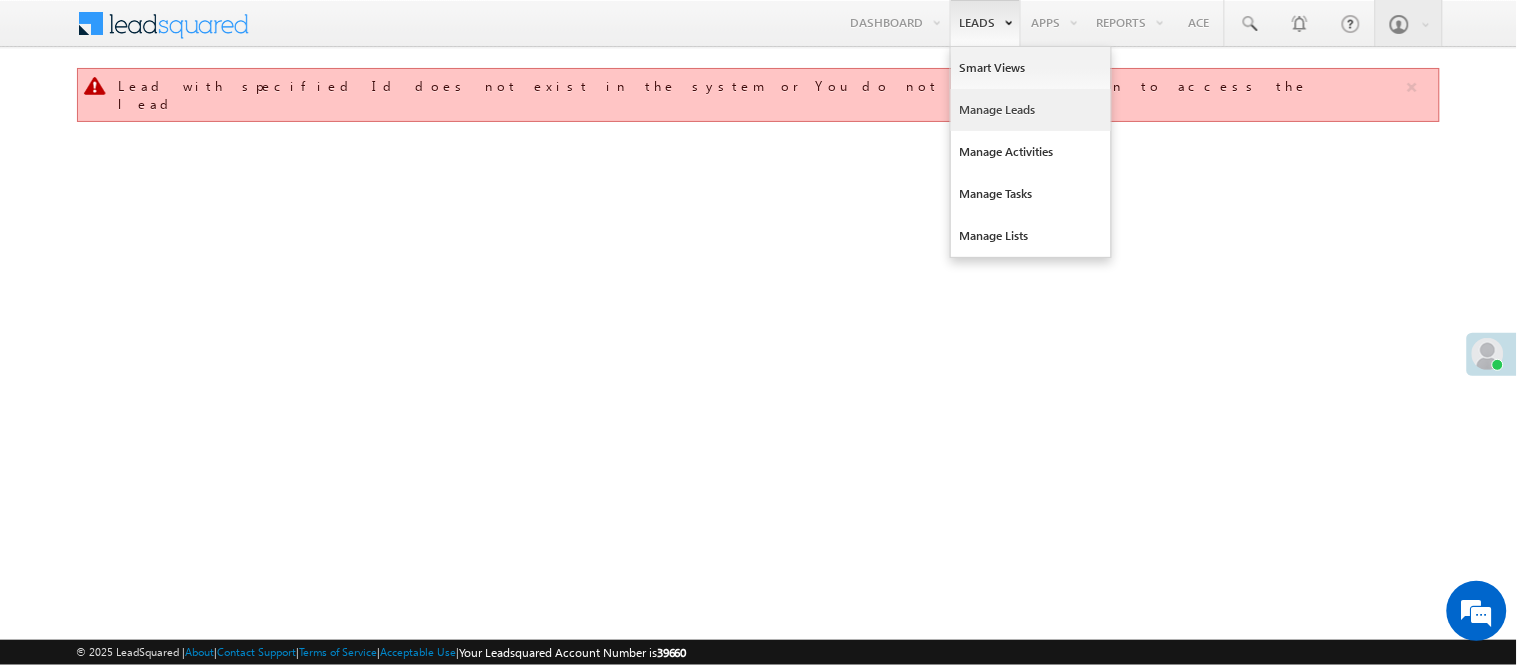 click on "Manage Leads" at bounding box center [1031, 110] 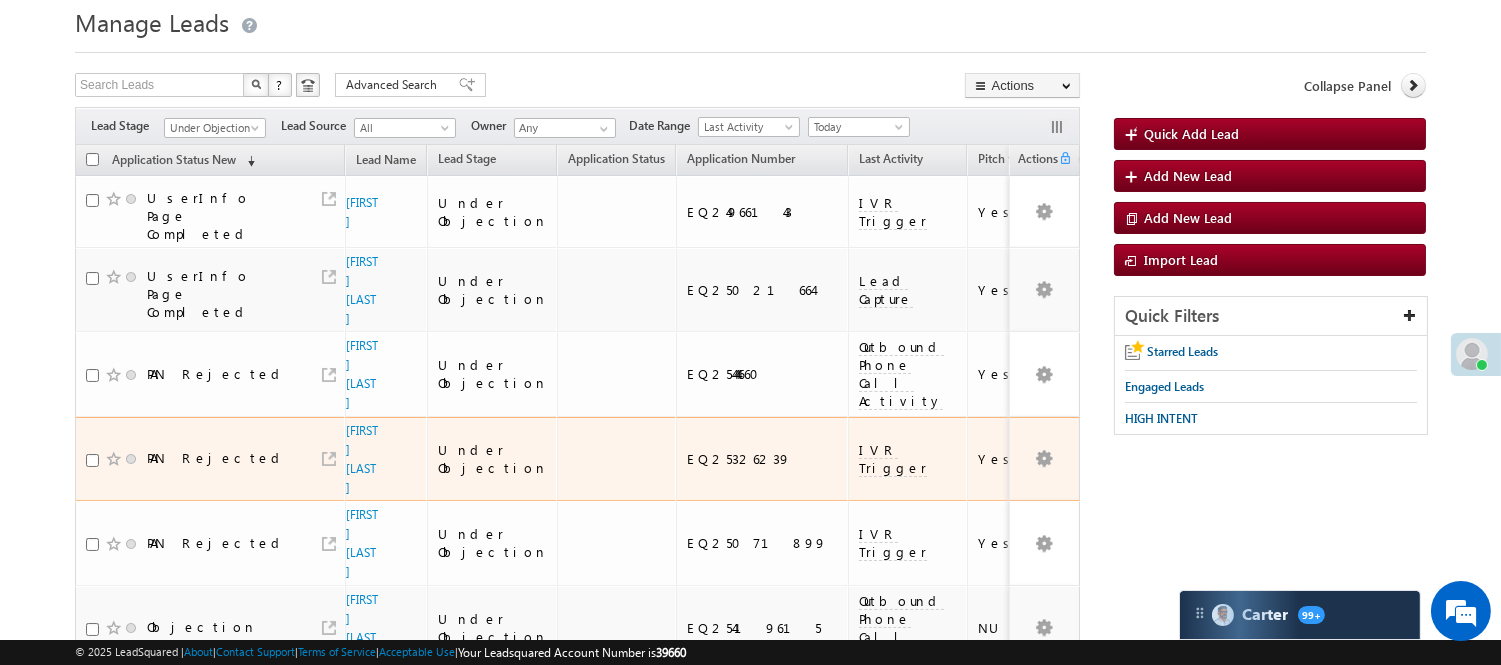 scroll, scrollTop: 0, scrollLeft: 0, axis: both 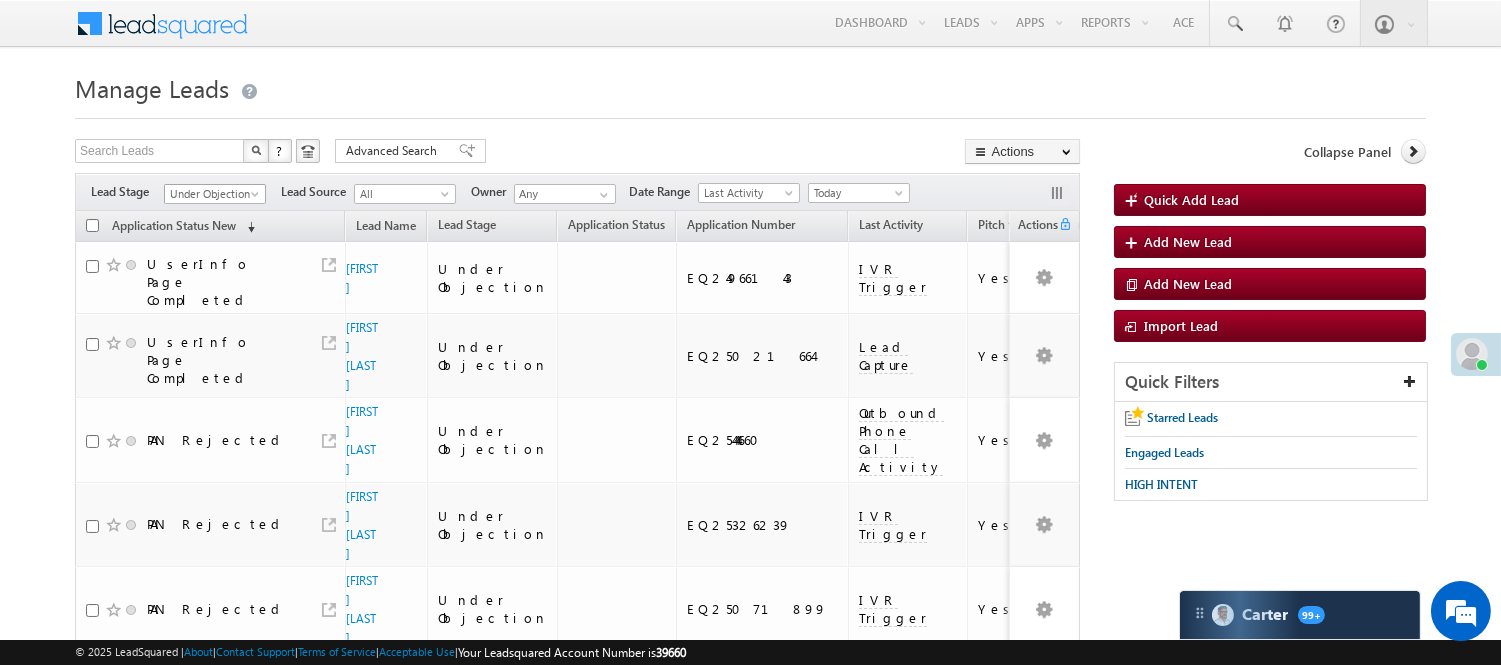click on "Under Objection" at bounding box center [212, 194] 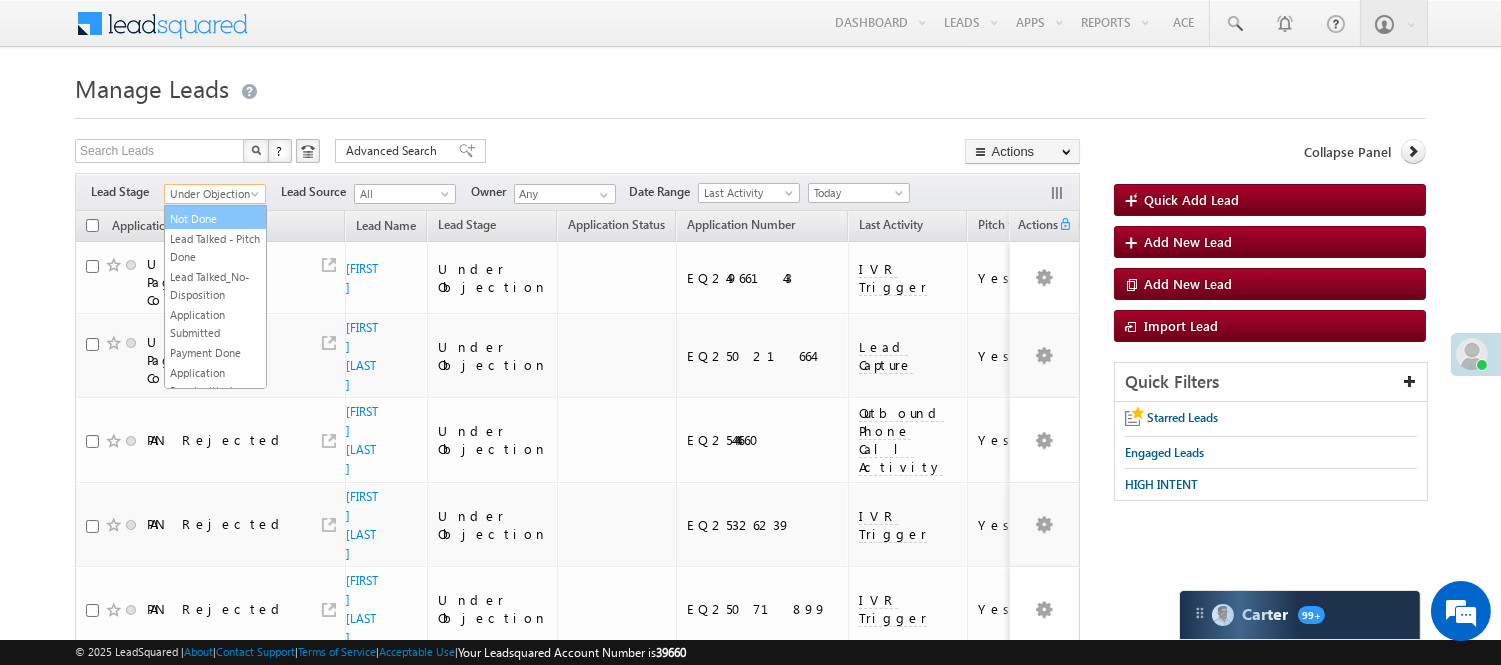scroll, scrollTop: 0, scrollLeft: 0, axis: both 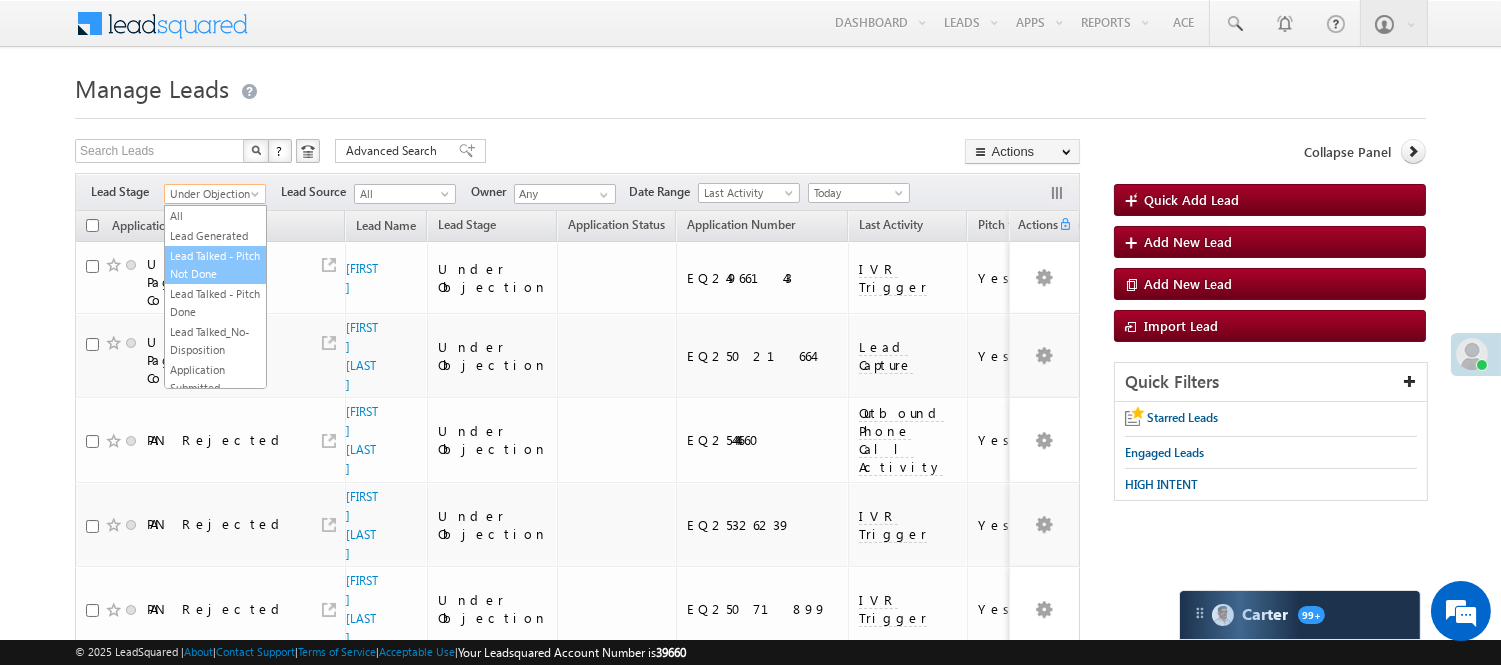 click on "Lead Generated" at bounding box center [215, 236] 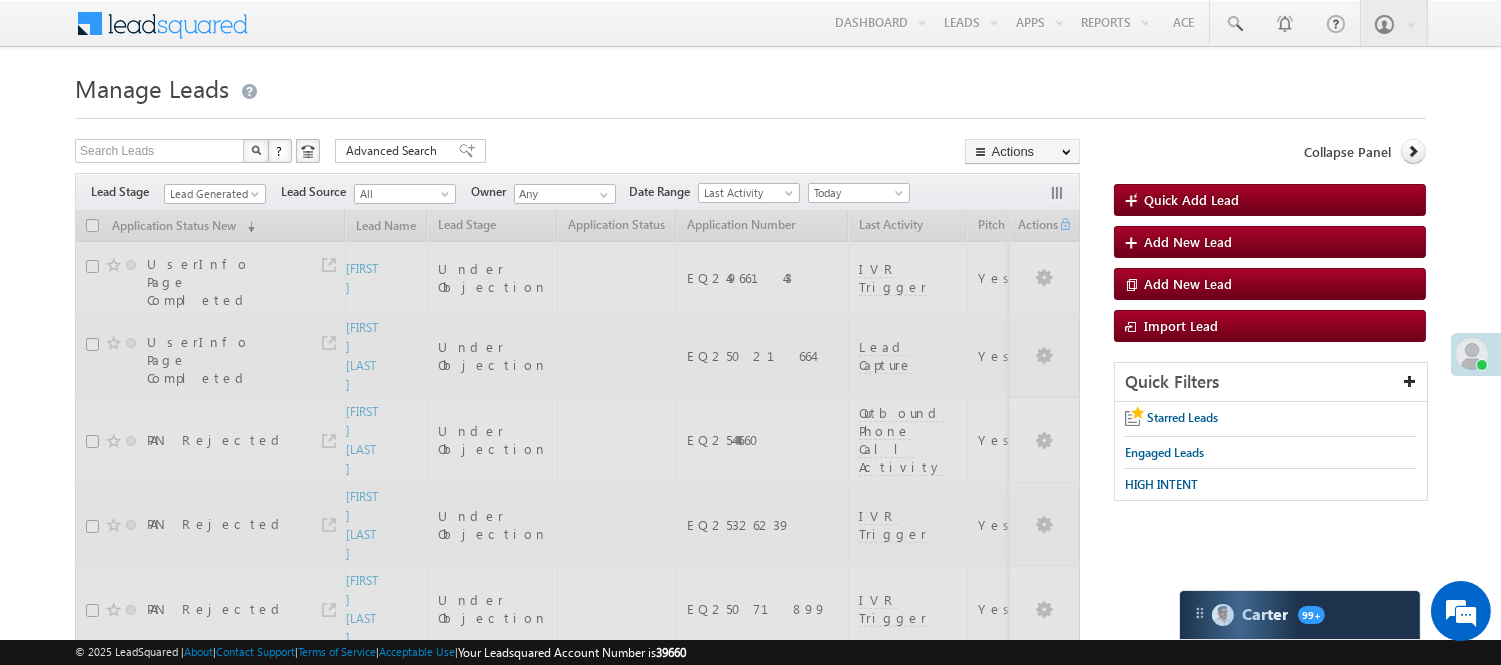 click on "Search Leads X ?   14 results found
Advanced Search
Advanced Search
Advanced search results
Actions Export Leads Reset all Filters
Actions Export Leads Bulk Update Send Email Add to List Add Activity Change Owner Change Stage Delete Merge Leads" at bounding box center (577, 153) 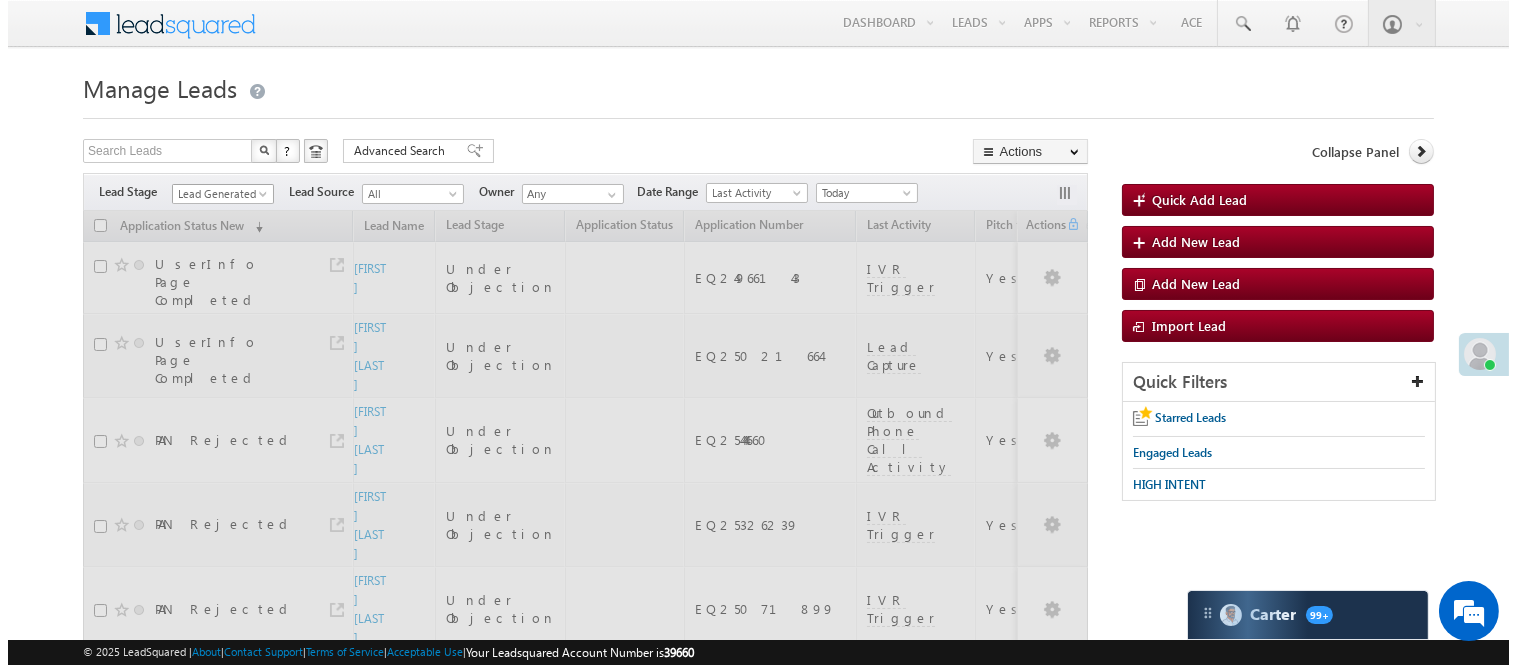 scroll, scrollTop: 0, scrollLeft: 0, axis: both 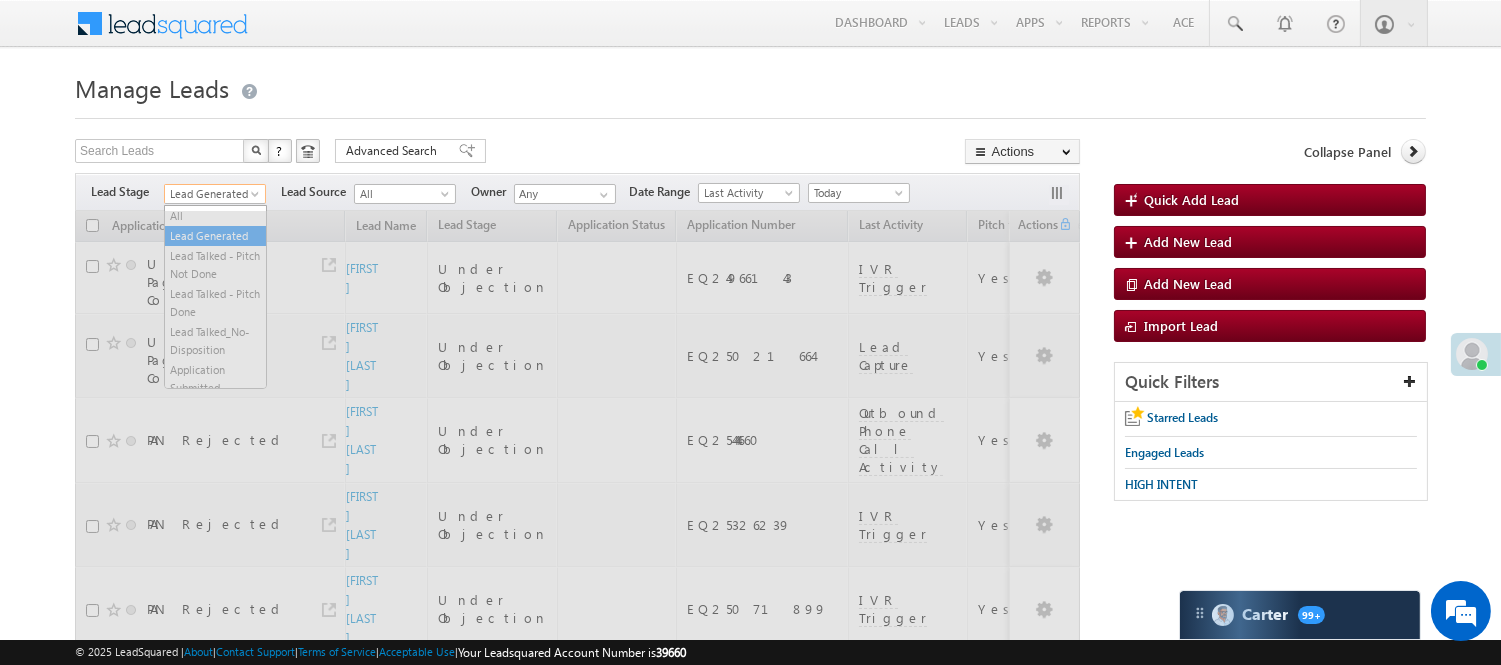 click on "Lead Generated" at bounding box center (212, 194) 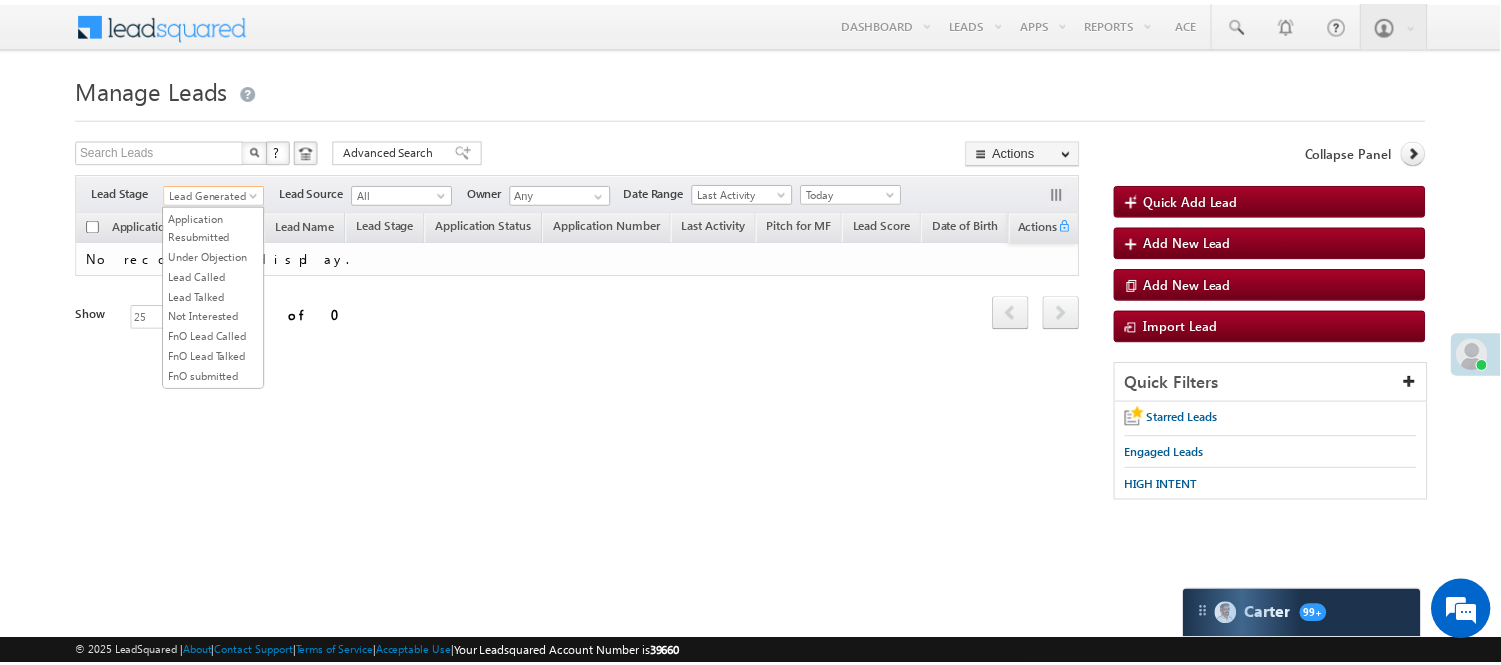 scroll, scrollTop: 163, scrollLeft: 0, axis: vertical 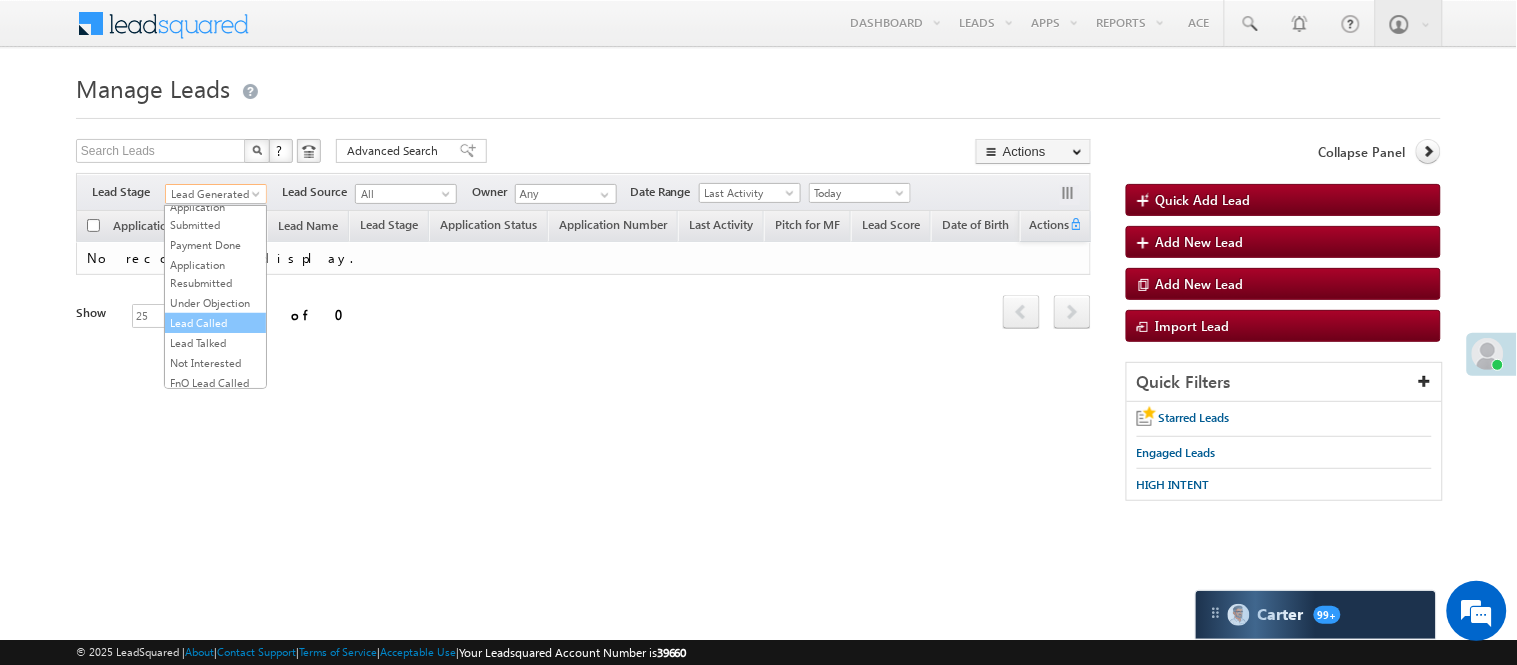 click on "Lead Called" at bounding box center [215, 323] 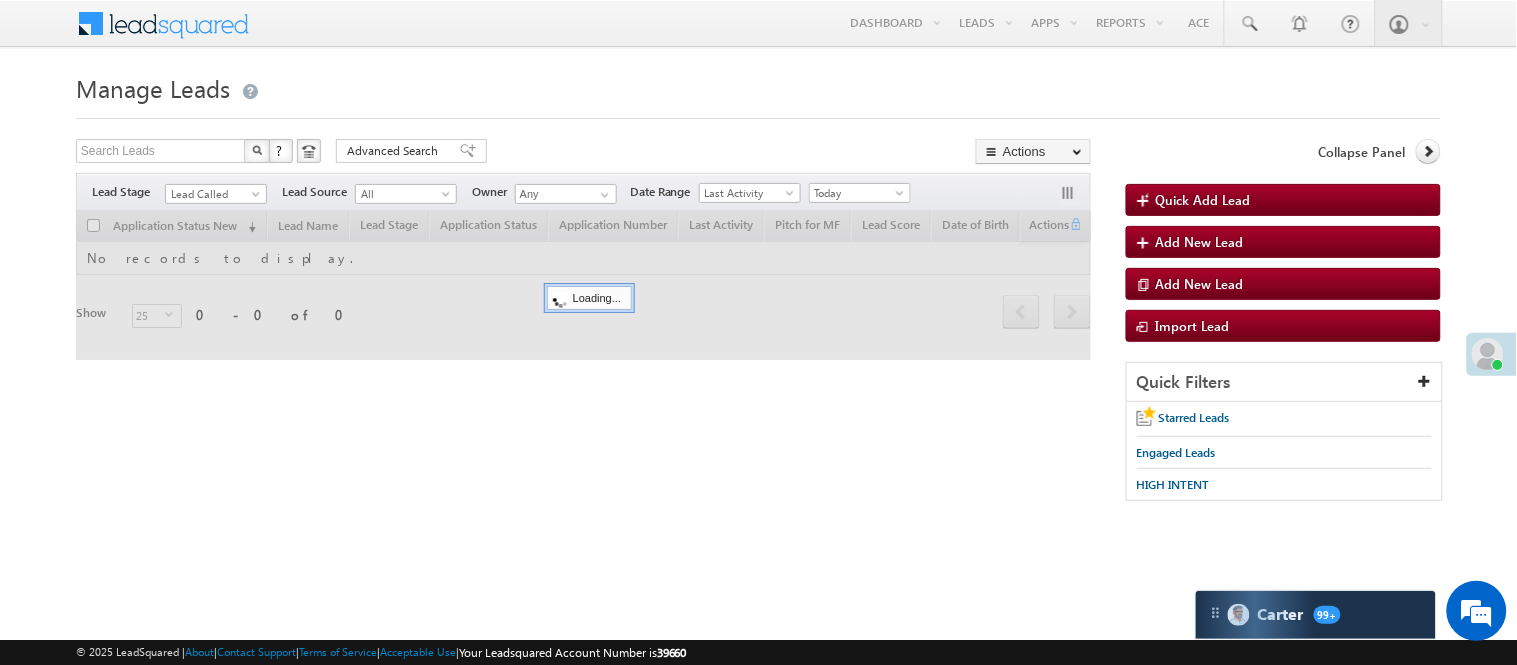 click on "Manage Leads" at bounding box center (758, 86) 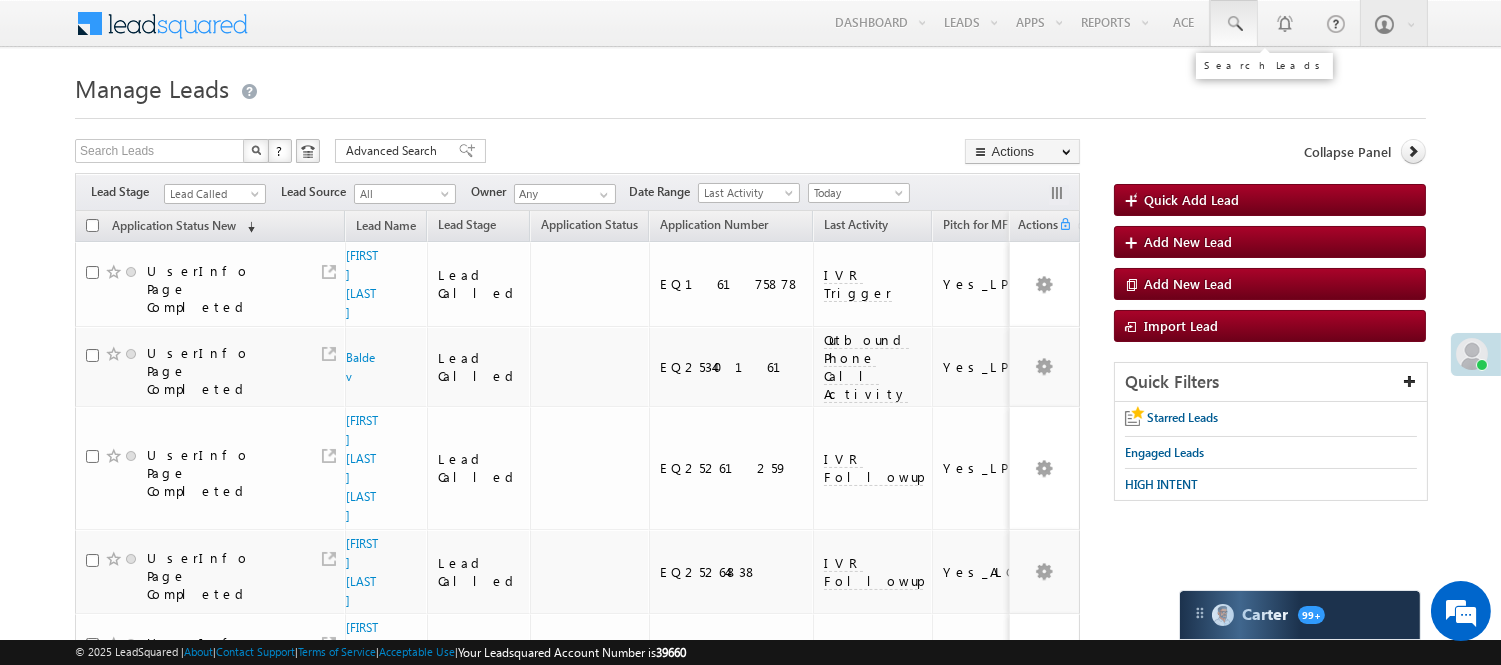 click at bounding box center (1234, 24) 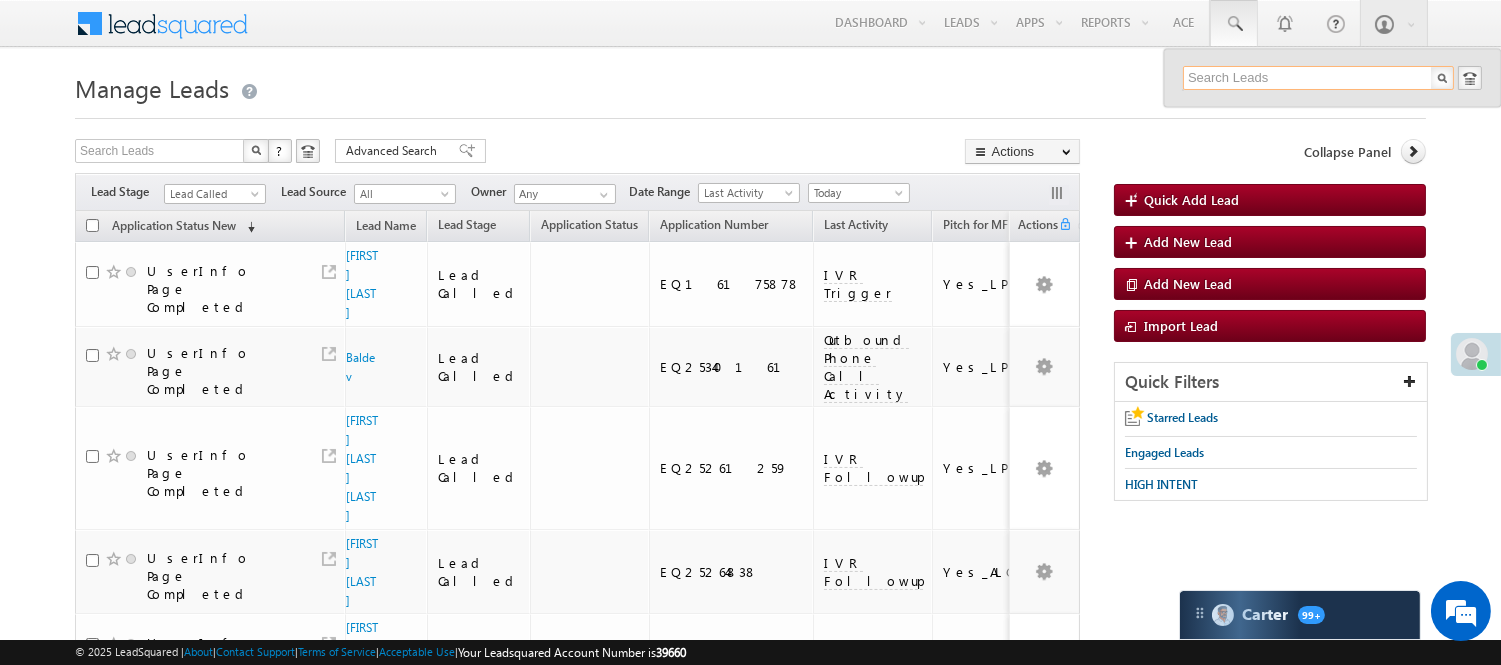 click at bounding box center [1318, 78] 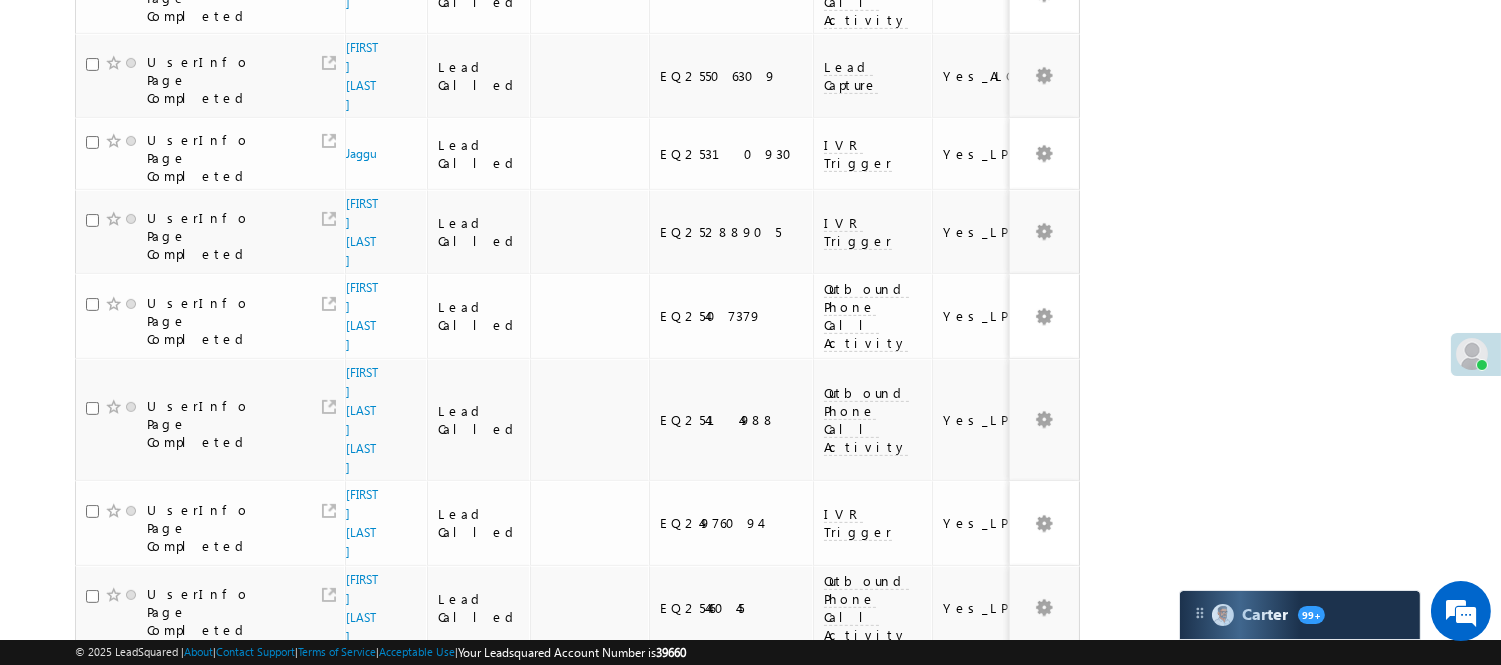 scroll, scrollTop: 1438, scrollLeft: 0, axis: vertical 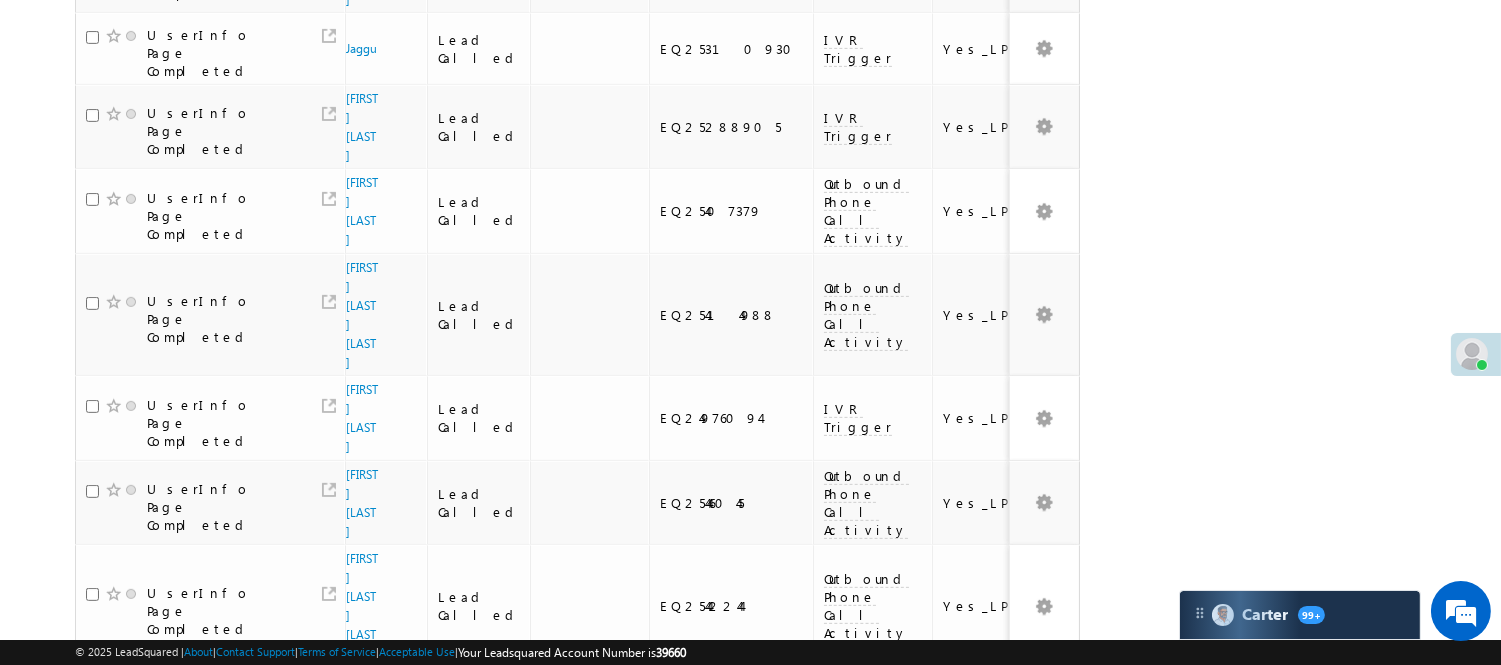 type on "6353950022" 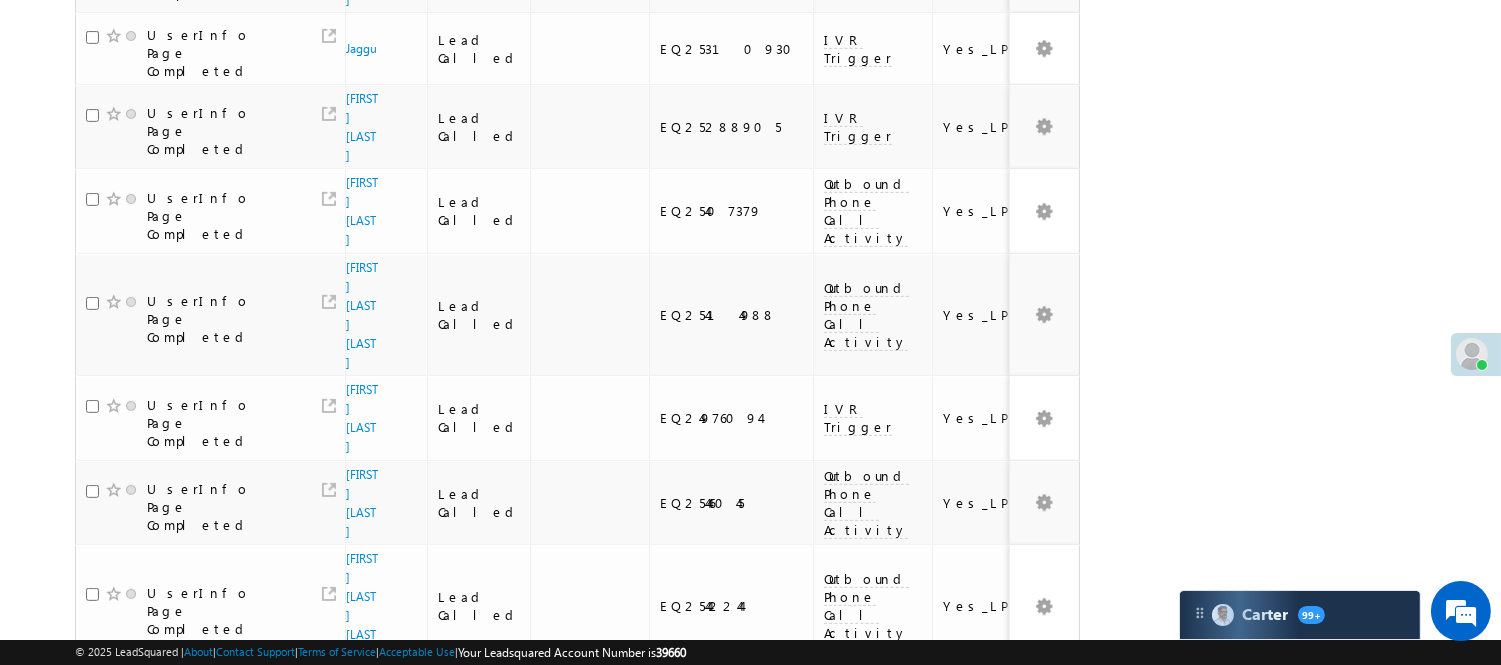click on "4" at bounding box center [1018, 1040] 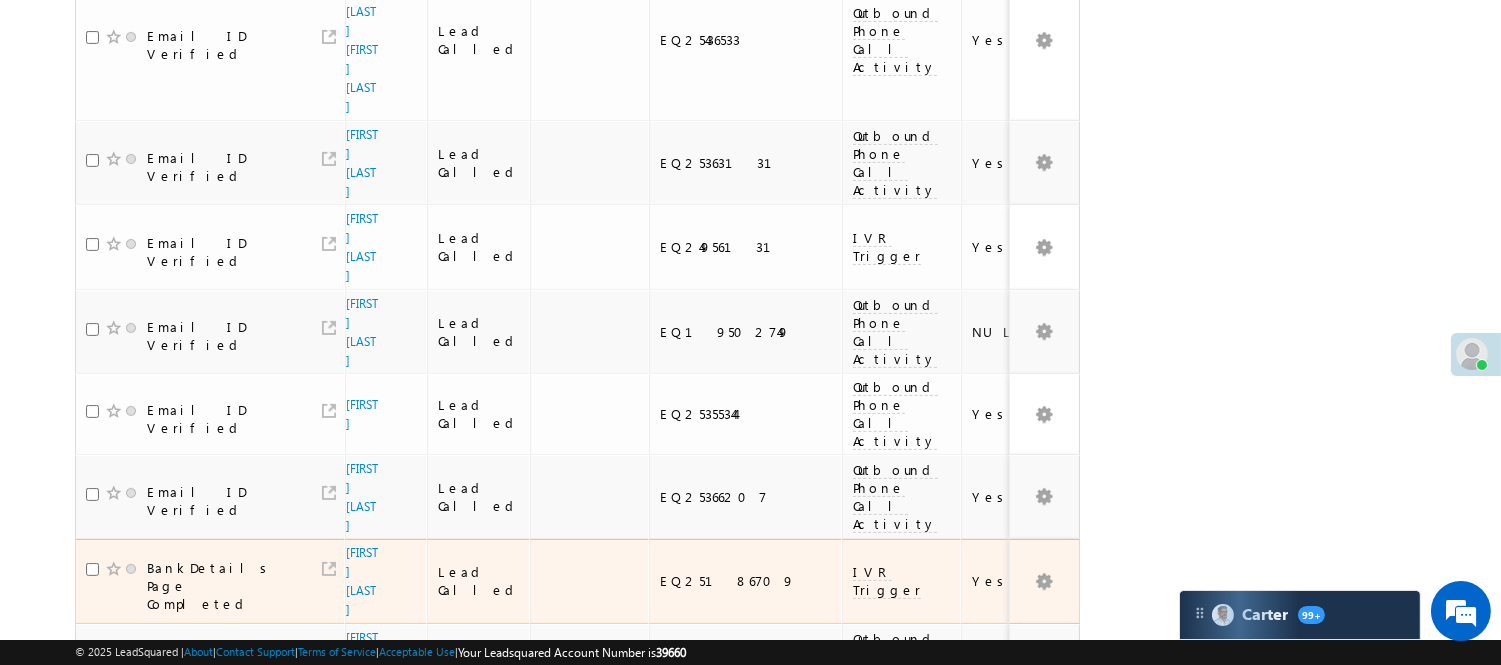 scroll, scrollTop: 1201, scrollLeft: 0, axis: vertical 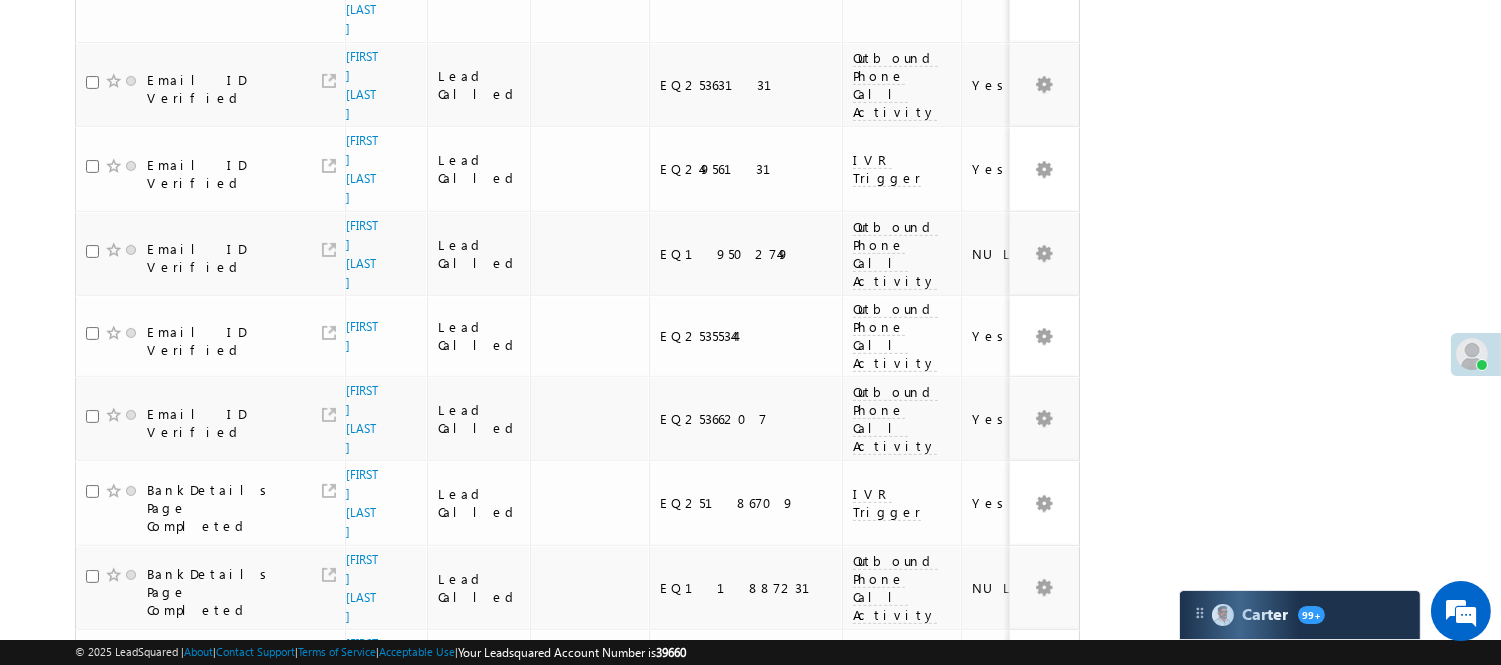 click on "Mate Abhishek" at bounding box center [362, 879] 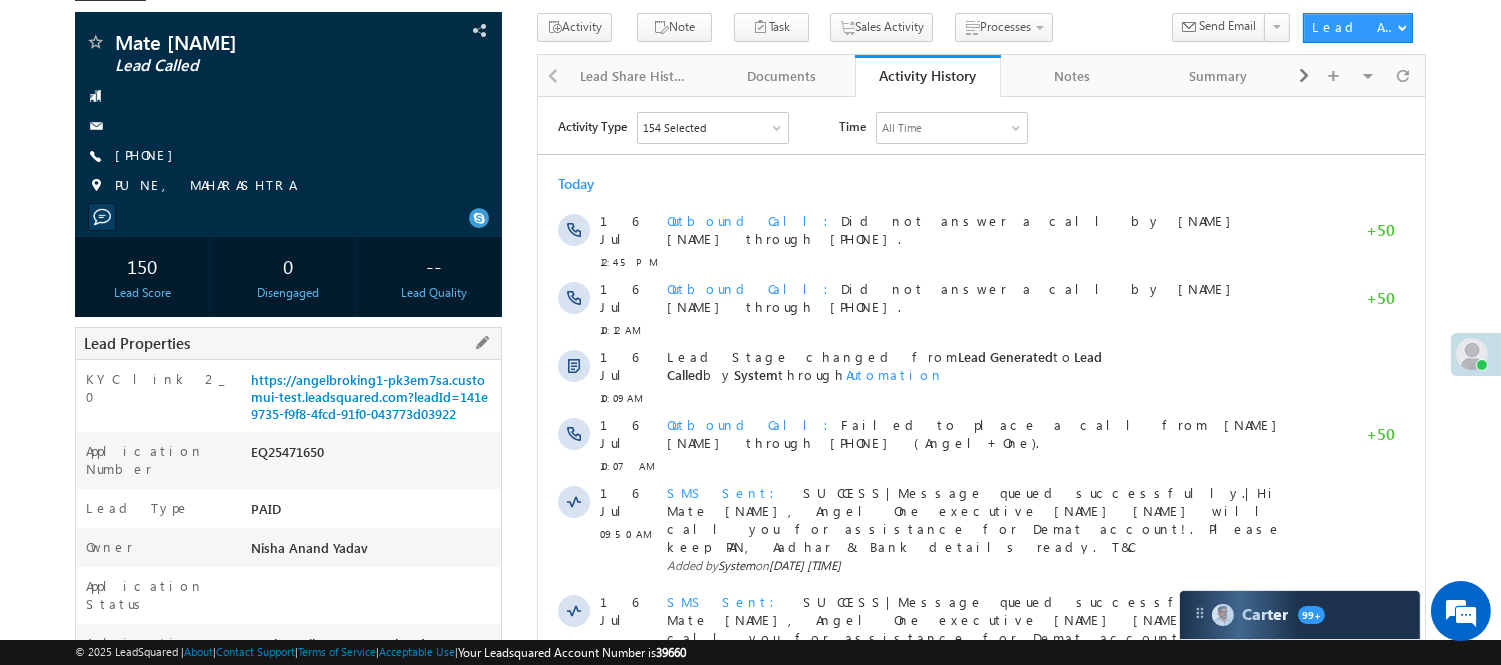 scroll, scrollTop: 0, scrollLeft: 0, axis: both 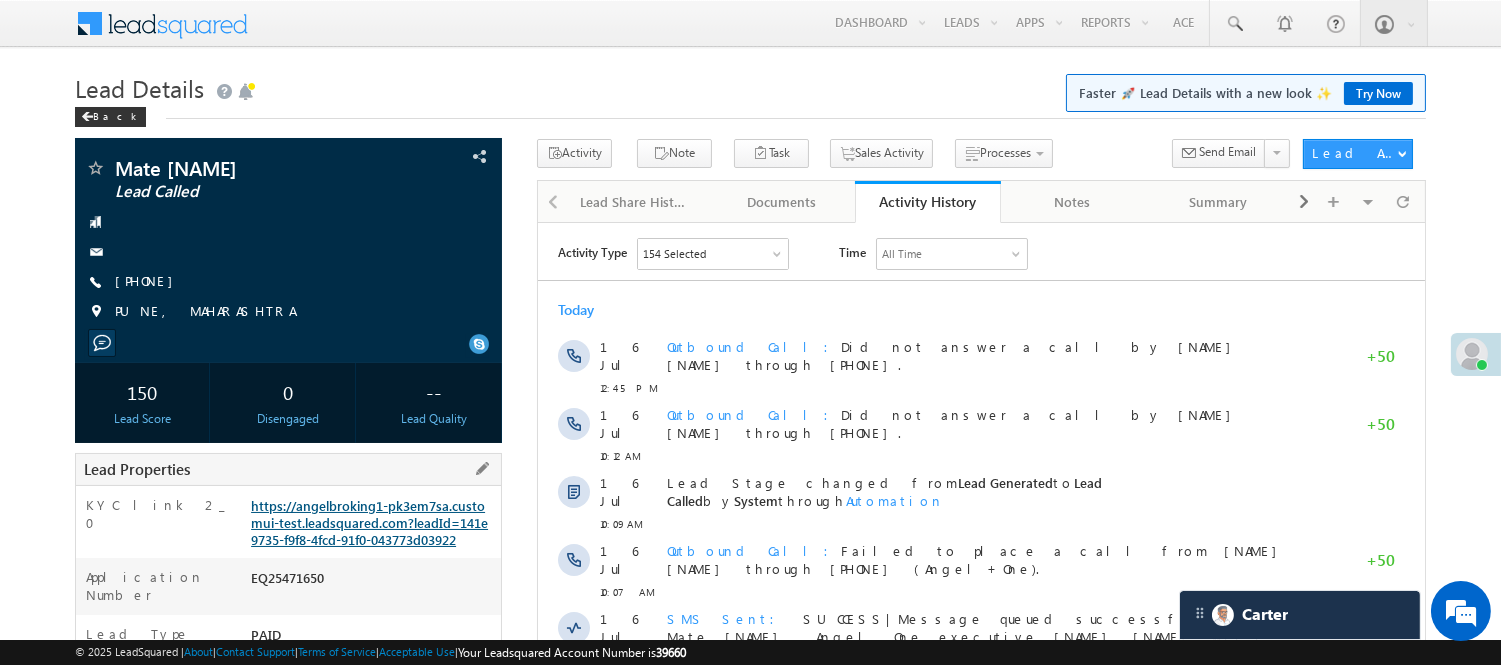 click on "https://angelbroking1-pk3em7sa.customui-test.leadsquared.com?leadId=141e9735-f9f8-4fcd-91f0-043773d03922" at bounding box center (369, 522) 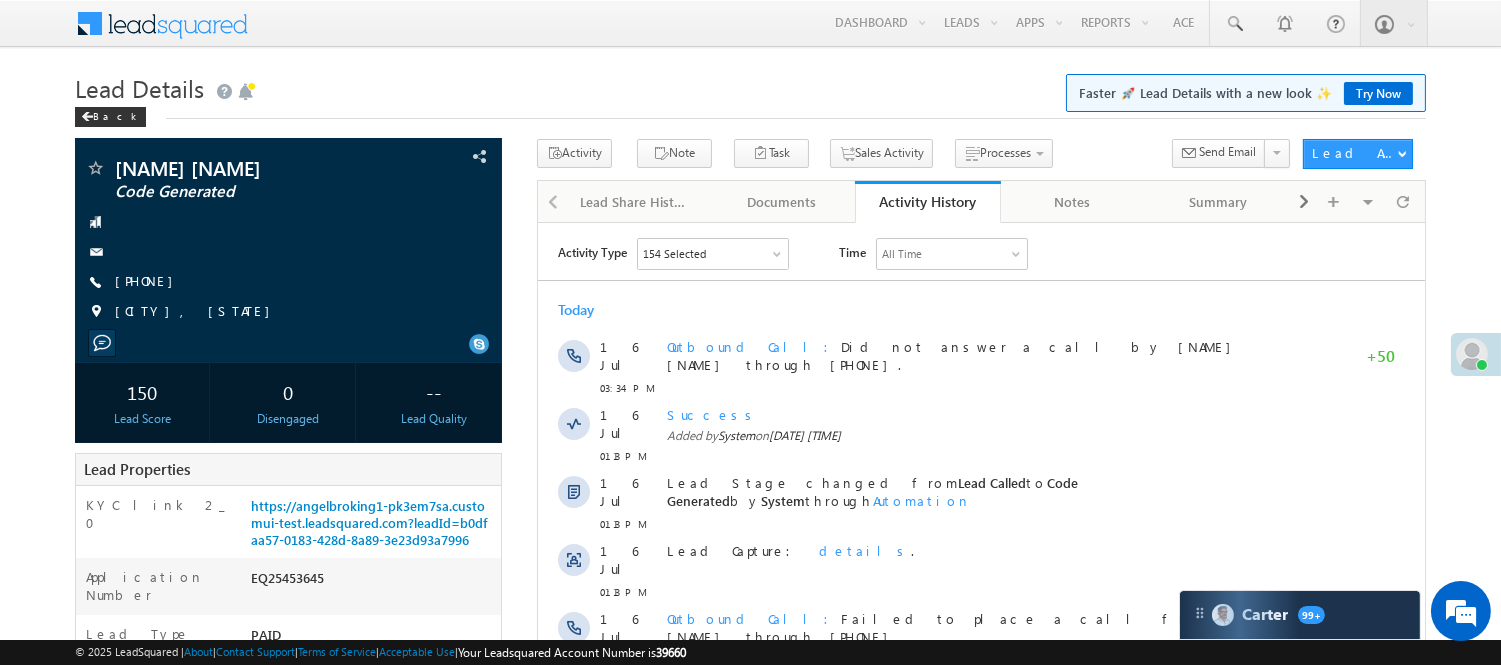 scroll, scrollTop: 0, scrollLeft: 0, axis: both 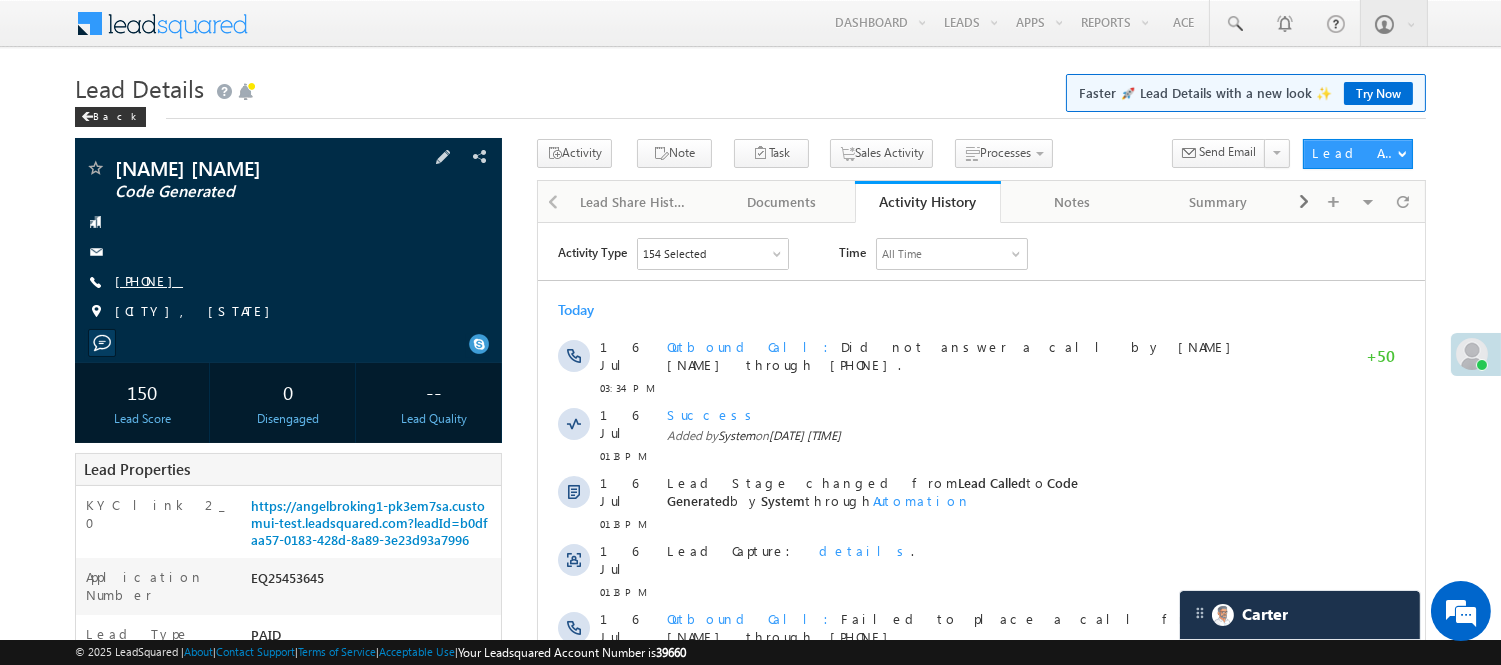 click on "[PHONE]" at bounding box center [149, 280] 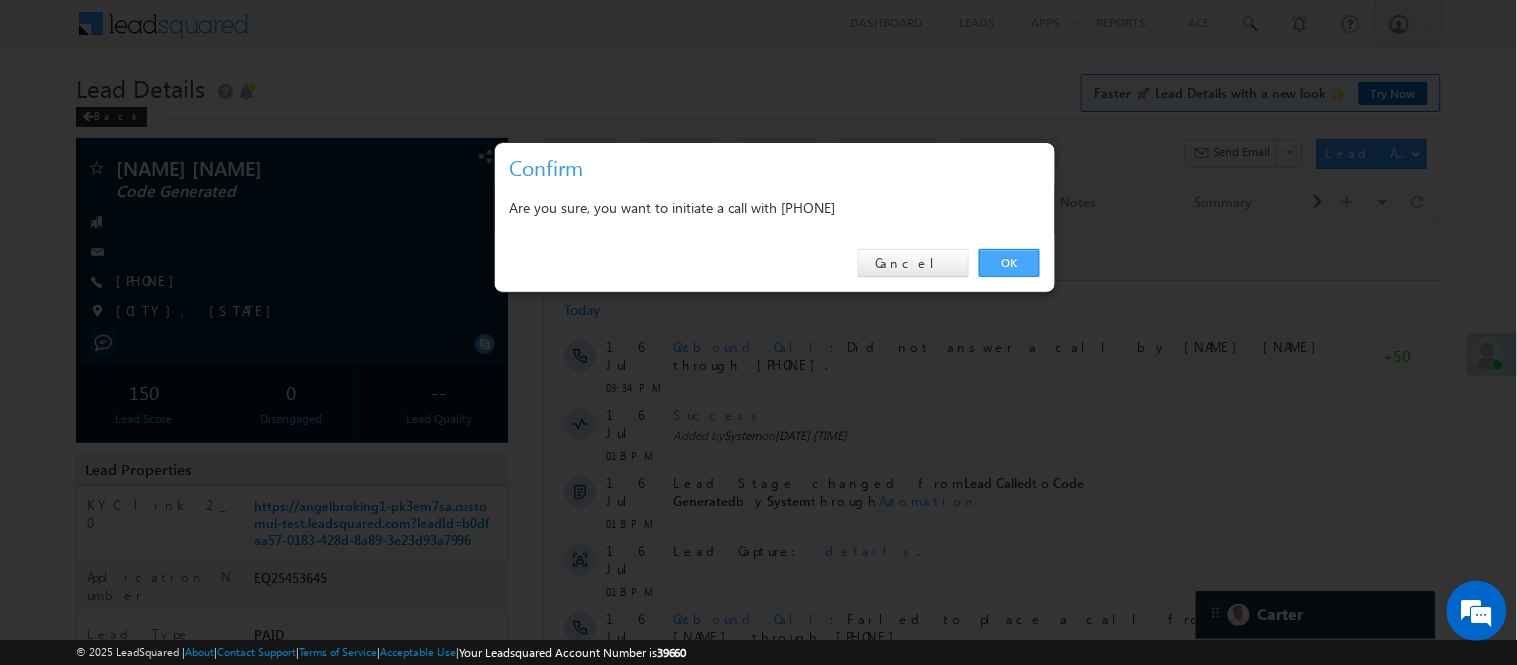 click on "OK" at bounding box center [1009, 263] 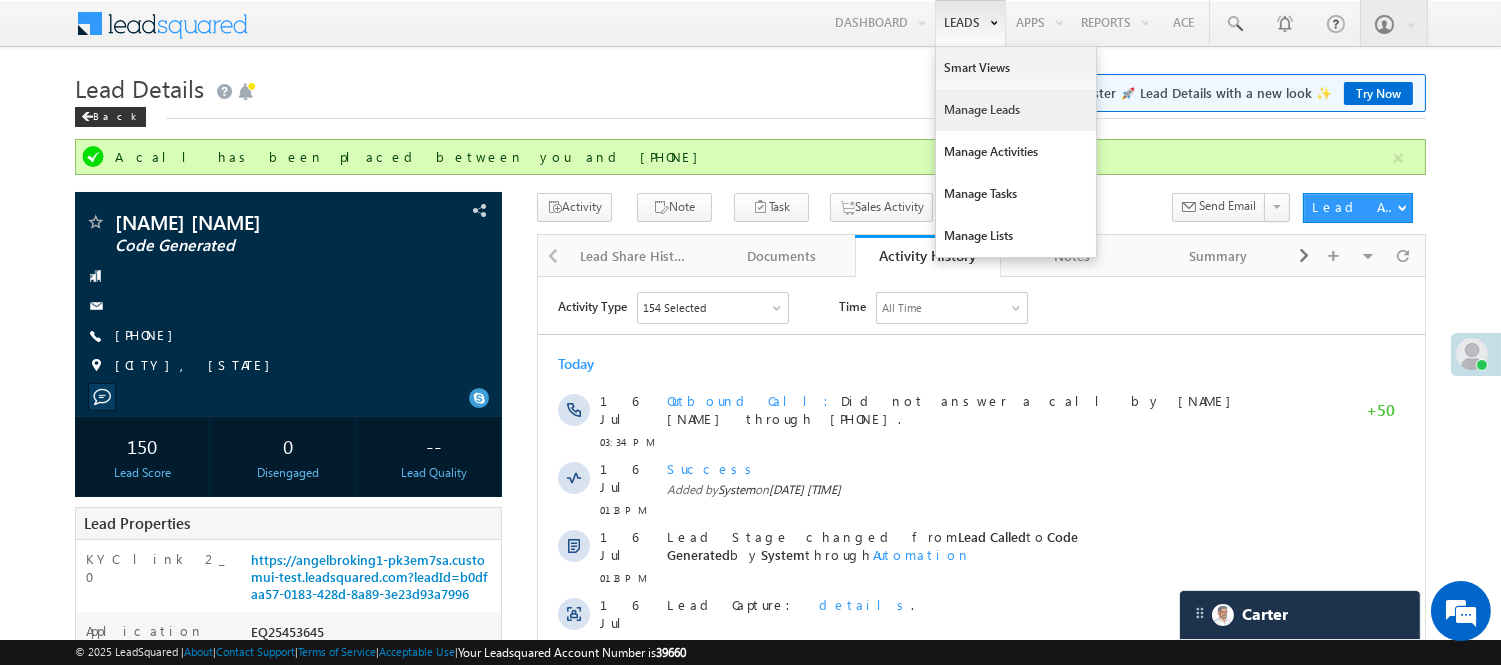 click on "Manage Leads" at bounding box center (1016, 110) 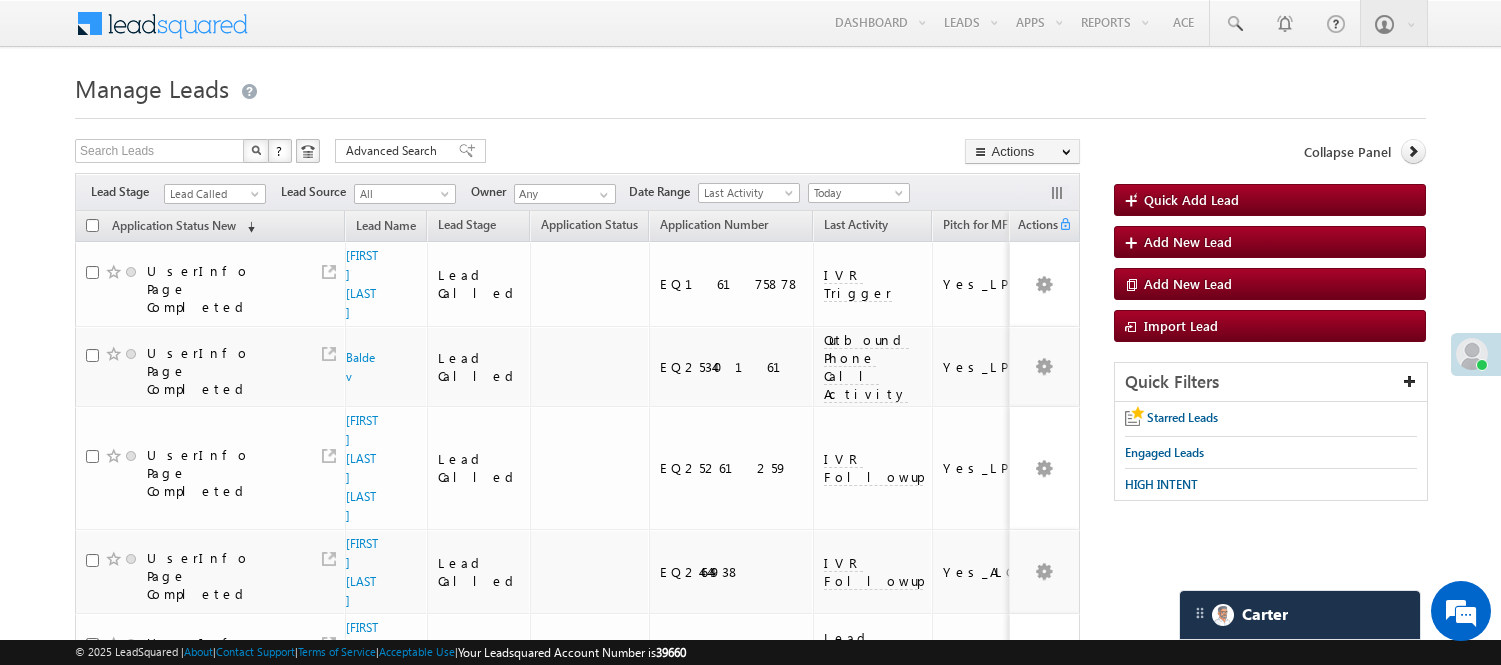 scroll, scrollTop: 0, scrollLeft: 0, axis: both 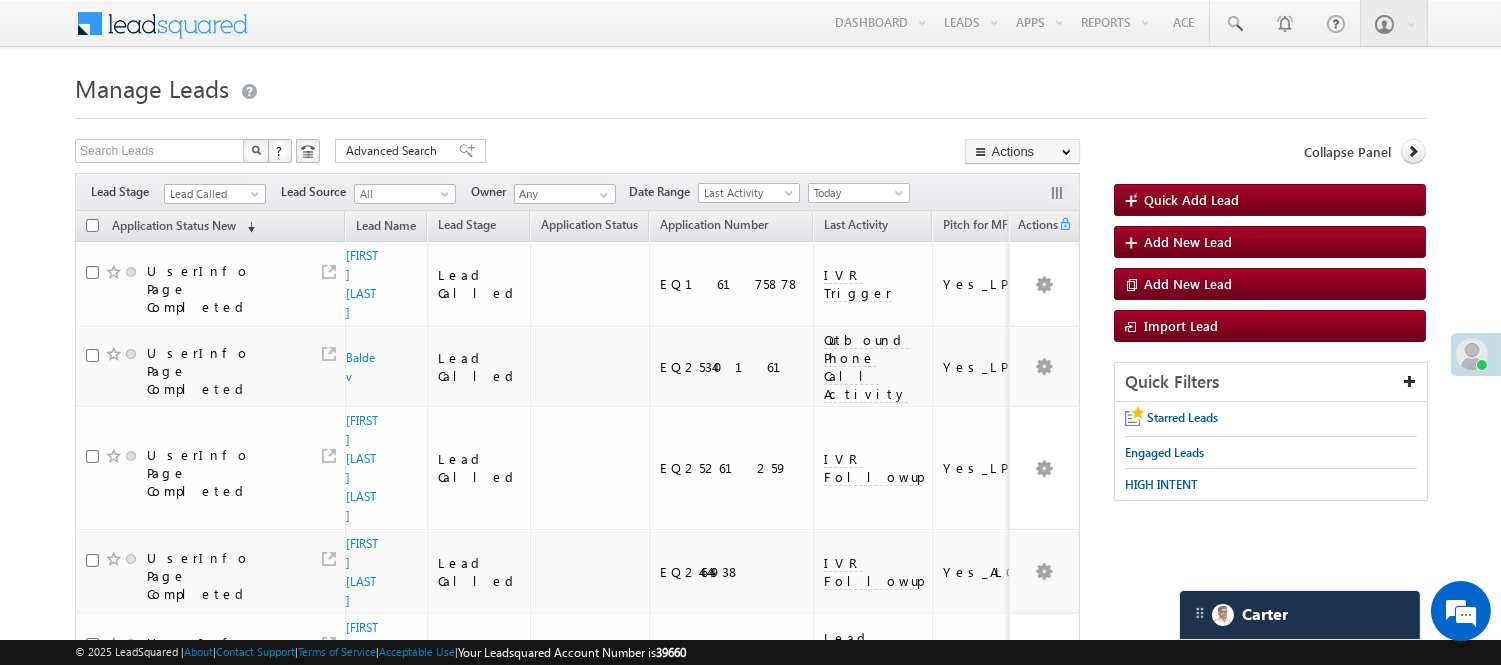 click on "Lead Called" at bounding box center (212, 194) 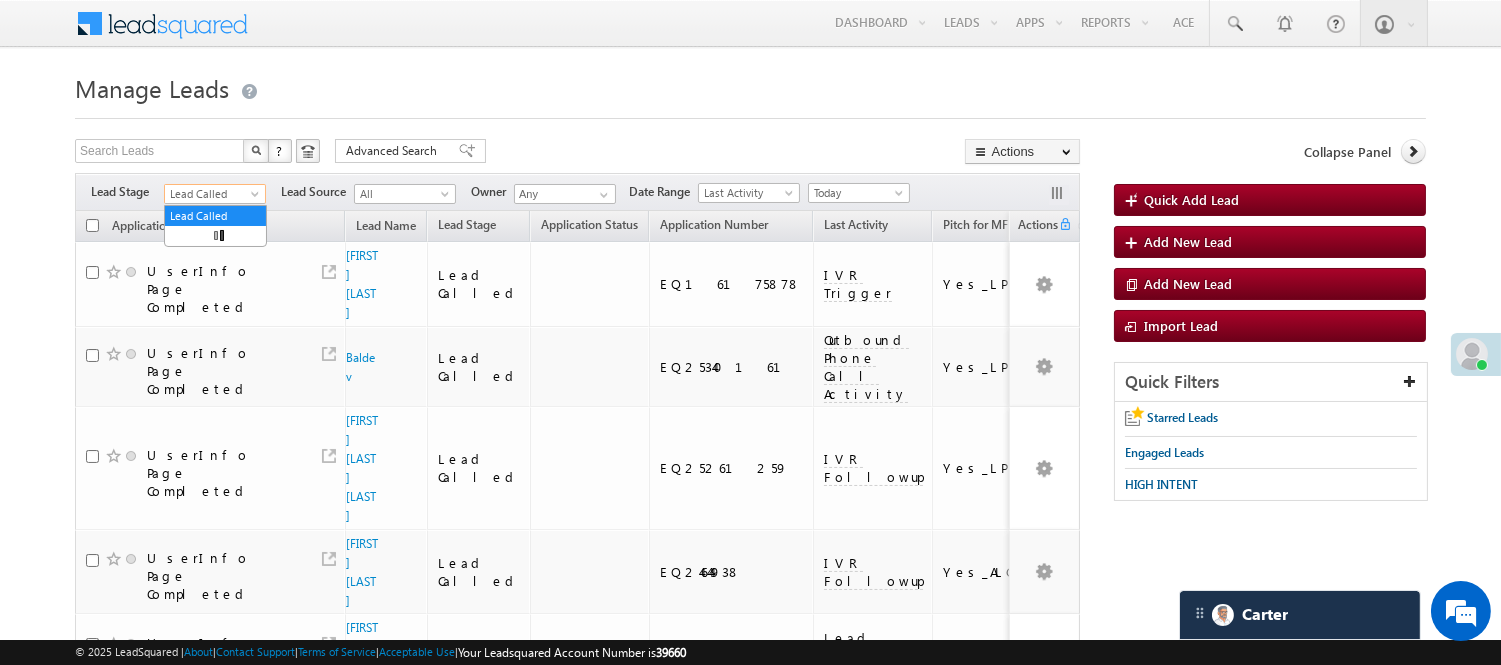 scroll, scrollTop: 0, scrollLeft: 0, axis: both 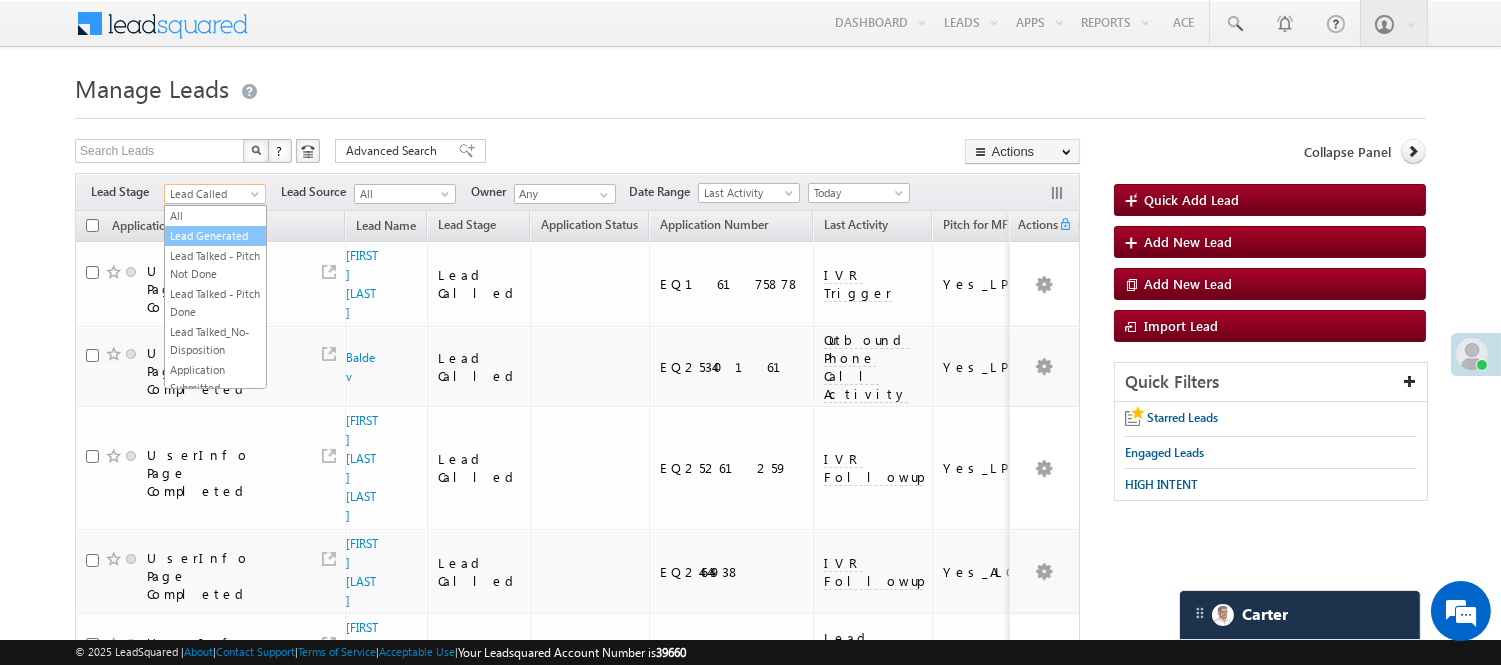 click on "Lead Generated" at bounding box center (215, 236) 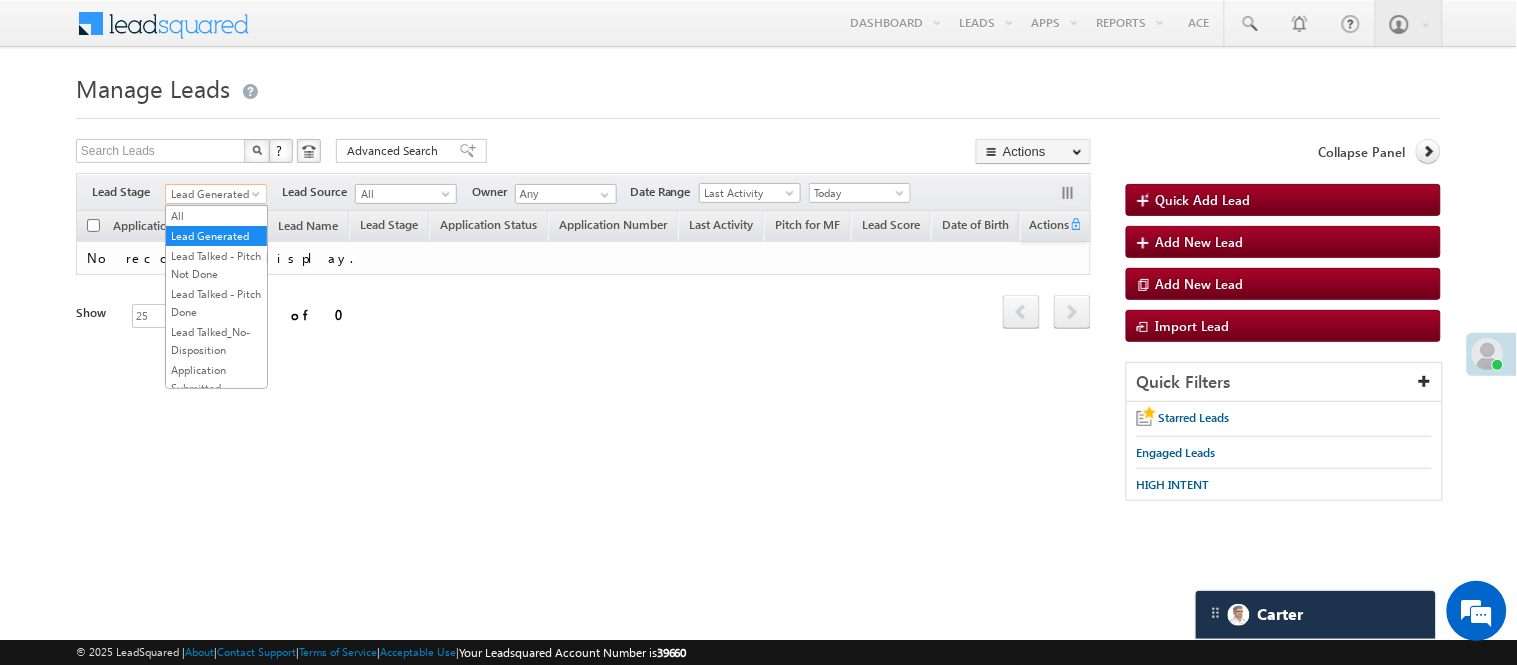 click on "Lead Generated" at bounding box center (216, 194) 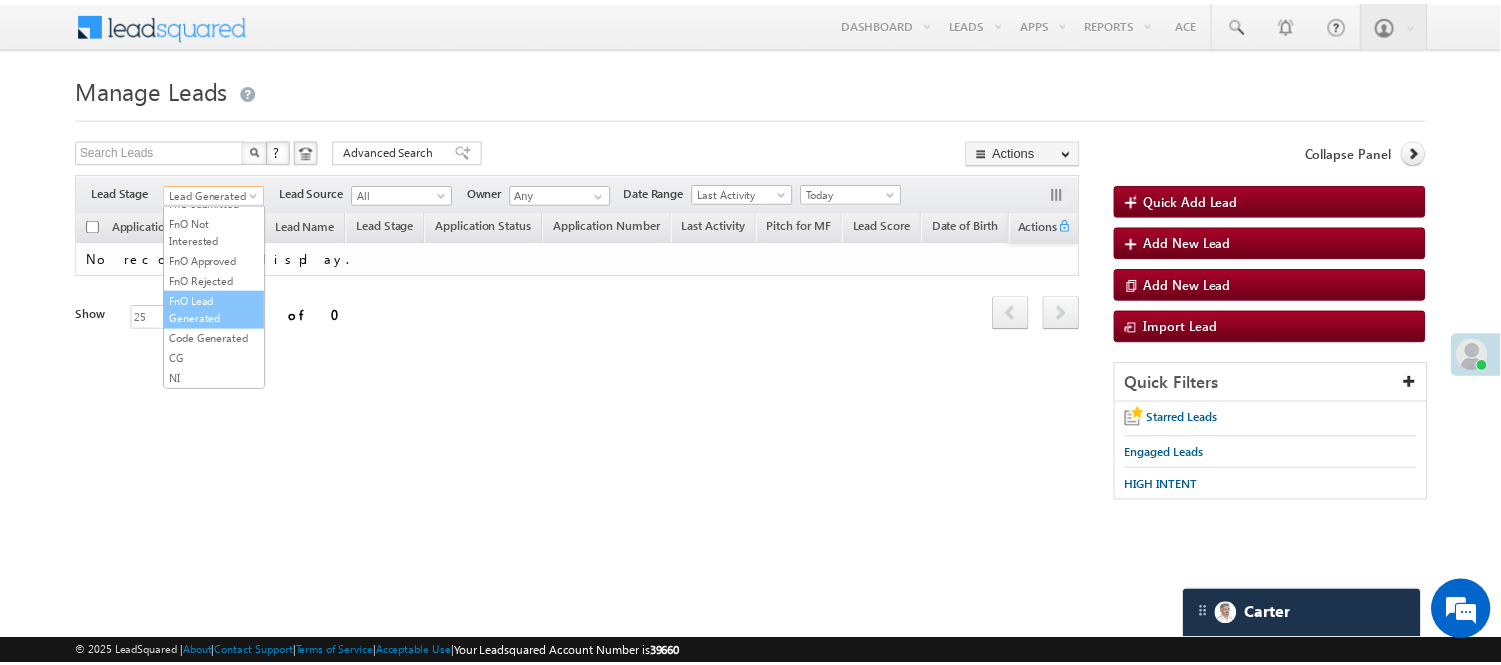 scroll, scrollTop: 163, scrollLeft: 0, axis: vertical 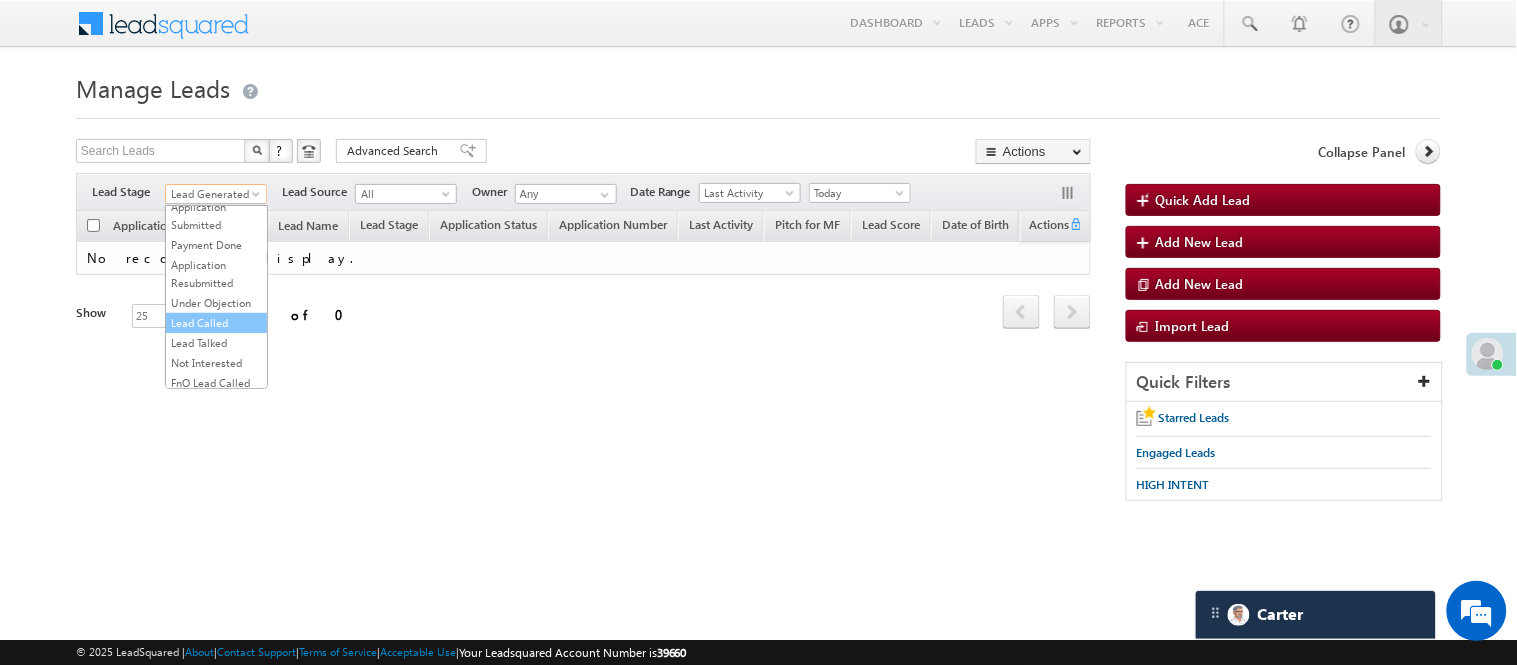 click on "Lead Called" at bounding box center (216, 323) 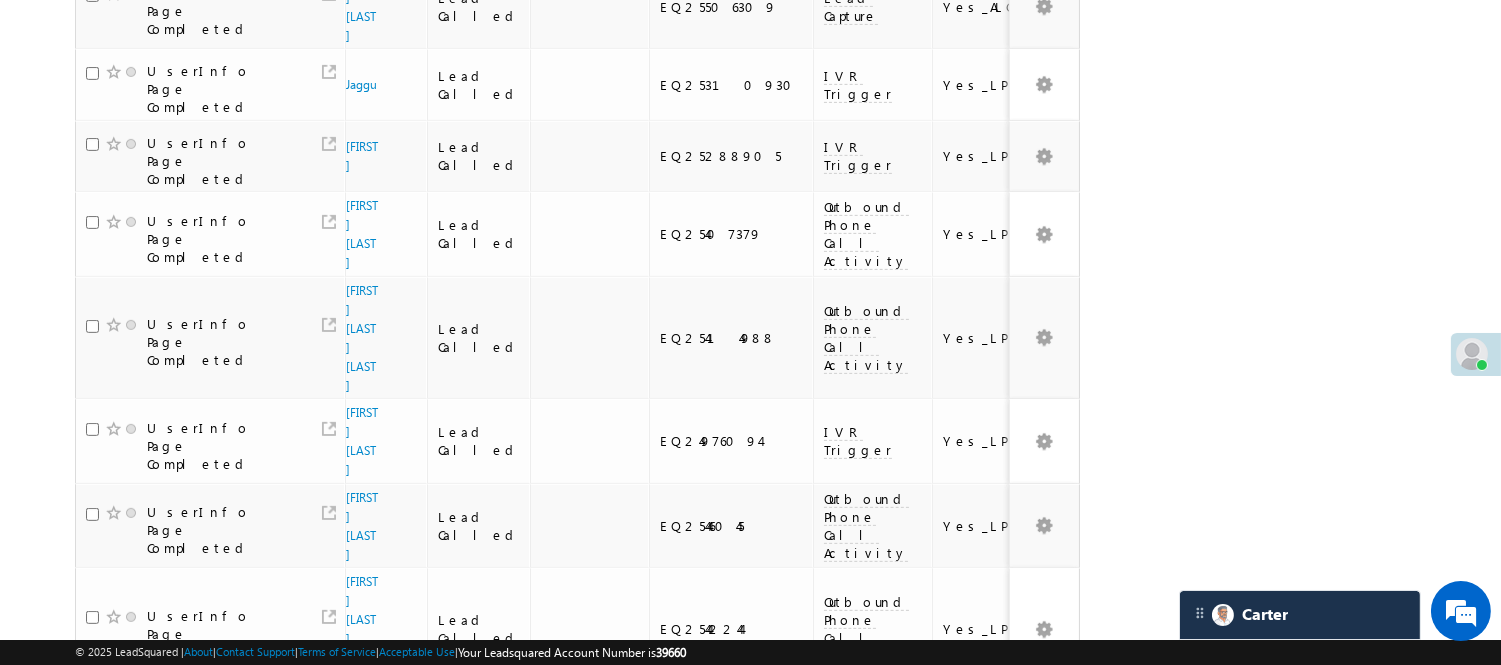 scroll, scrollTop: 1438, scrollLeft: 0, axis: vertical 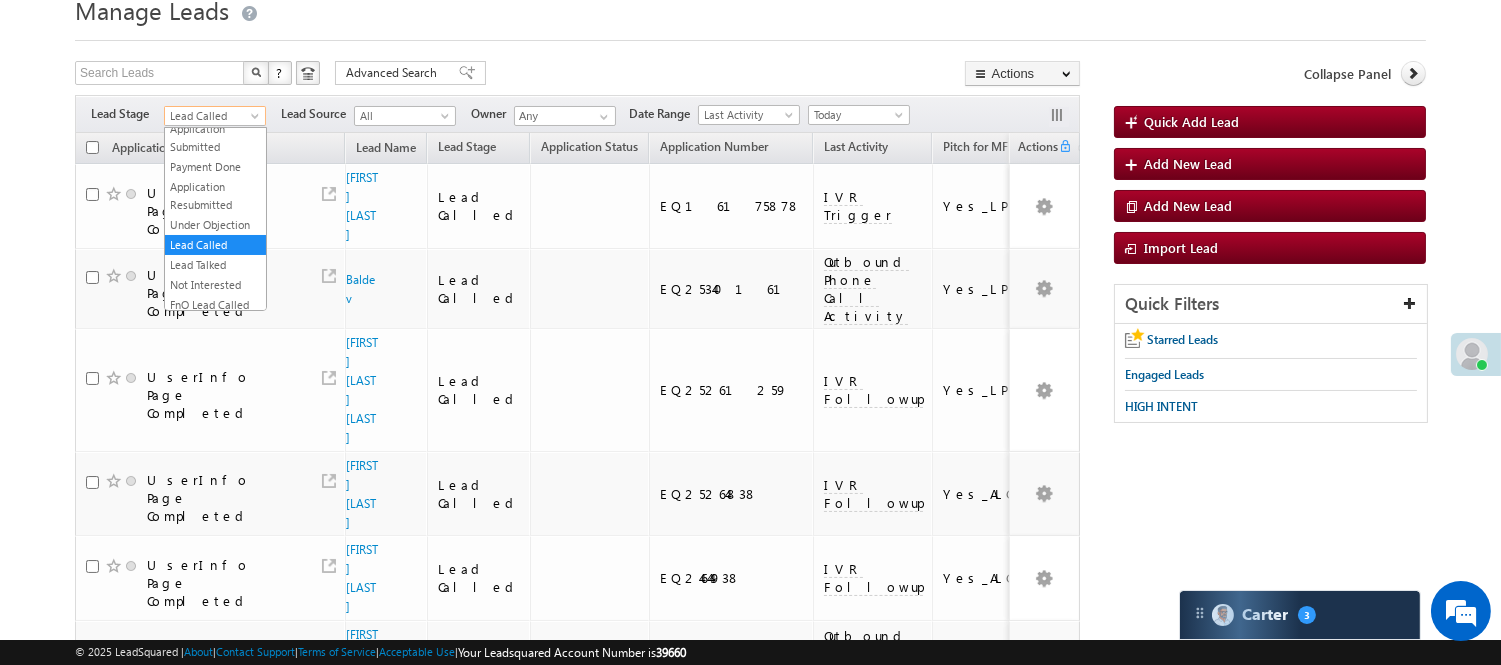 click on "Lead Called" at bounding box center (212, 116) 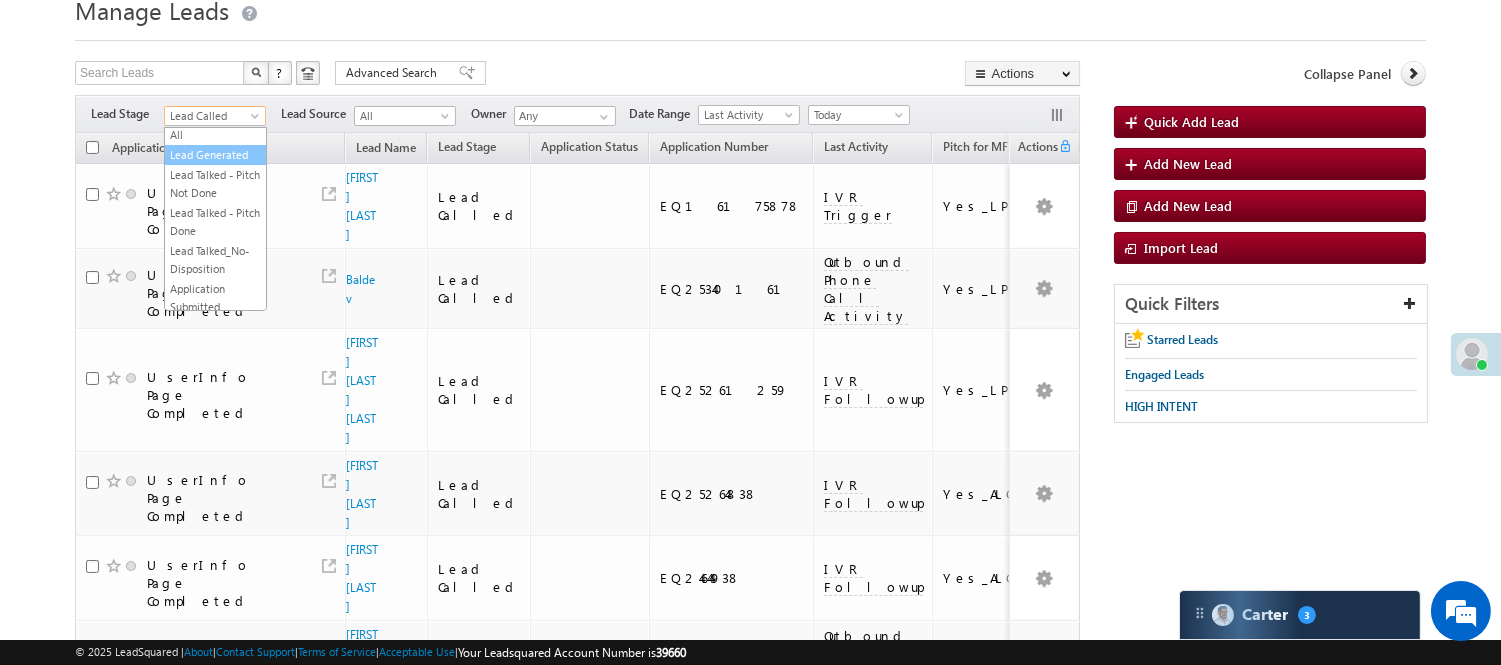 scroll, scrollTop: 0, scrollLeft: 0, axis: both 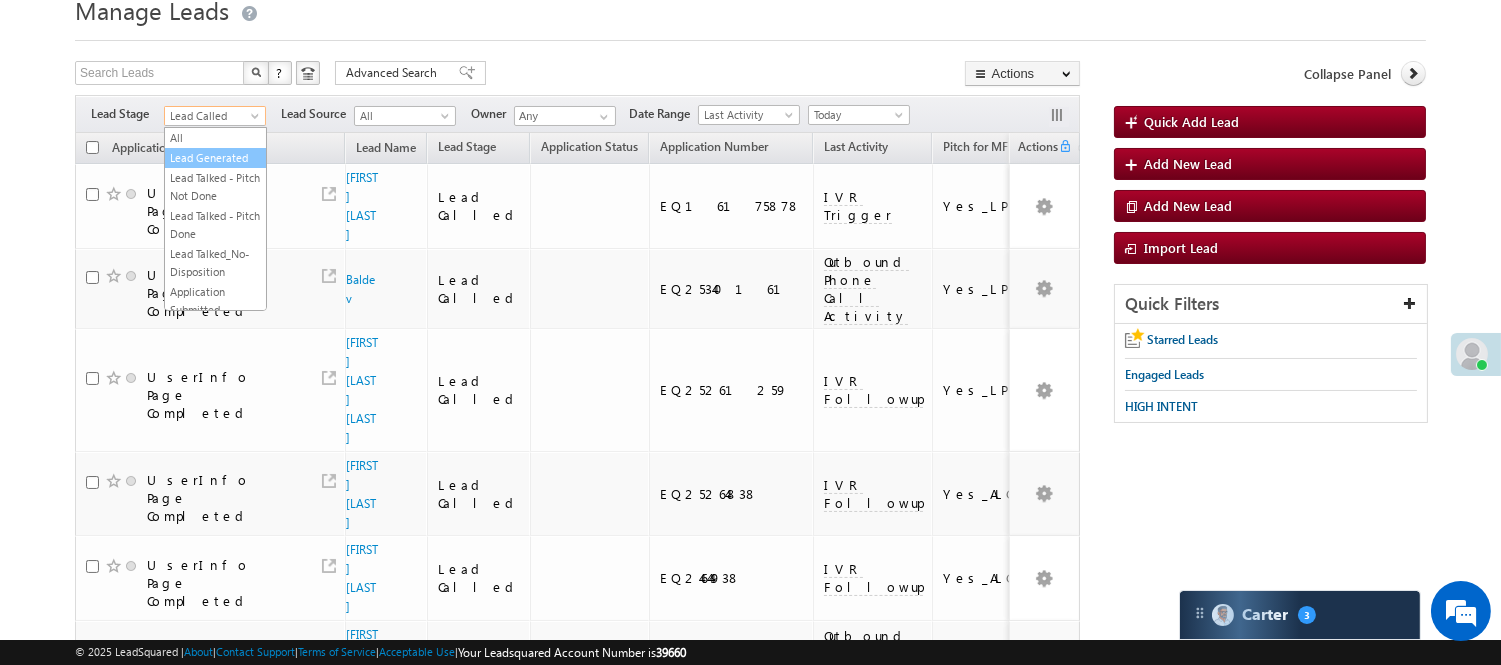 click on "Lead Generated" at bounding box center [215, 158] 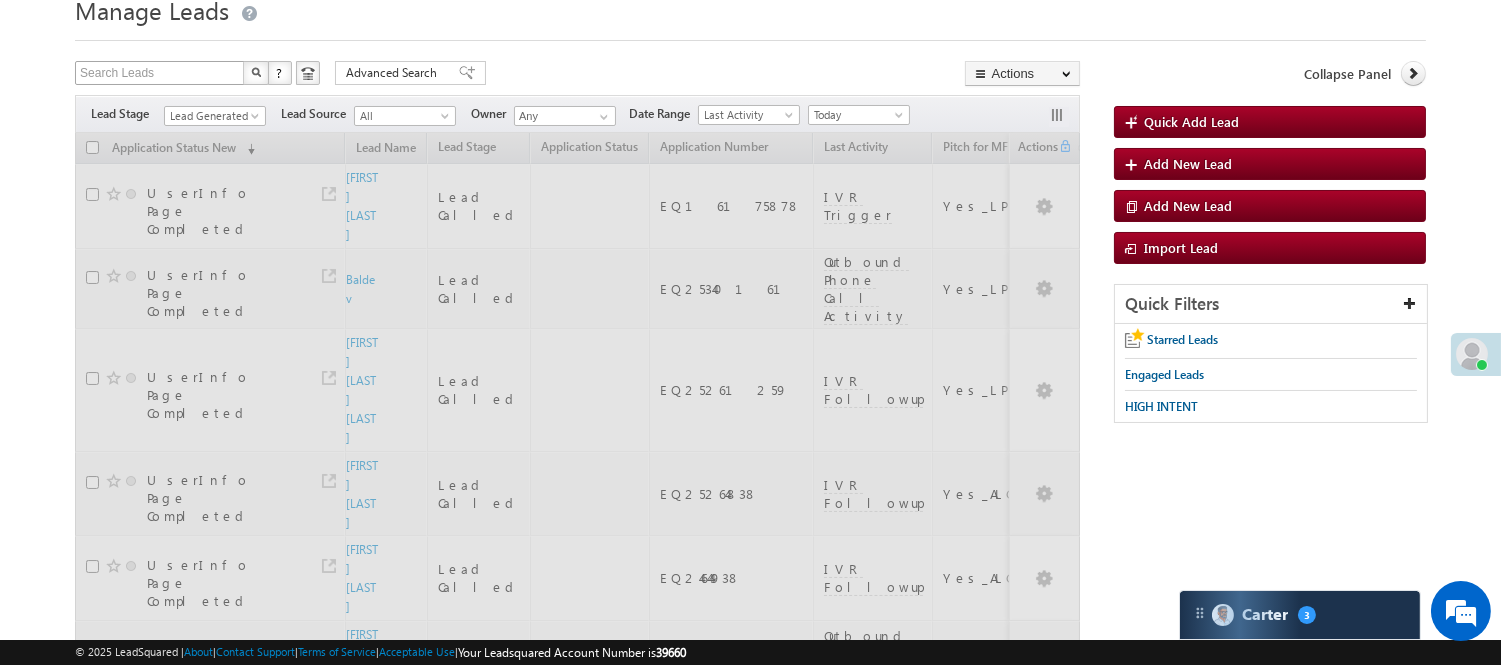 scroll, scrollTop: 0, scrollLeft: 0, axis: both 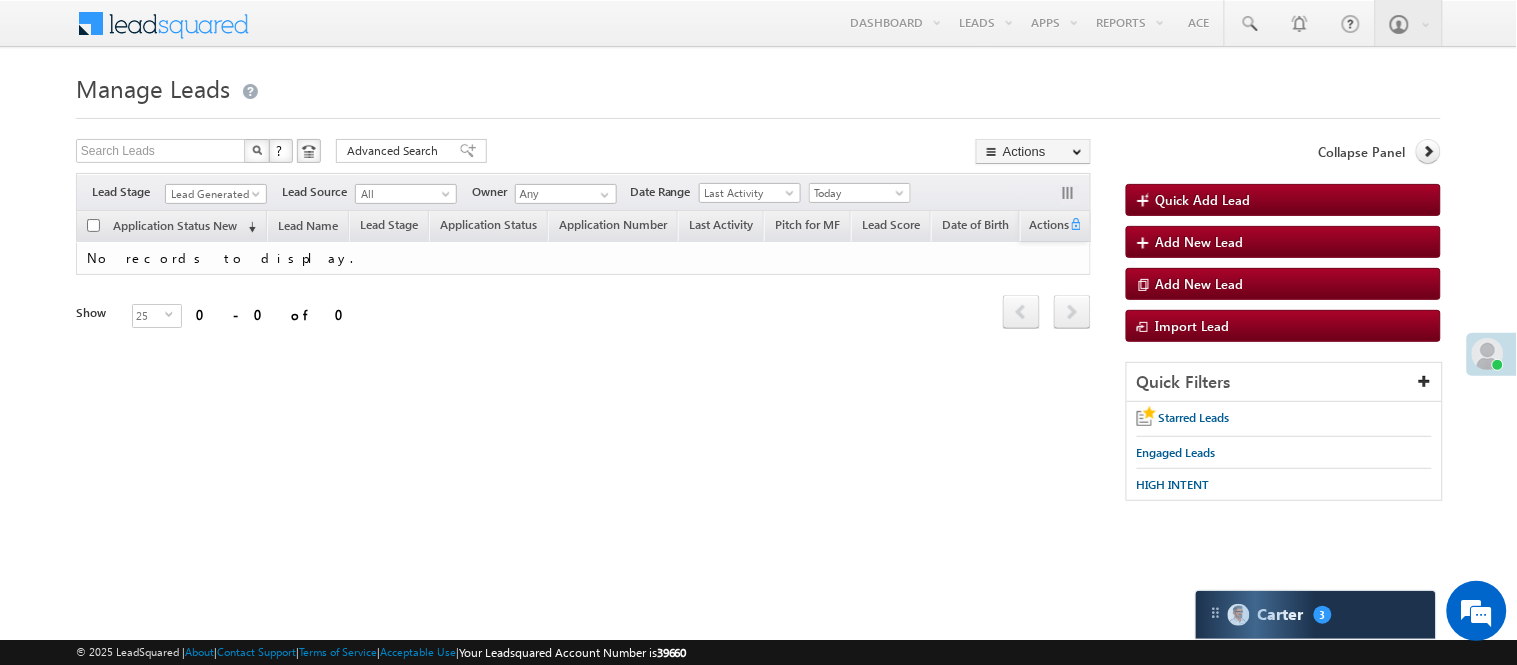 click on "Lead Generated" at bounding box center [216, 191] 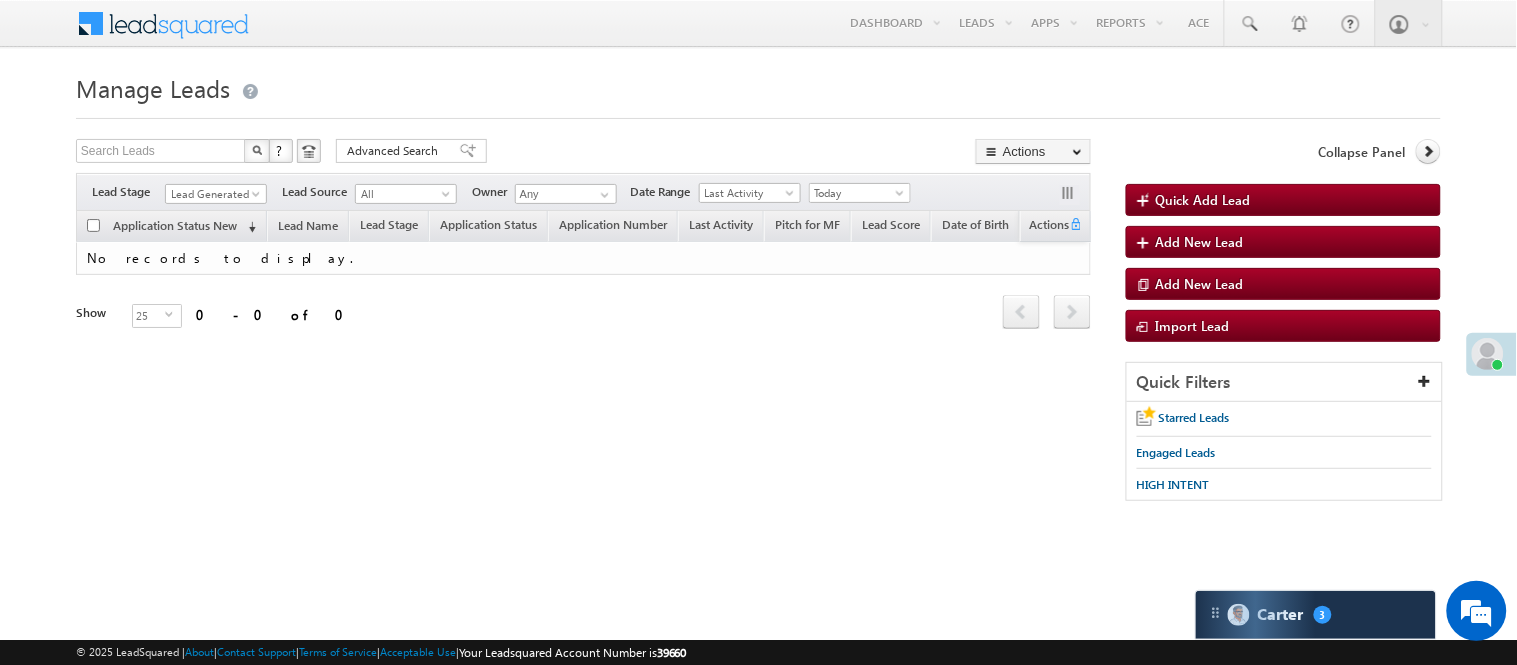 click on "Filters
Lead Stage
All Lead Generated Lead Talked - Pitch Not Done Lead Talked - Pitch Done Lead Talked_No-Disposition Application Submitted Payment Done Application Resubmitted Under Objection Lead Called Lead Talked Not Interested FnO Lead Called FnO Lead Talked FnO submitted FnO Not Interested FnO Approved FnO Rejected FnO Lead Generated Code Generated CG NI Lead Generated
Lead Source
All All
Owner Any Any" at bounding box center (583, 192) 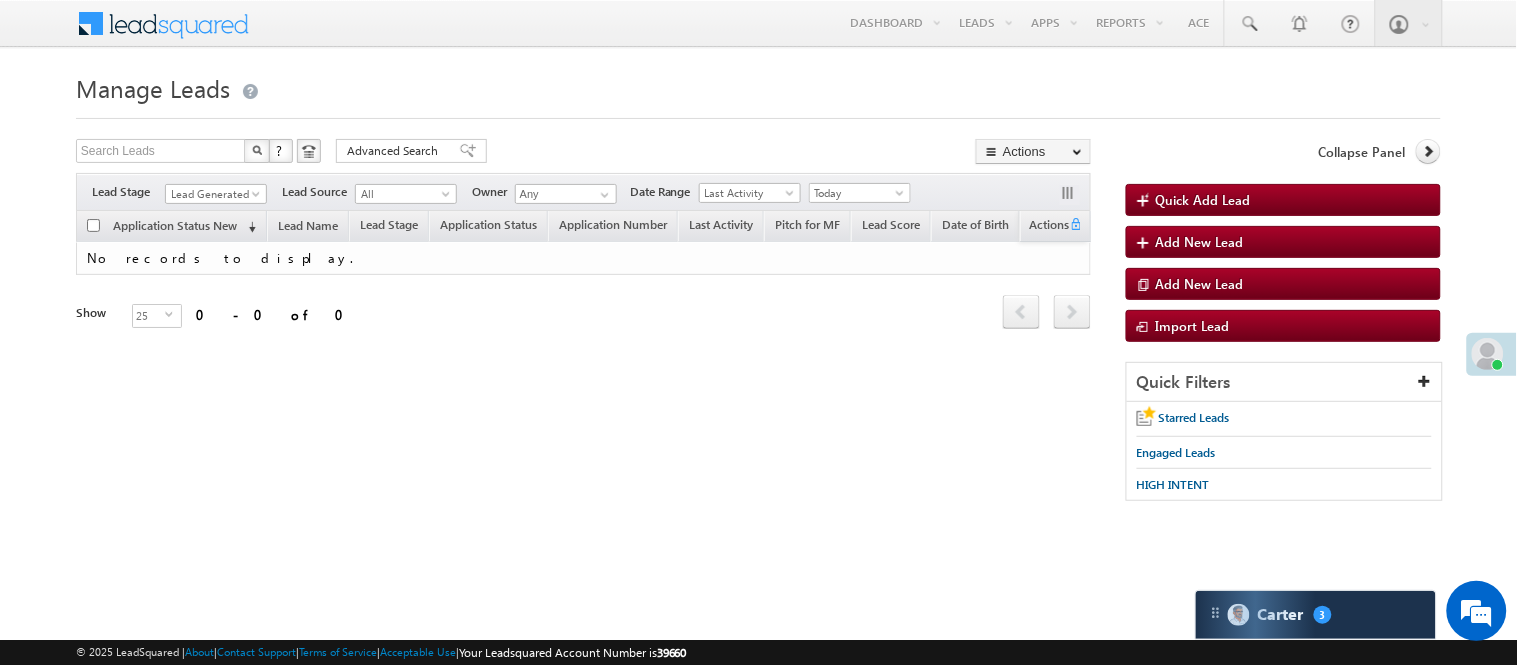 click on "Lead Generated" at bounding box center (213, 194) 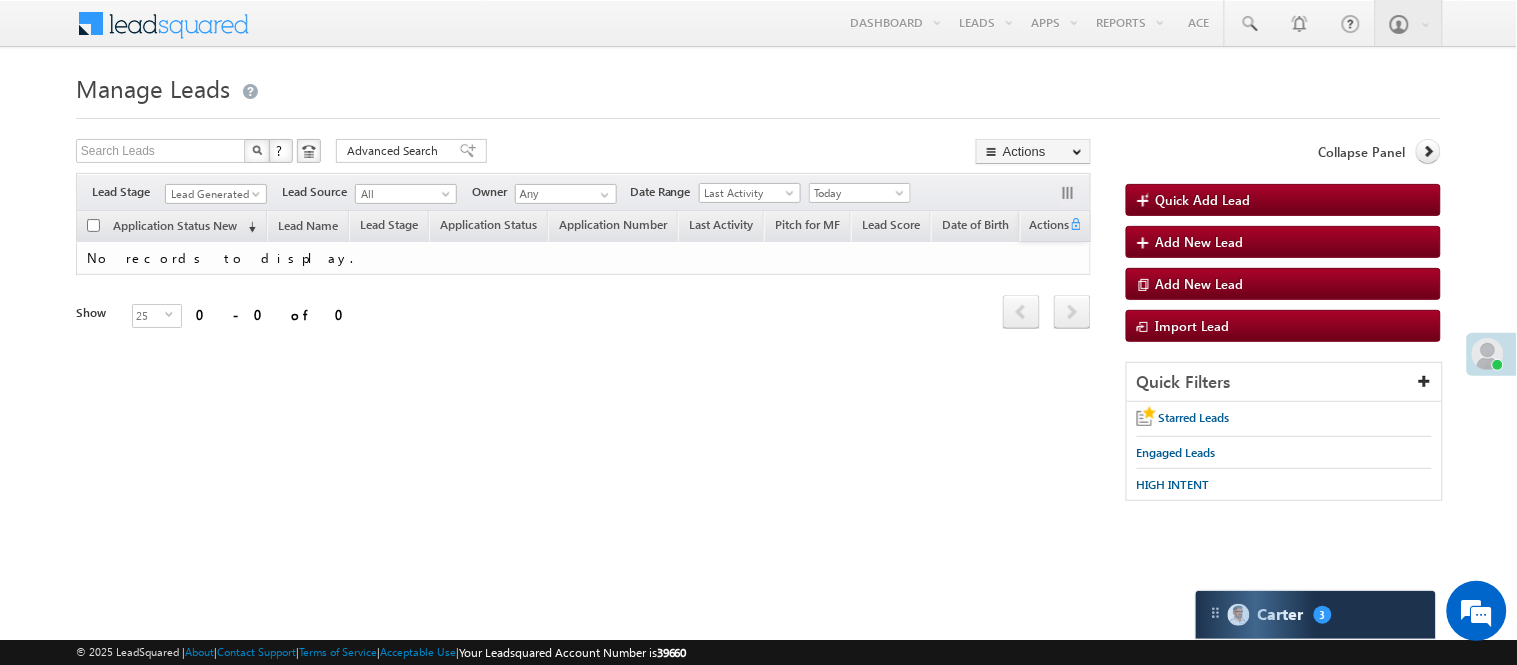 click on "Lead Generated" at bounding box center [213, 194] 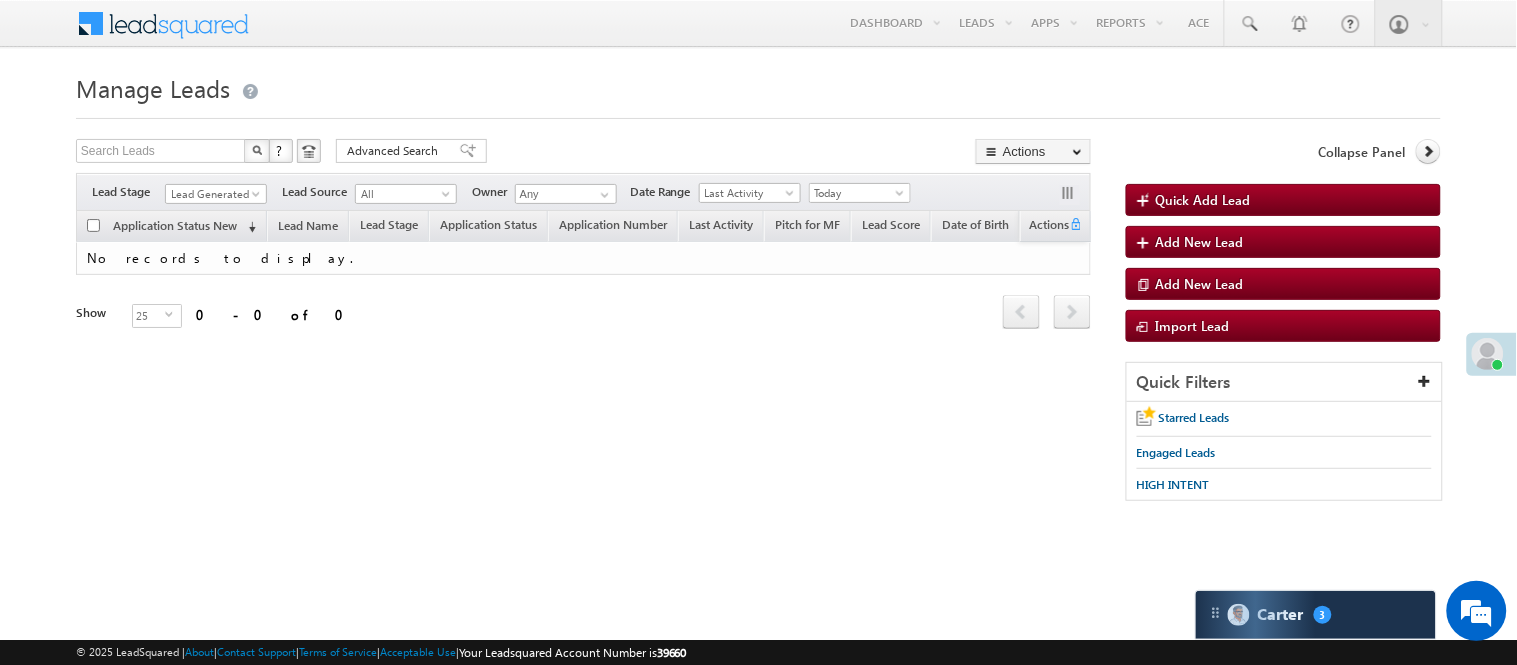 click on "Lead Generated" at bounding box center (213, 194) 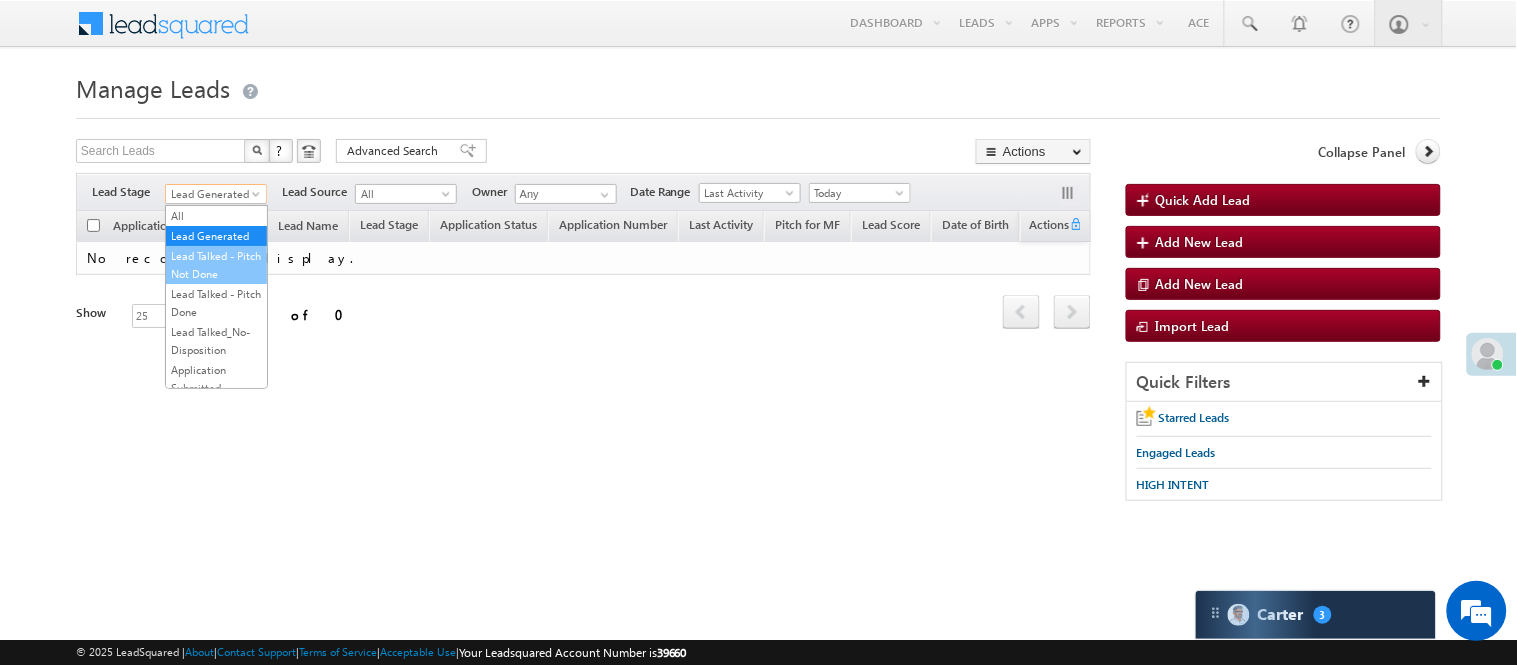 click on "Lead Talked - Pitch Not Done" at bounding box center (216, 265) 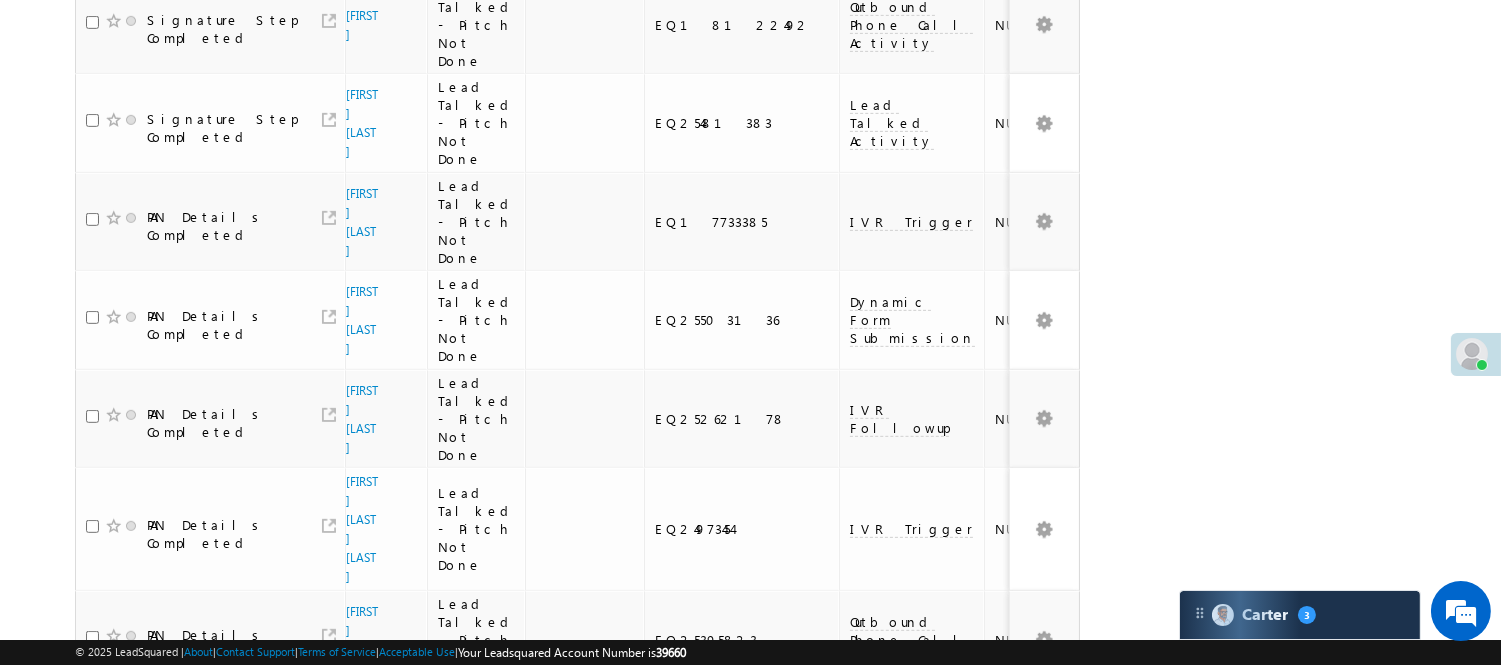 scroll, scrollTop: 1800, scrollLeft: 0, axis: vertical 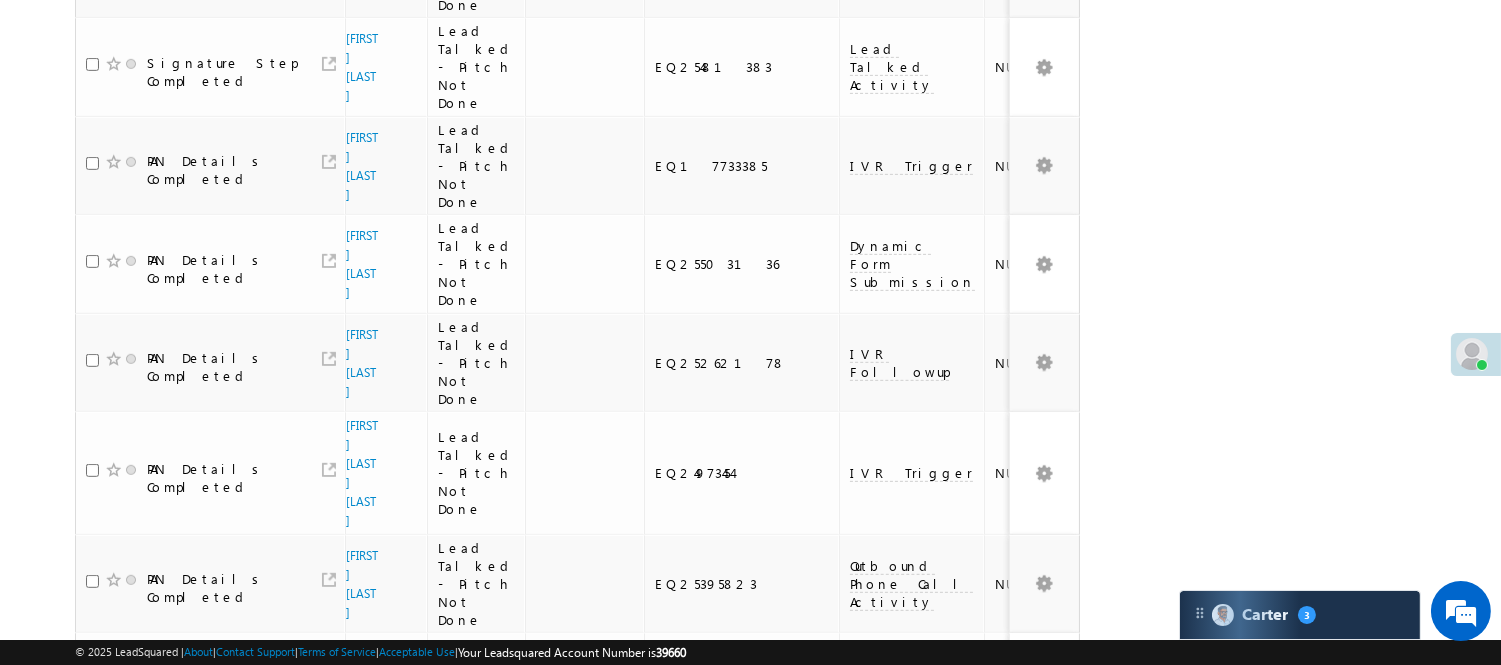 click on "2" at bounding box center (978, 991) 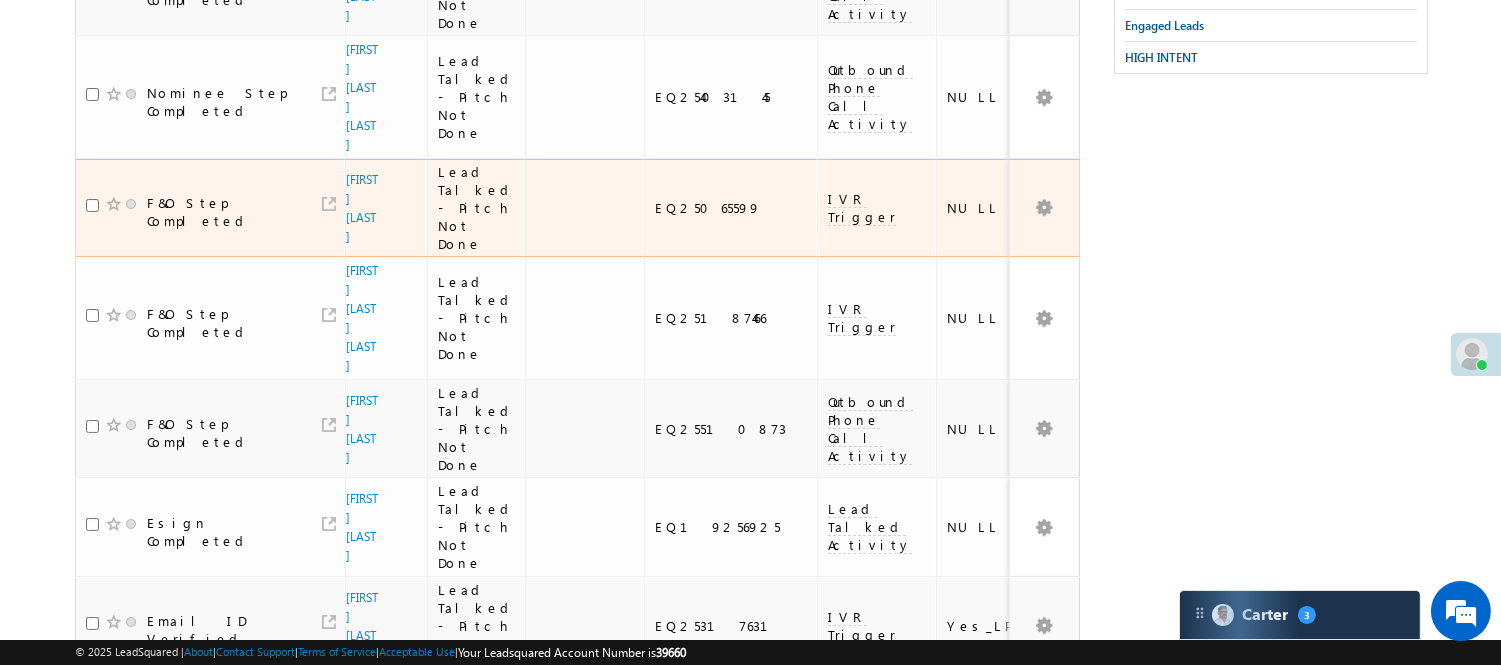 scroll, scrollTop: 0, scrollLeft: 0, axis: both 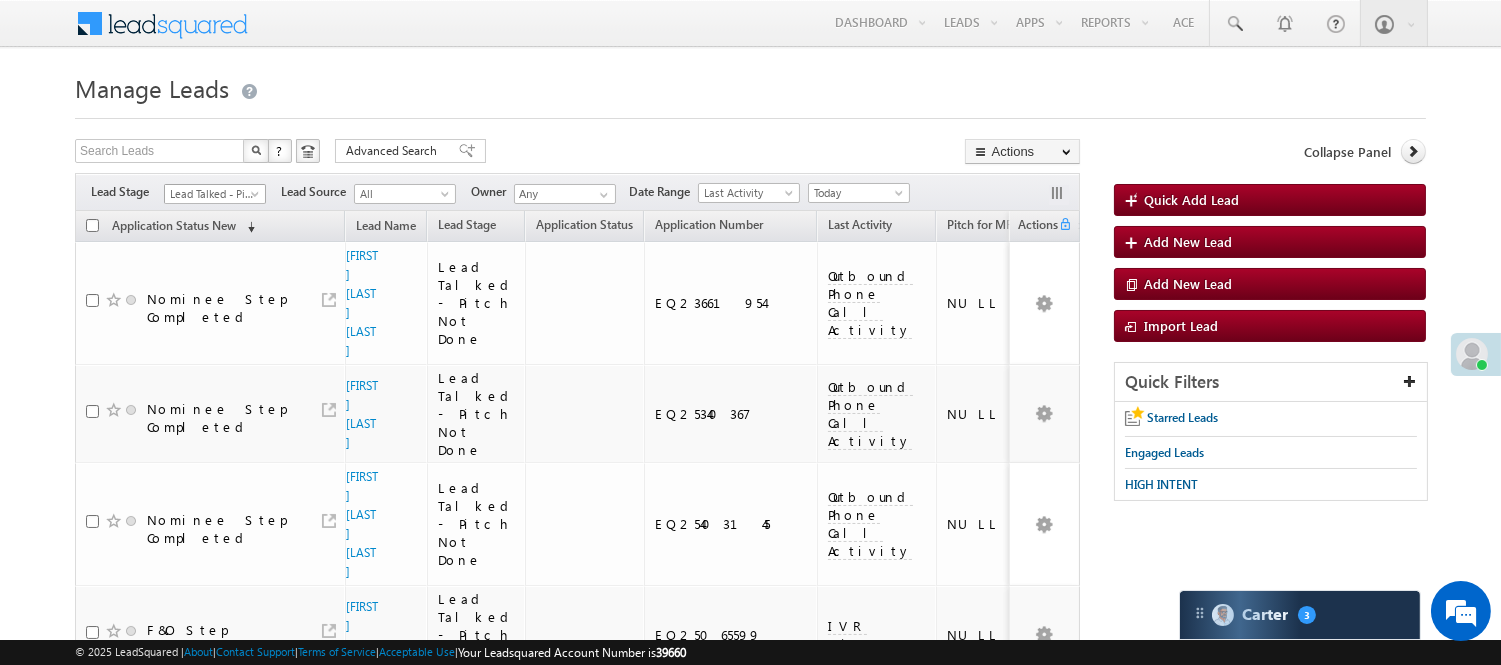 click on "Lead Talked - Pitch Not Done" at bounding box center [212, 194] 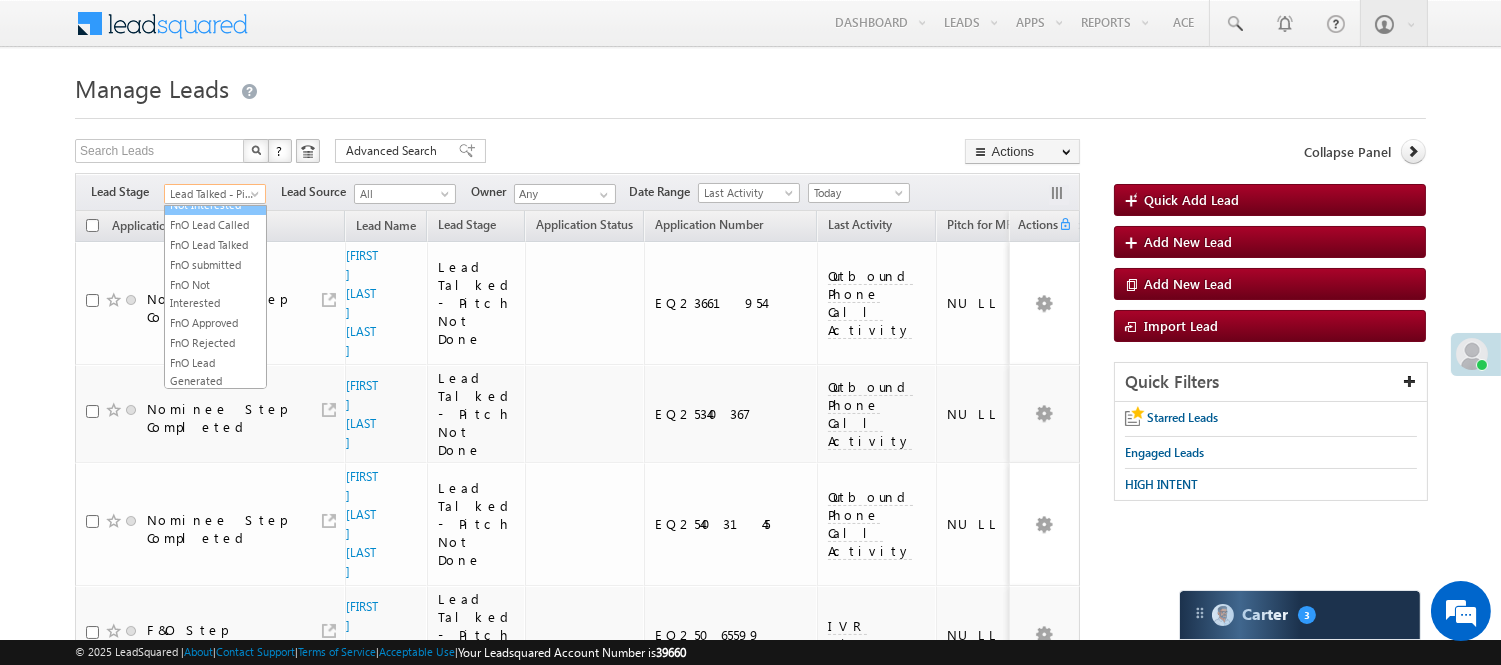 scroll, scrollTop: 333, scrollLeft: 0, axis: vertical 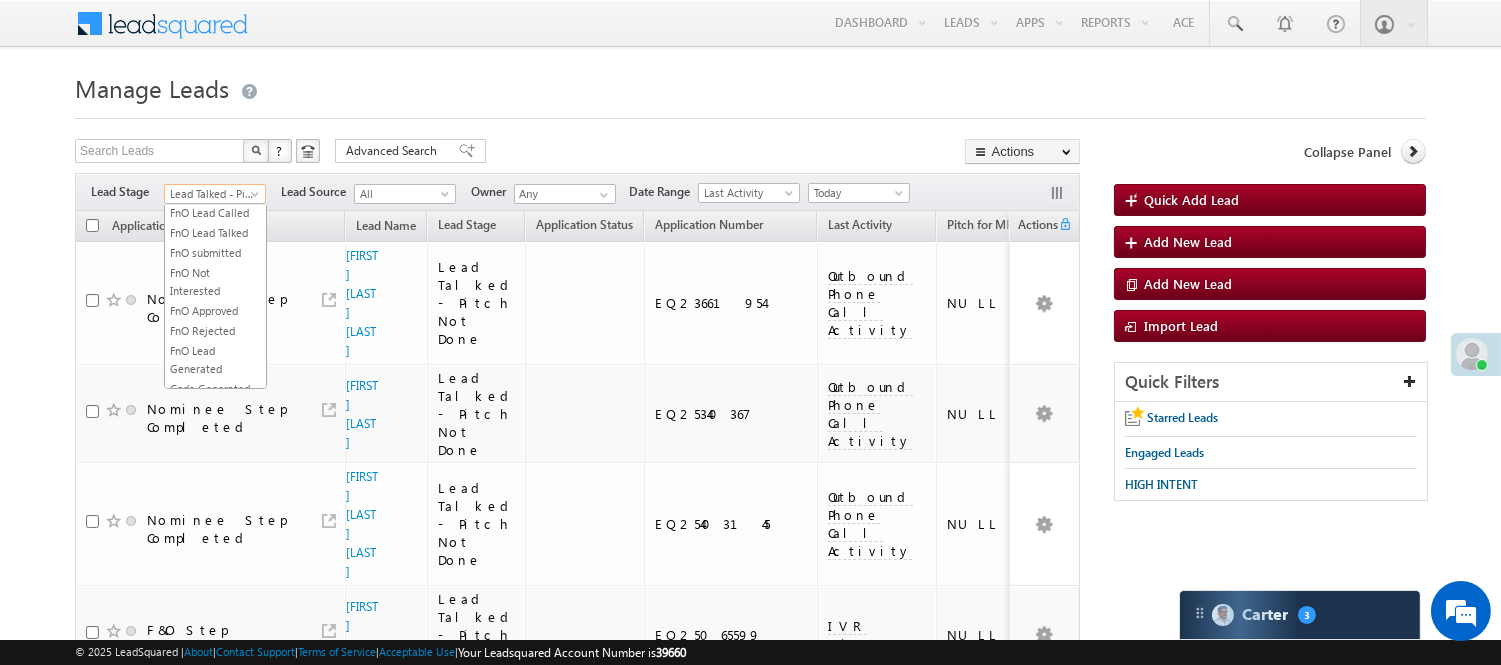 click on "Lead Called" at bounding box center (215, 153) 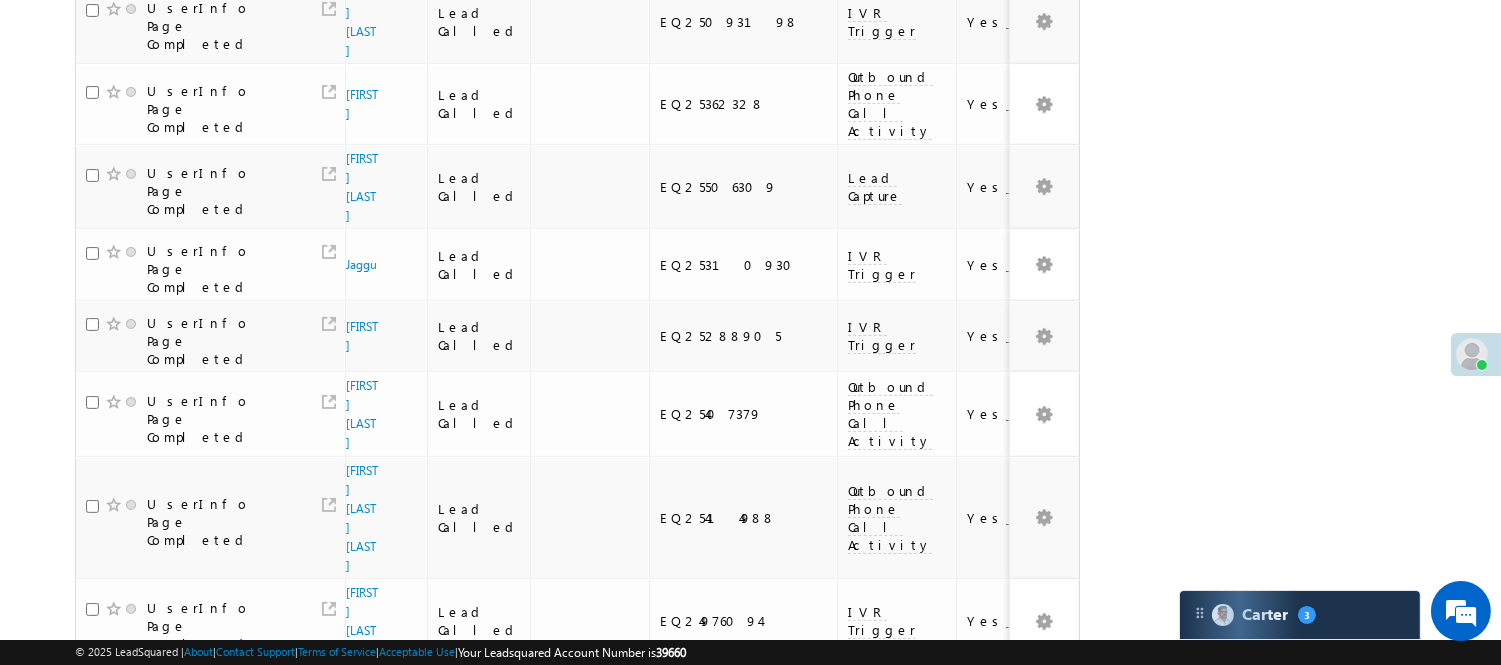 scroll, scrollTop: 1438, scrollLeft: 0, axis: vertical 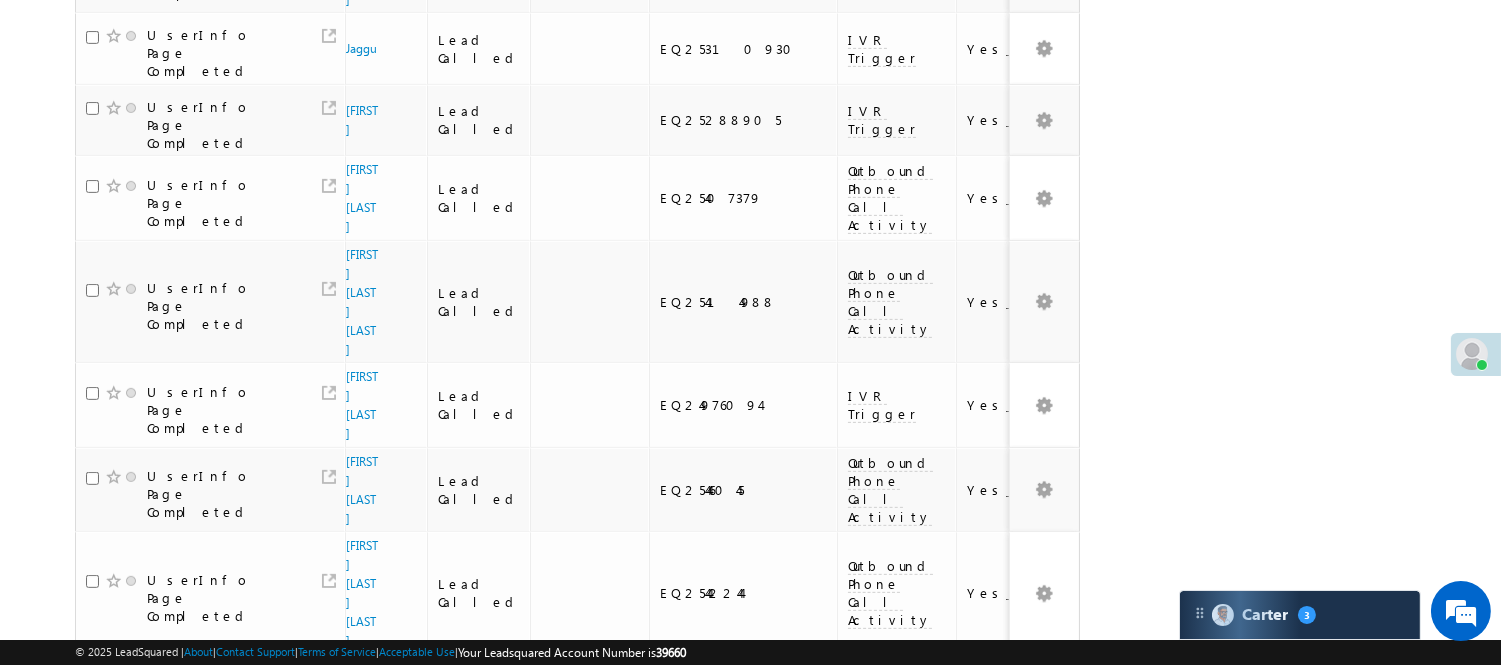 click on "EQ25511172" at bounding box center (744, 697) 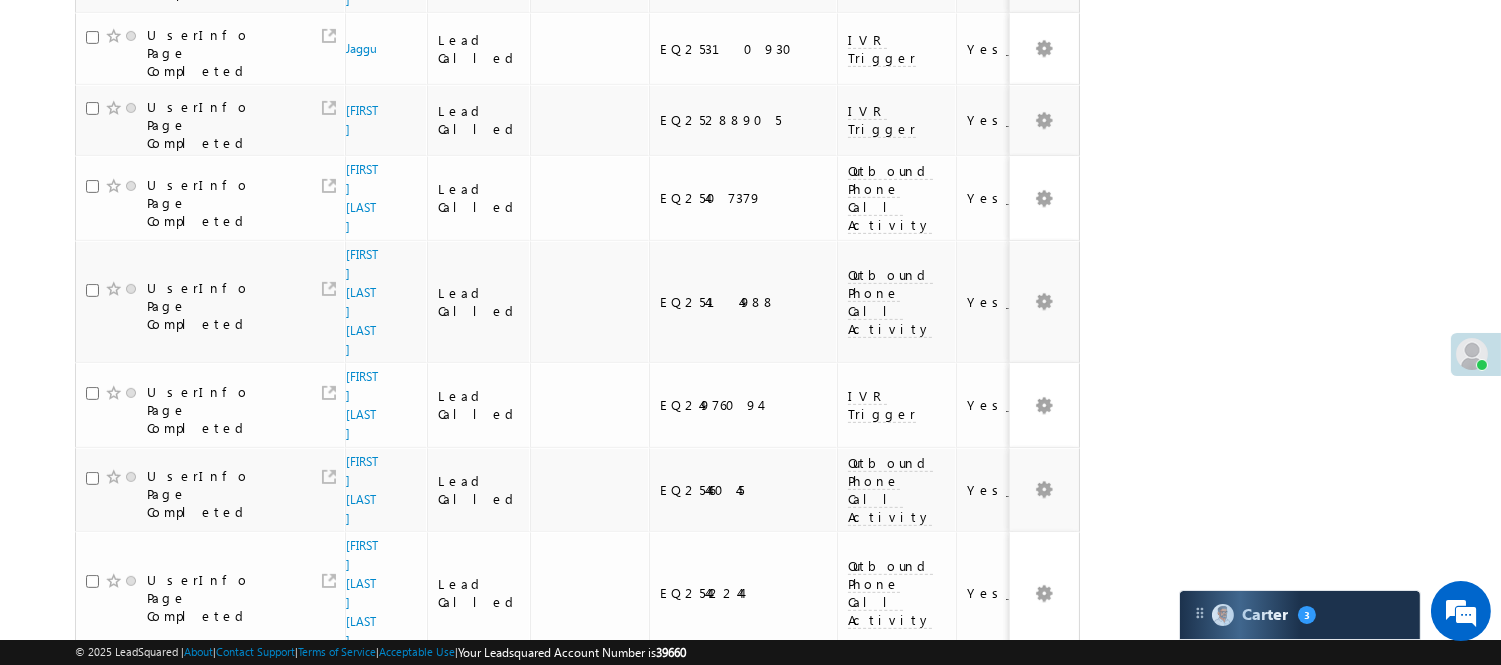 click on "EQ25511172" at bounding box center [744, 697] 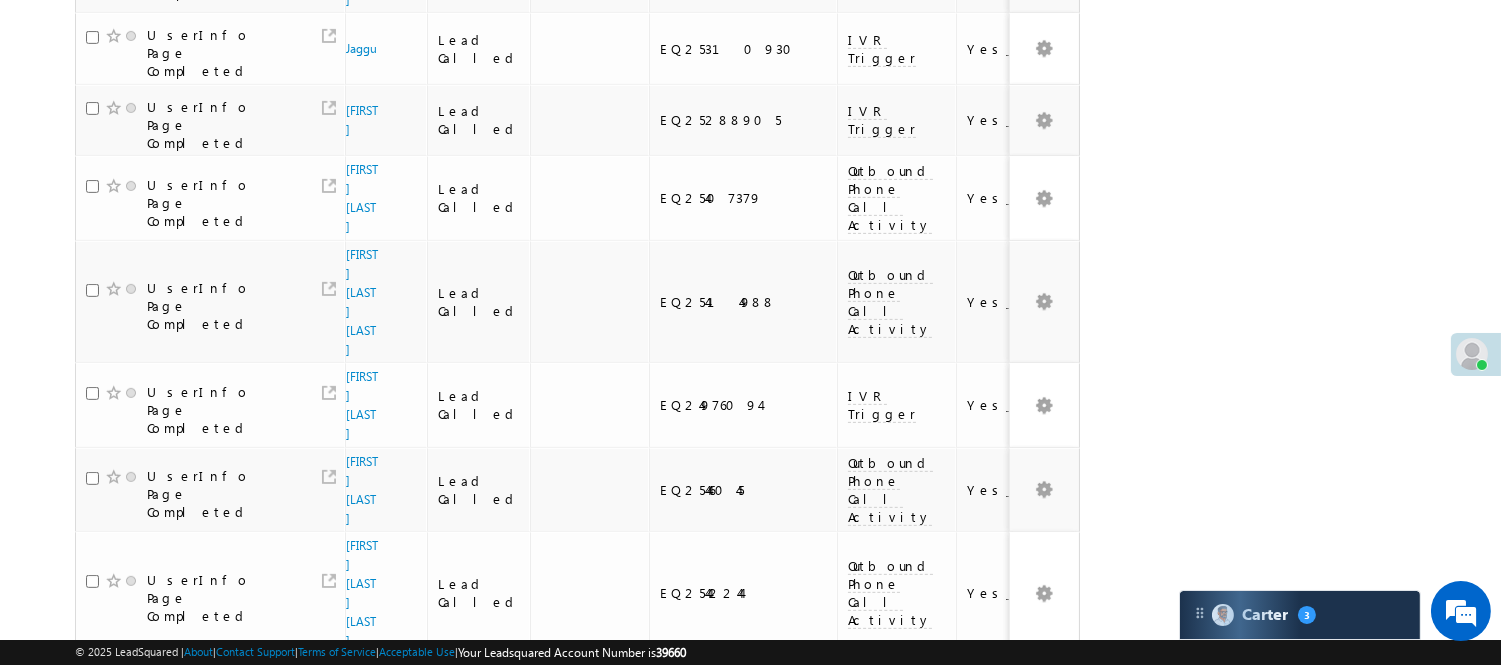 copy on "EQ25511172" 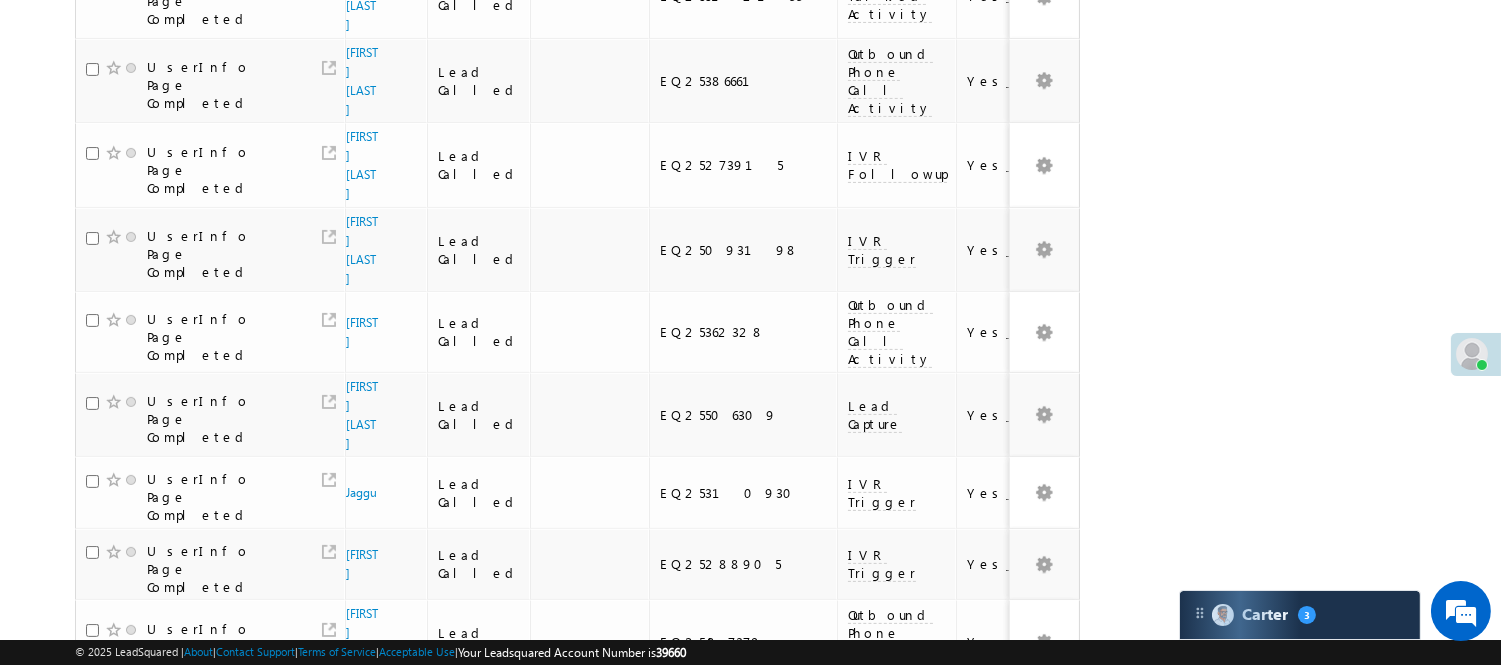 scroll, scrollTop: 1438, scrollLeft: 0, axis: vertical 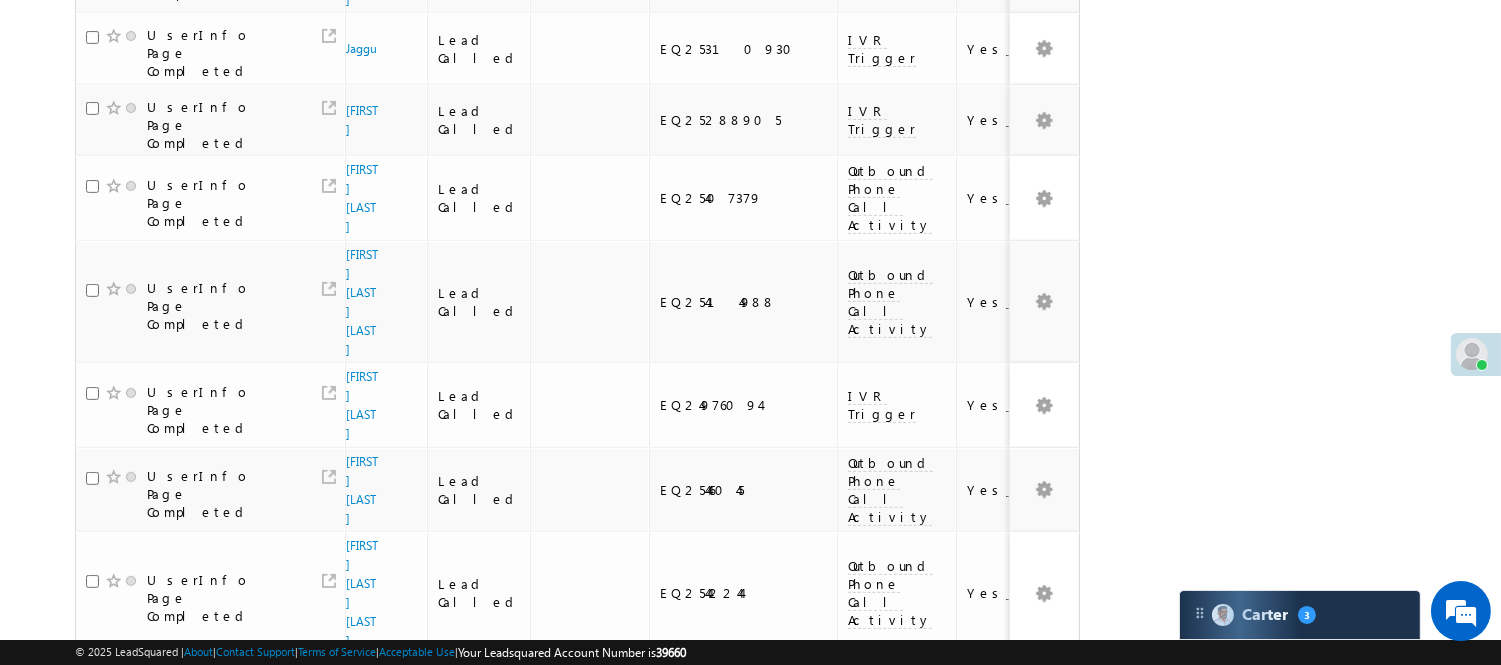 copy on "EQ25511172" 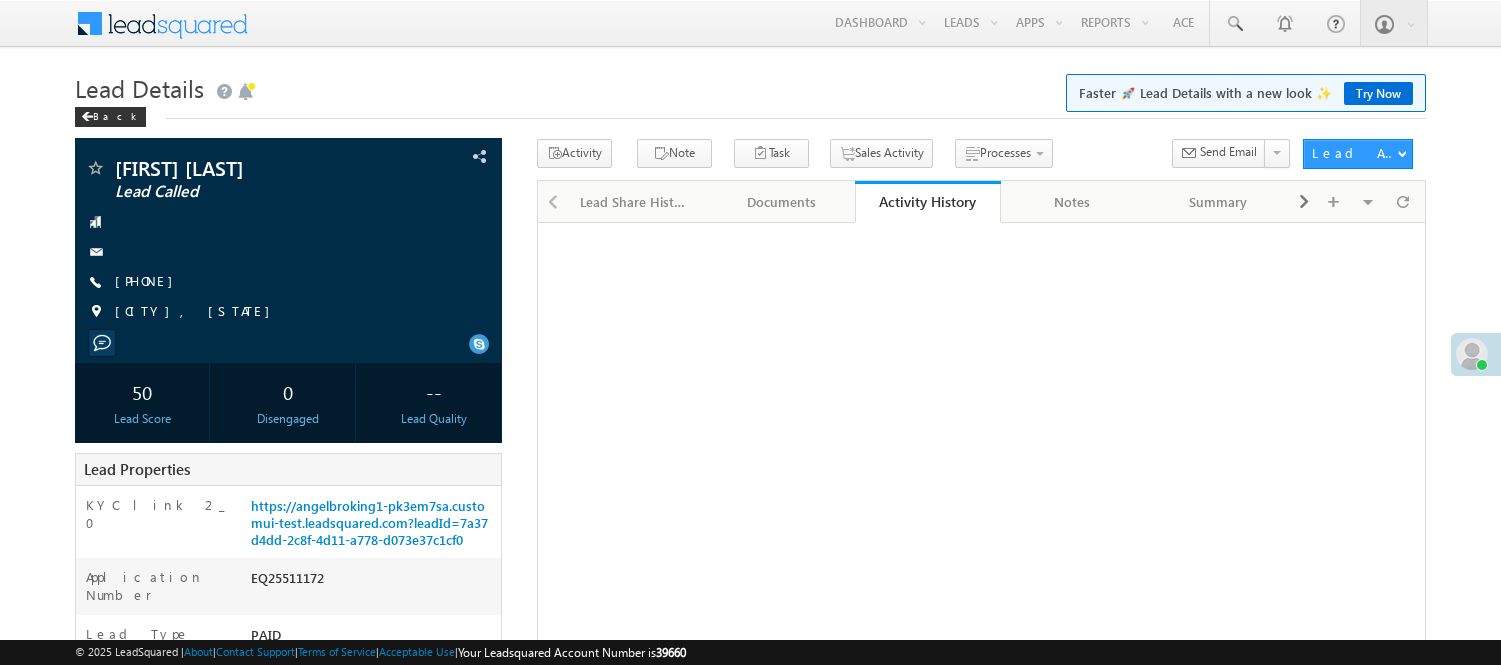 click on "EQ25511172" at bounding box center [373, 582] 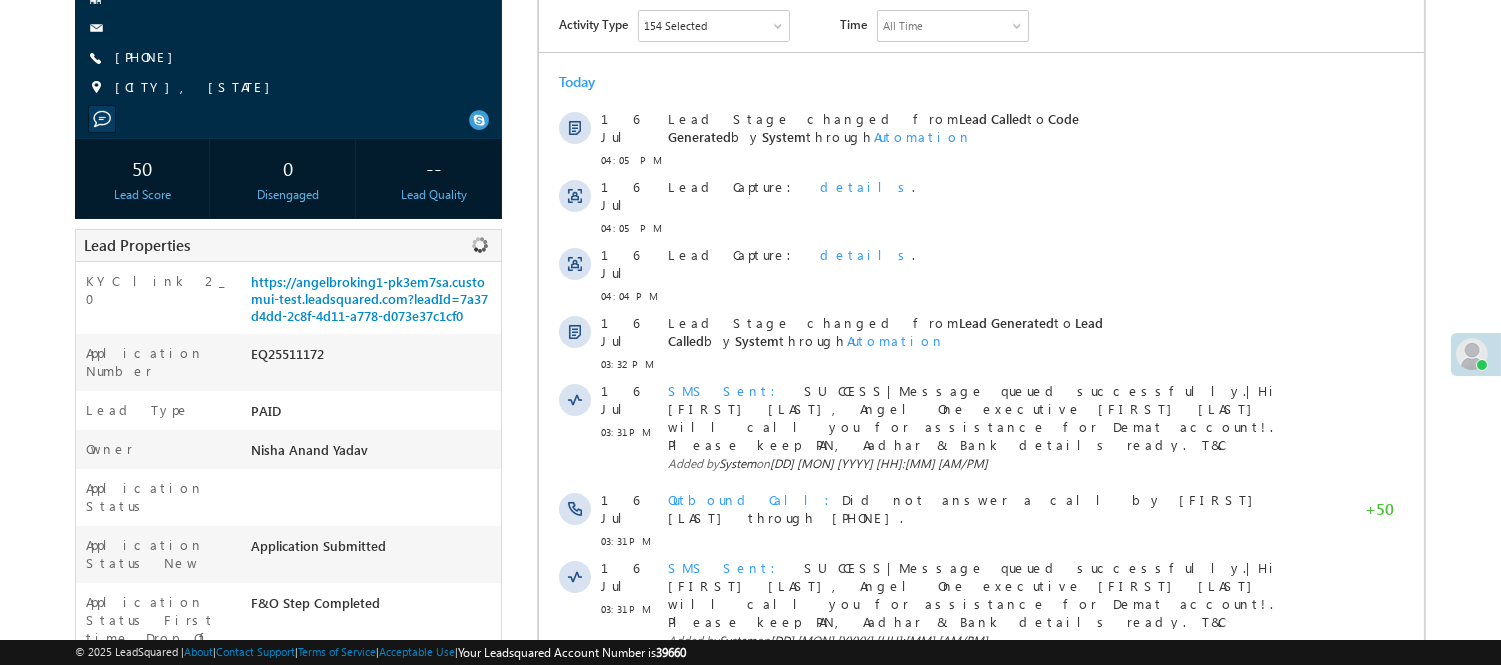 scroll, scrollTop: 0, scrollLeft: 0, axis: both 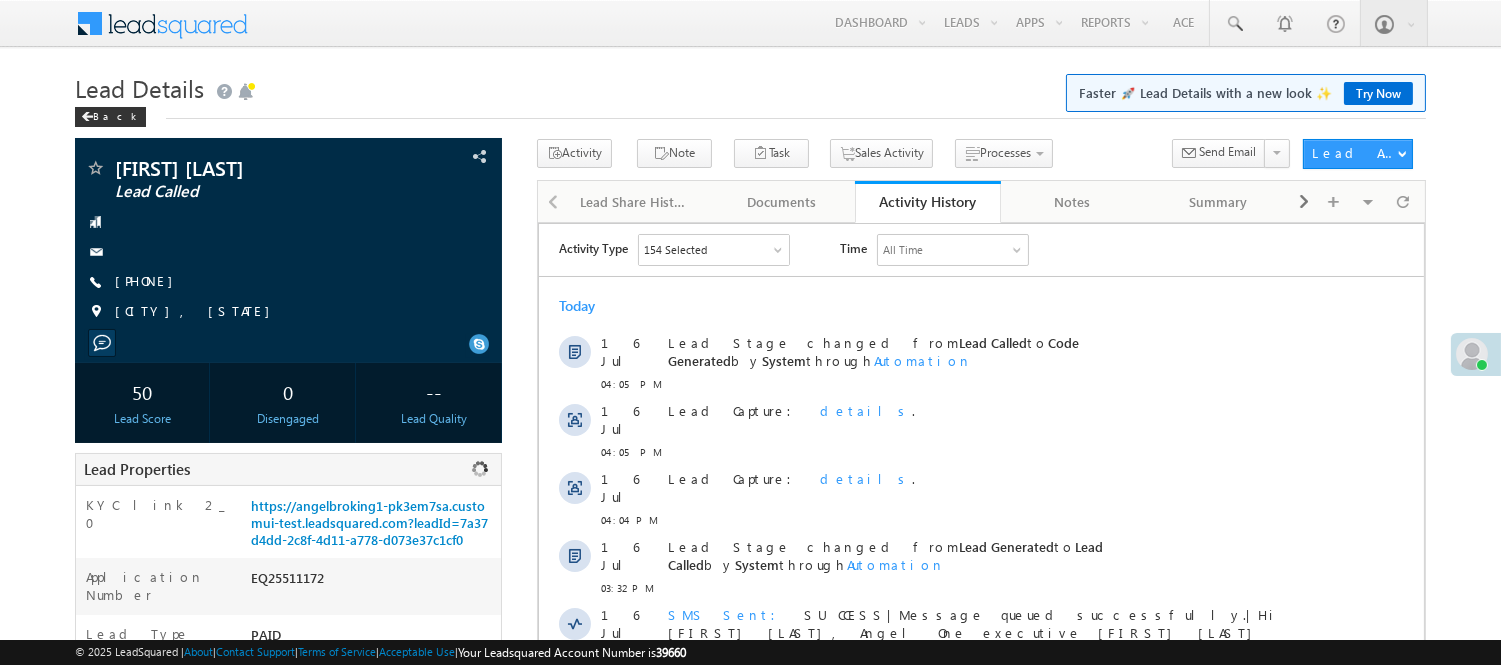 click on "https://angelbroking1-pk3em7sa.customui-test.leadsquared.com?leadId=7a37d4dd-2c8f-4d11-a778-d073e37c1cf0" at bounding box center [373, 527] 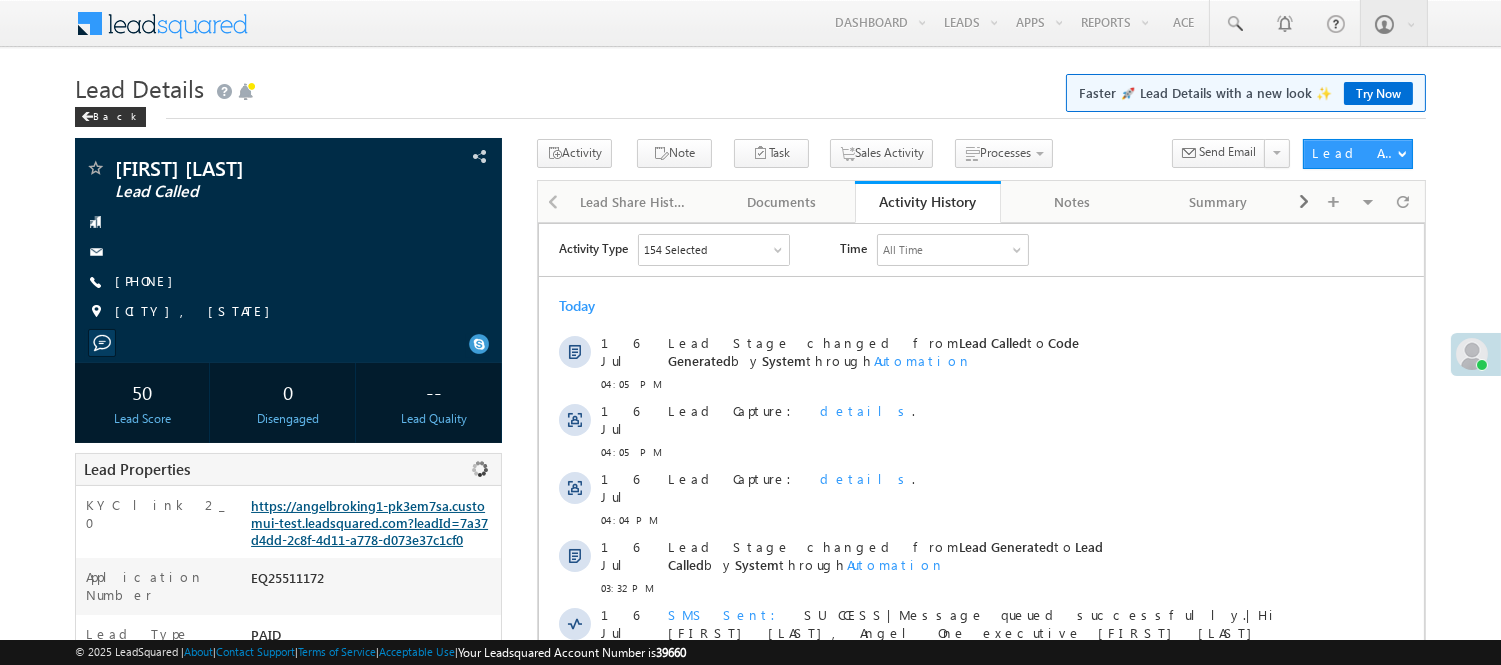 click on "https://angelbroking1-pk3em7sa.customui-test.leadsquared.com?leadId=7a37d4dd-2c8f-4d11-a778-d073e37c1cf0" at bounding box center [369, 522] 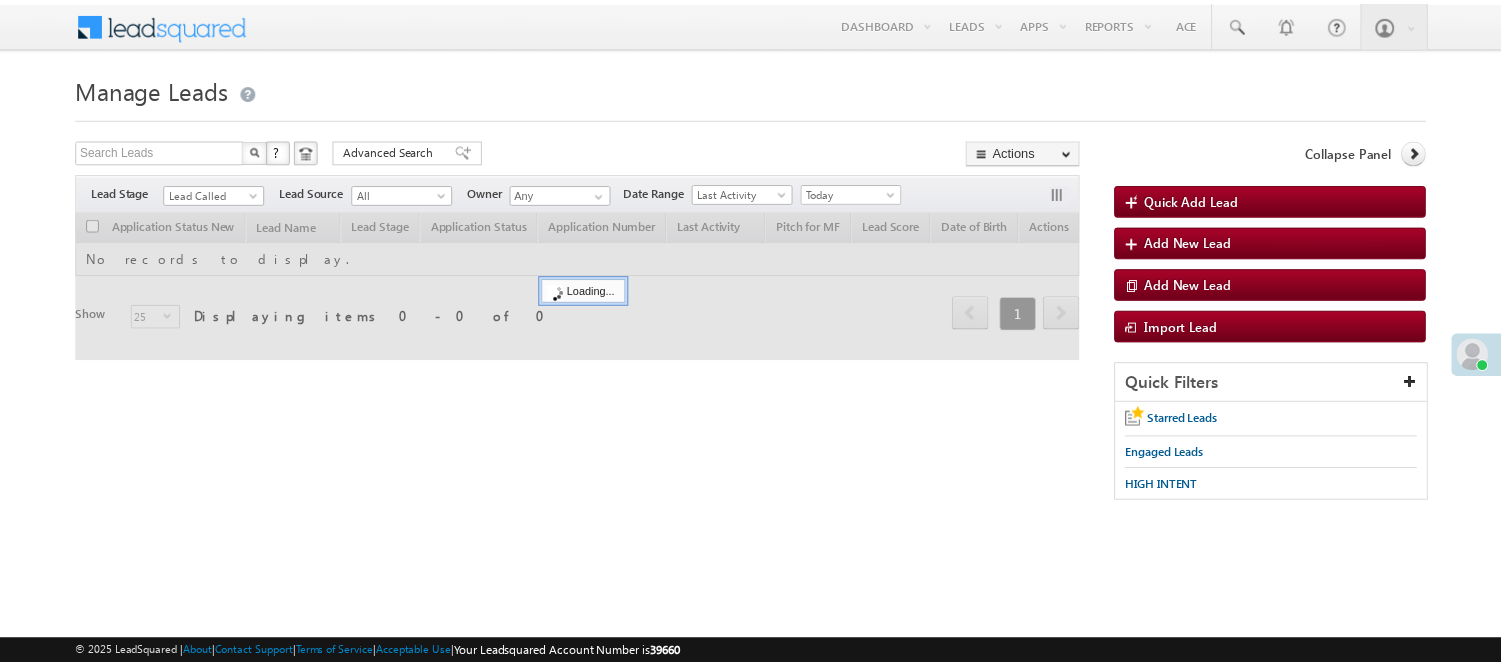 scroll, scrollTop: 0, scrollLeft: 0, axis: both 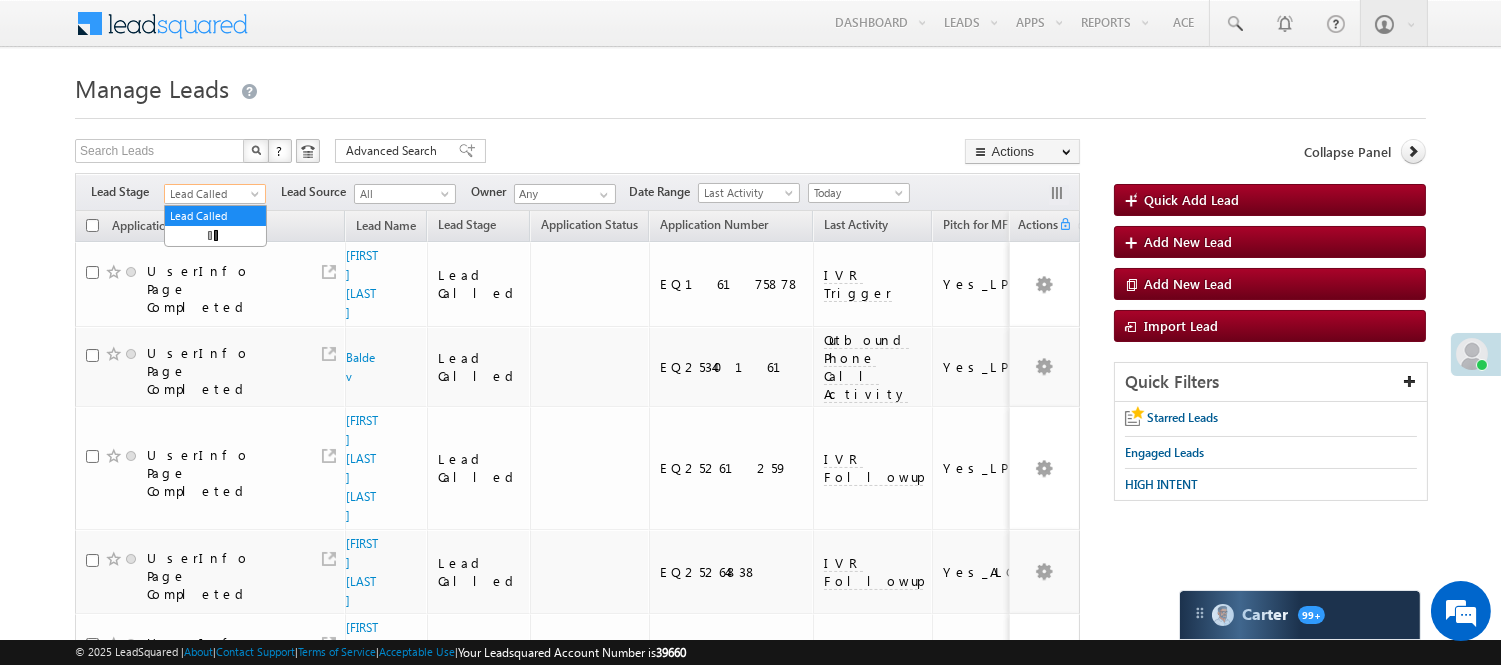 click on "Lead Called" at bounding box center (212, 194) 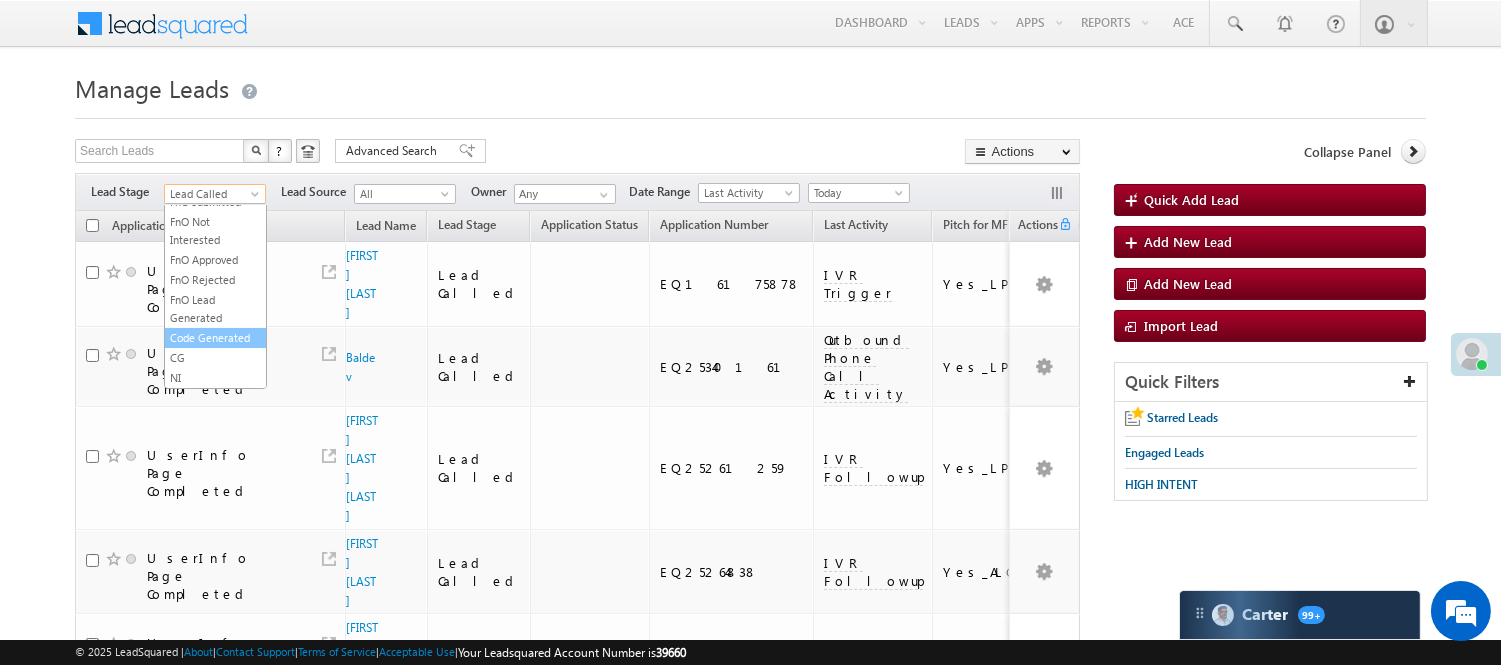 scroll, scrollTop: 496, scrollLeft: 0, axis: vertical 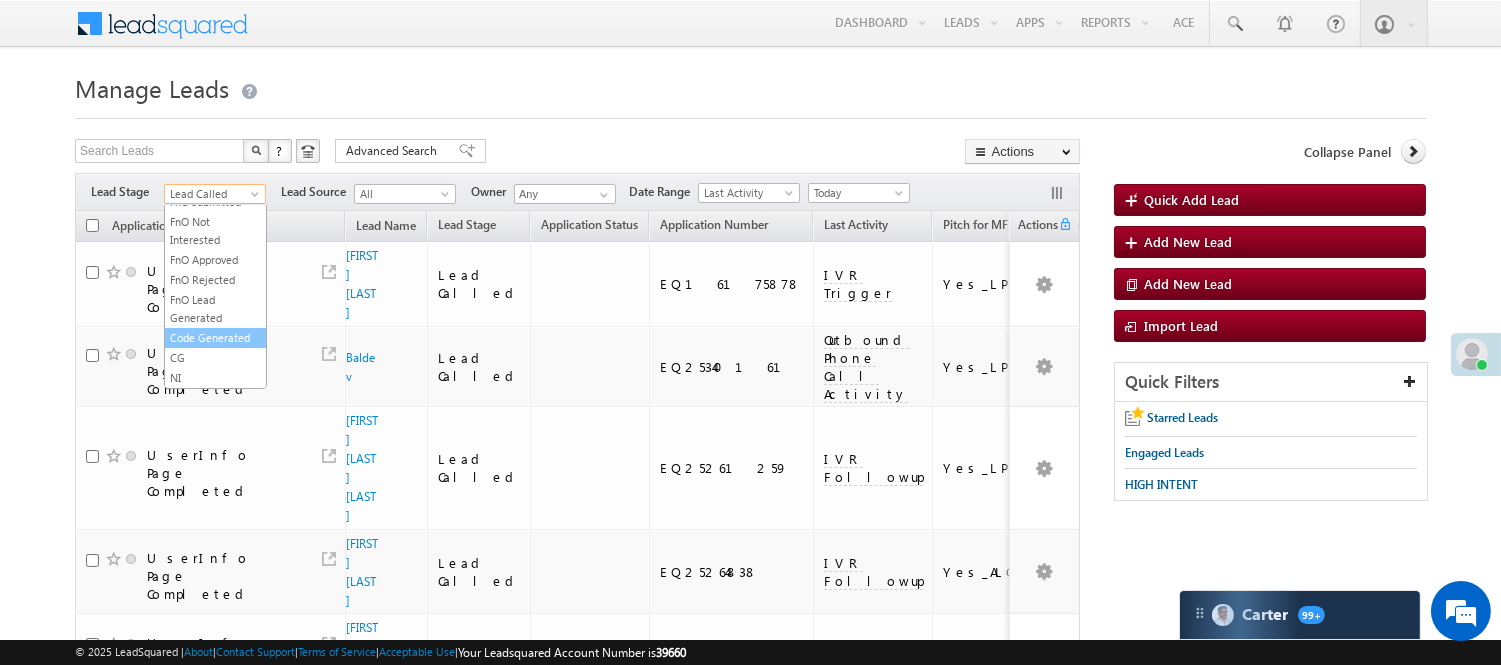 click on "Code Generated" at bounding box center [215, 338] 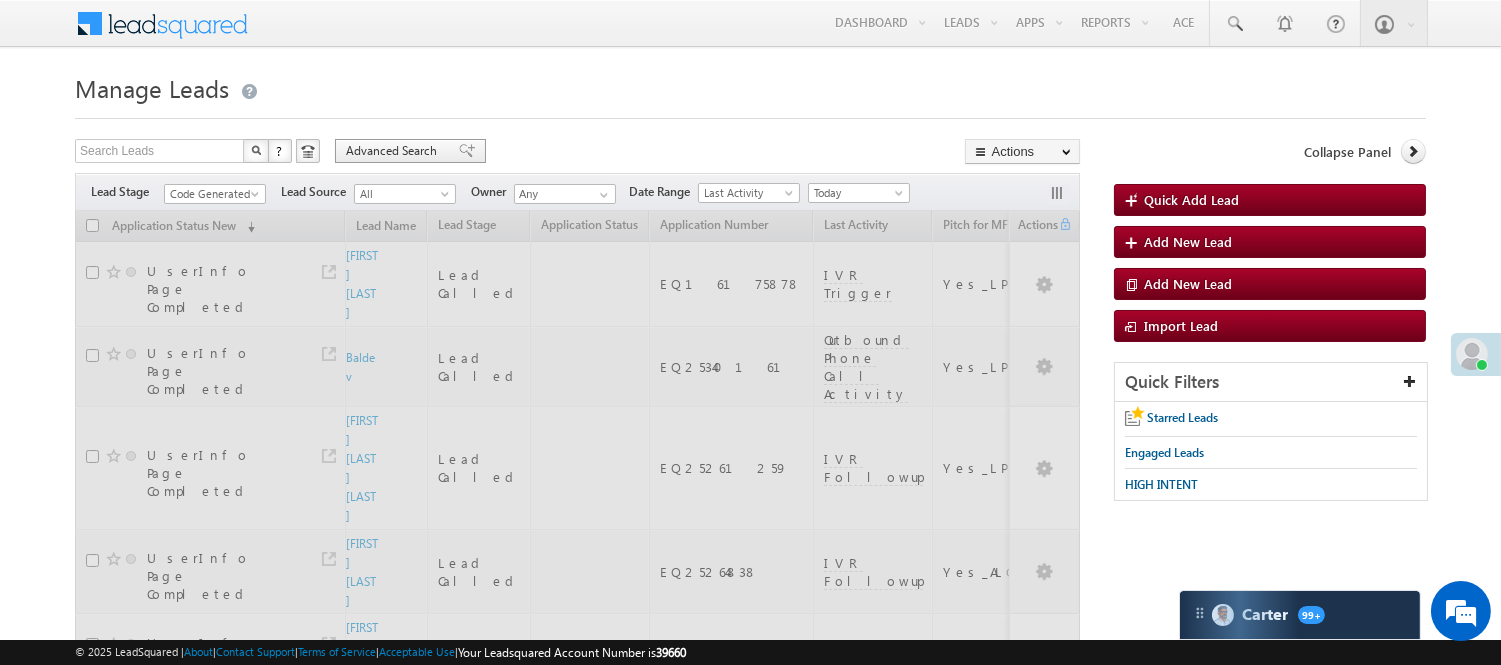 click on "Search Leads X ?   95 results found
Advanced Search
Advanced Search
Advanced search results
Actions Export Leads Reset all Filters
Actions Export Leads Bulk Update Send Email Add to List Add Activity Change Owner Change Stage Delete Merge Leads" at bounding box center [577, 153] 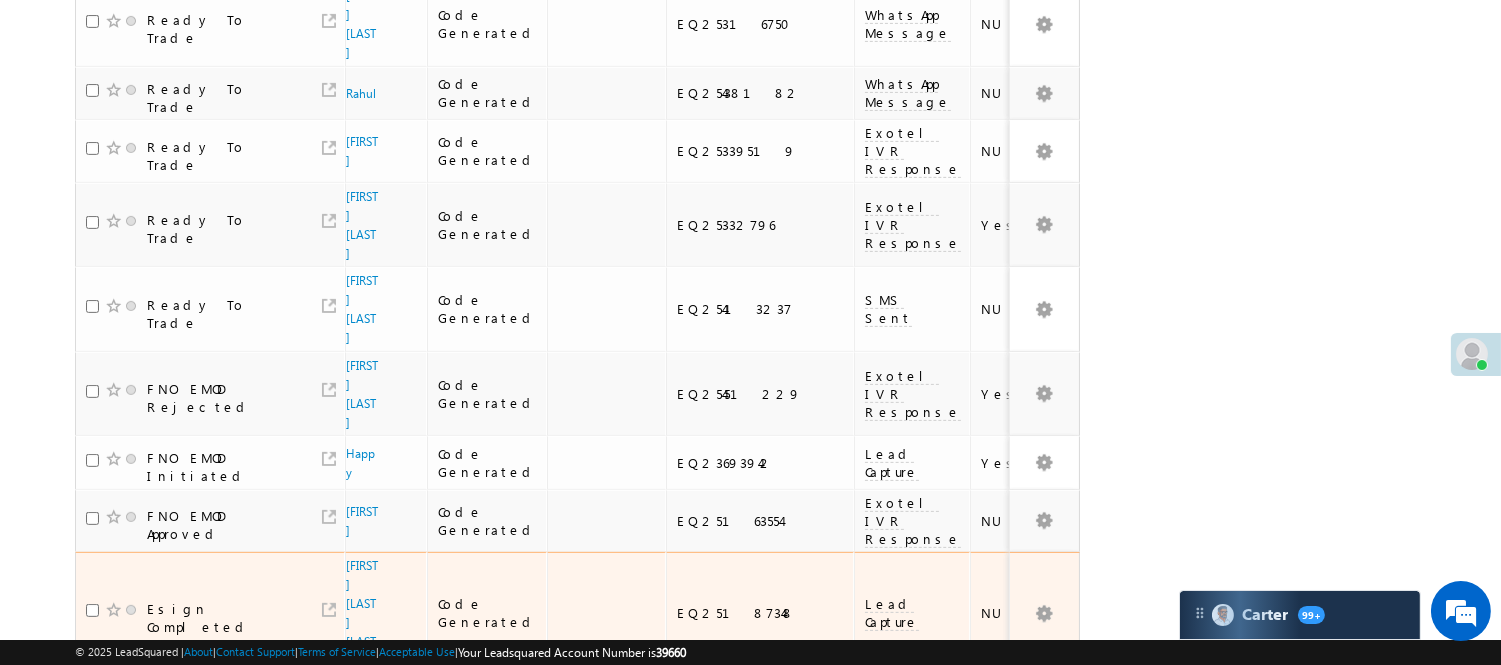scroll, scrollTop: 1361, scrollLeft: 0, axis: vertical 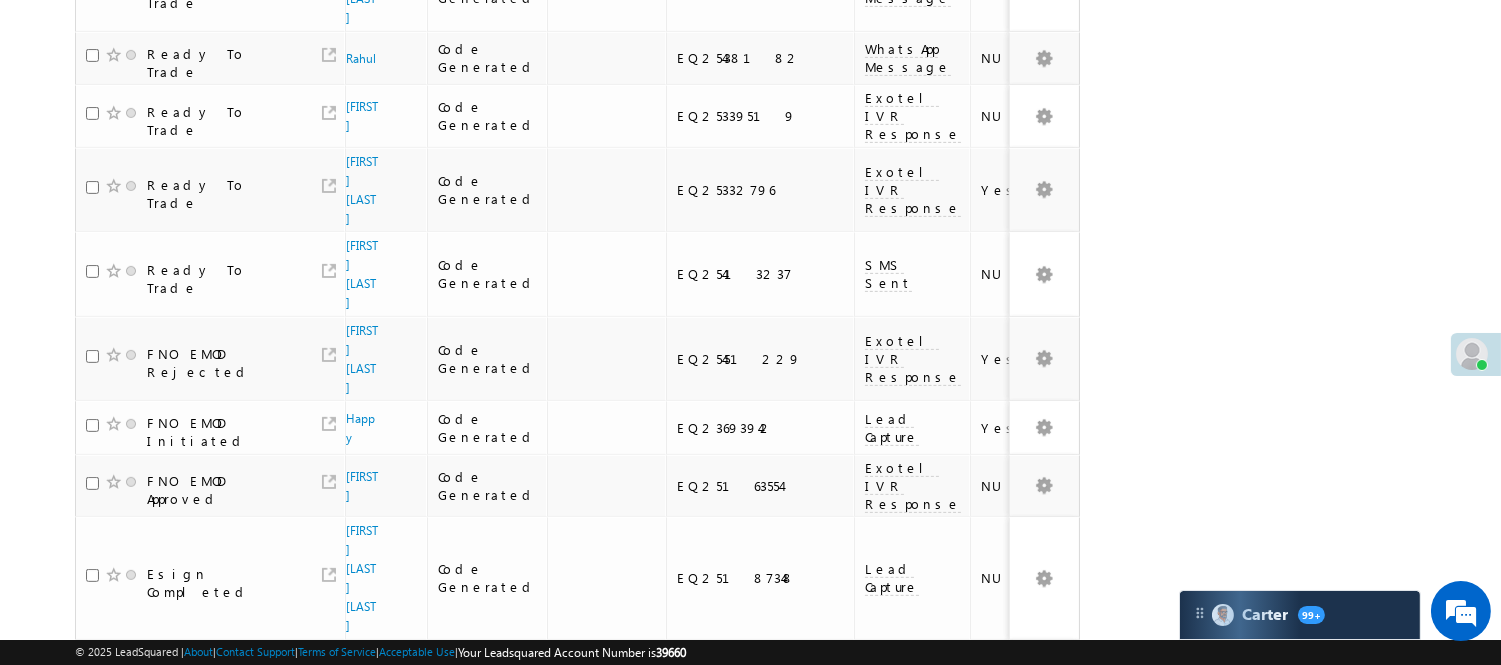 click on "[FIRST] [LAST]" at bounding box center [362, 973] 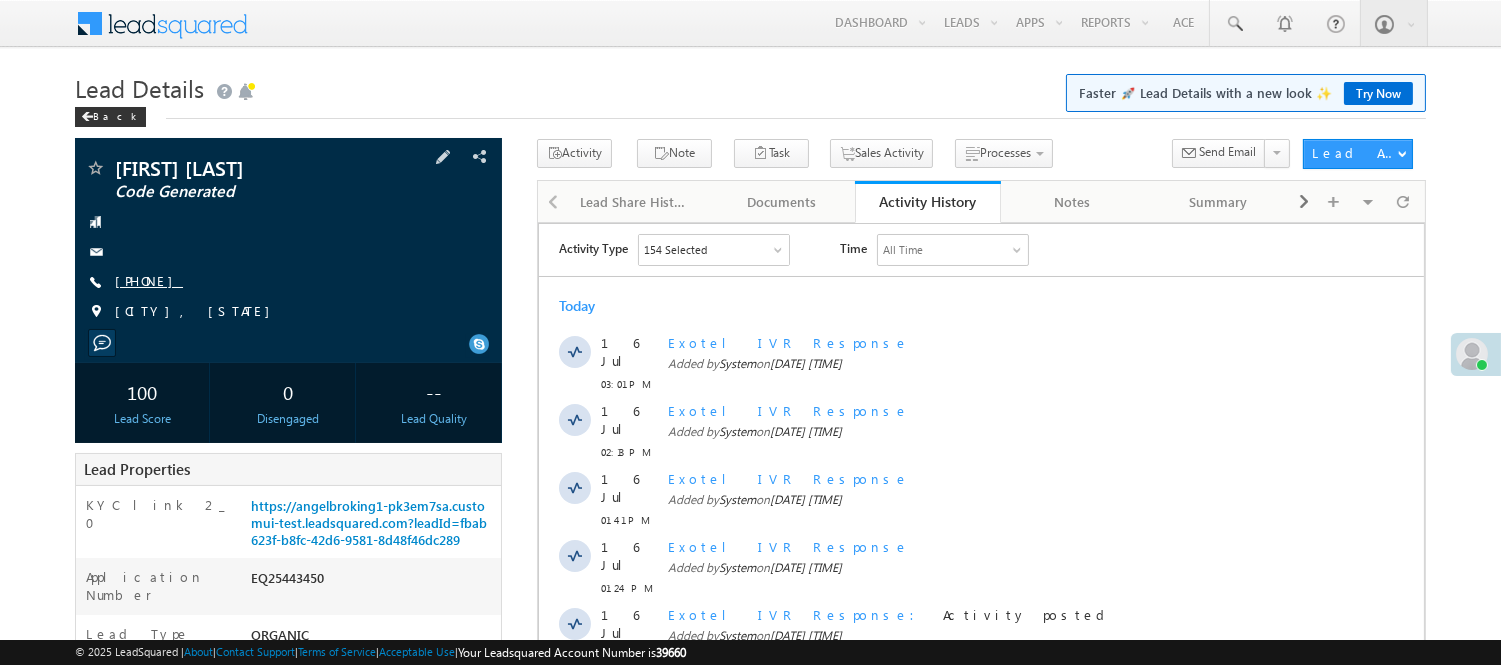 scroll, scrollTop: 0, scrollLeft: 0, axis: both 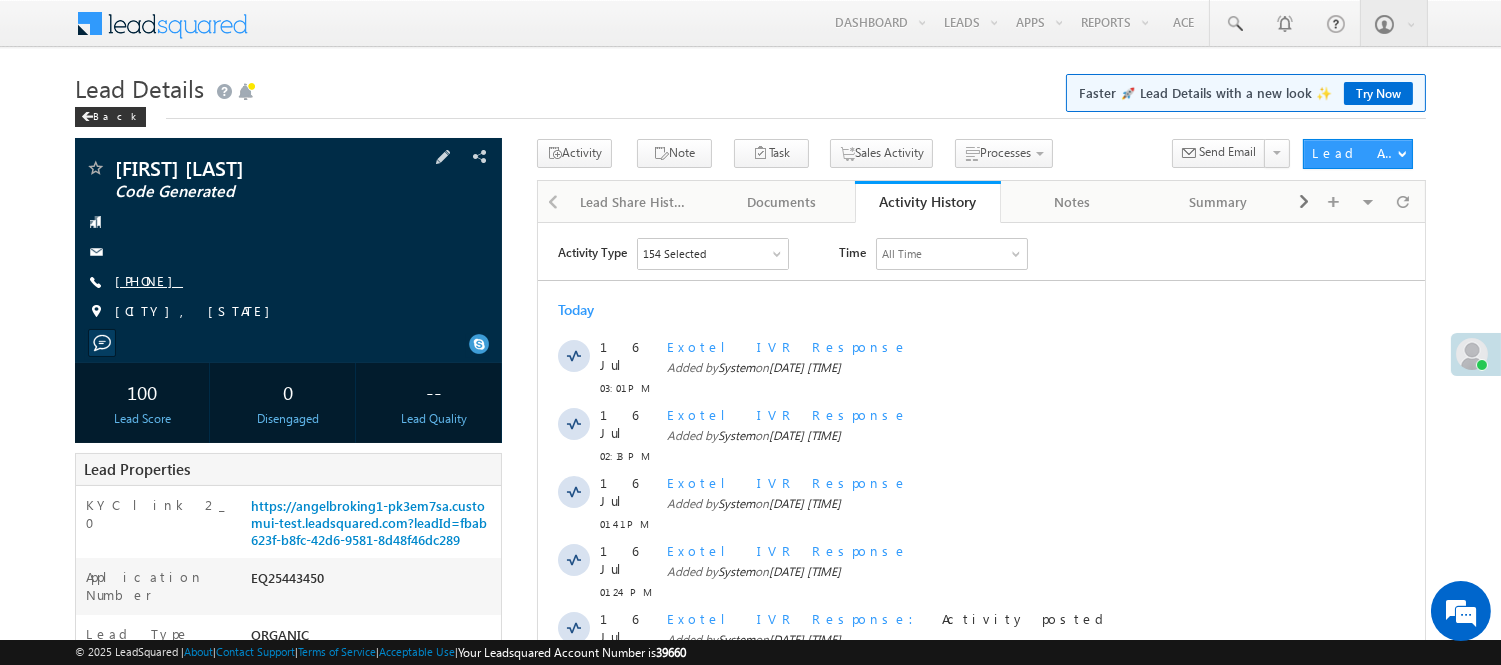 click on "+91-6376818298" at bounding box center (149, 280) 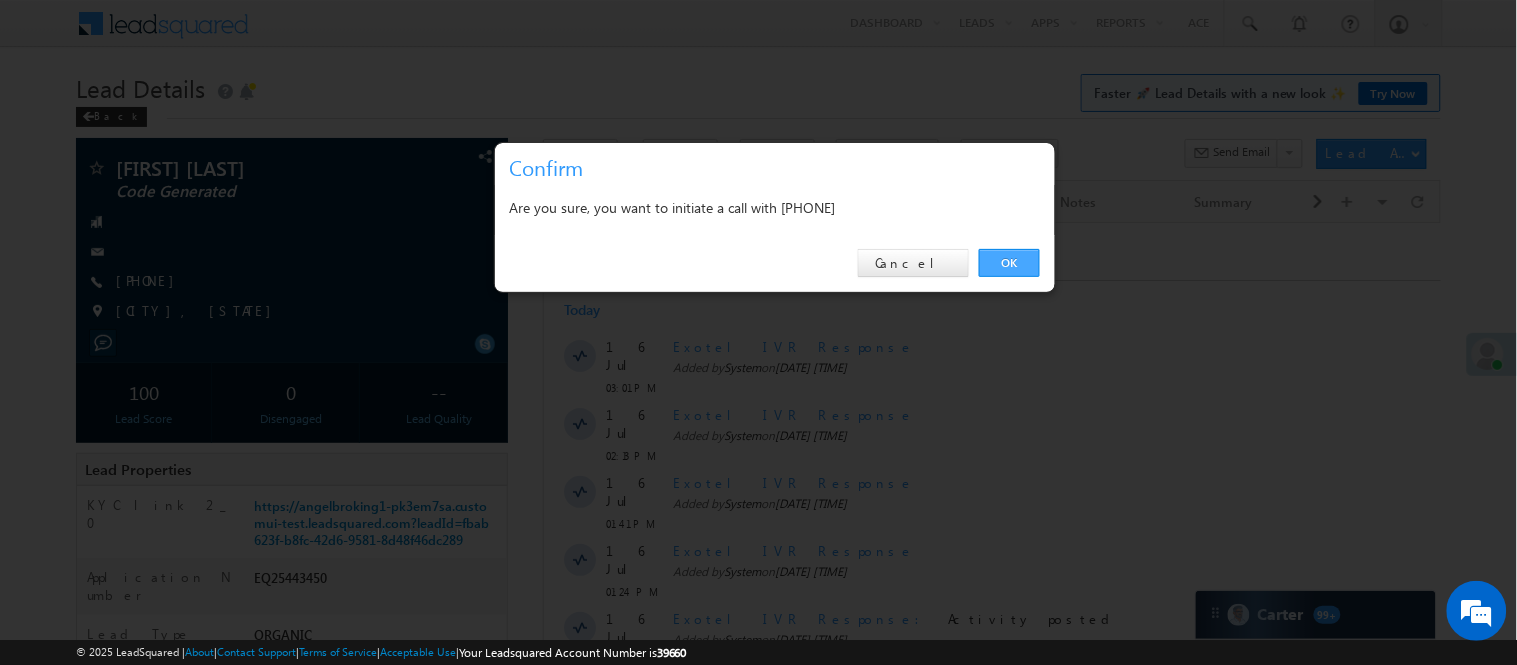 click on "OK" at bounding box center [1009, 263] 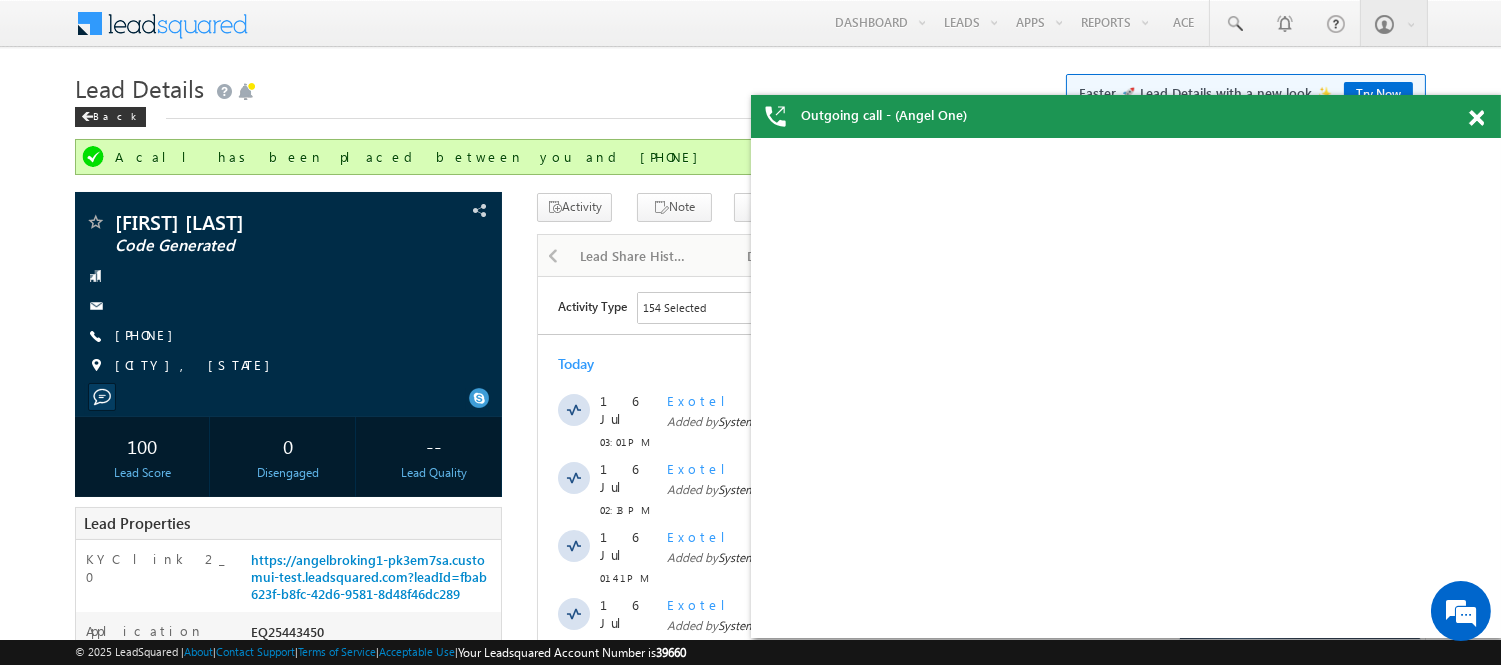 scroll, scrollTop: 0, scrollLeft: 0, axis: both 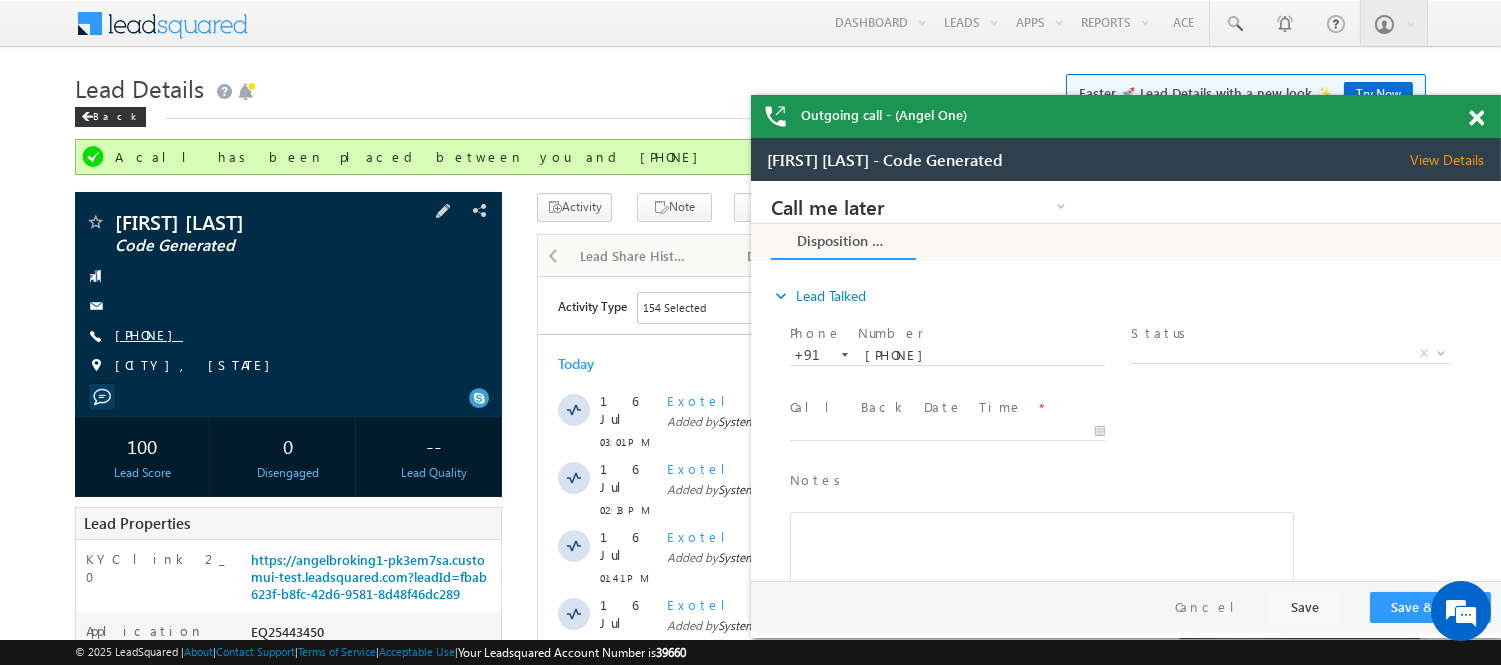 click on "+91-6376818298" at bounding box center [149, 334] 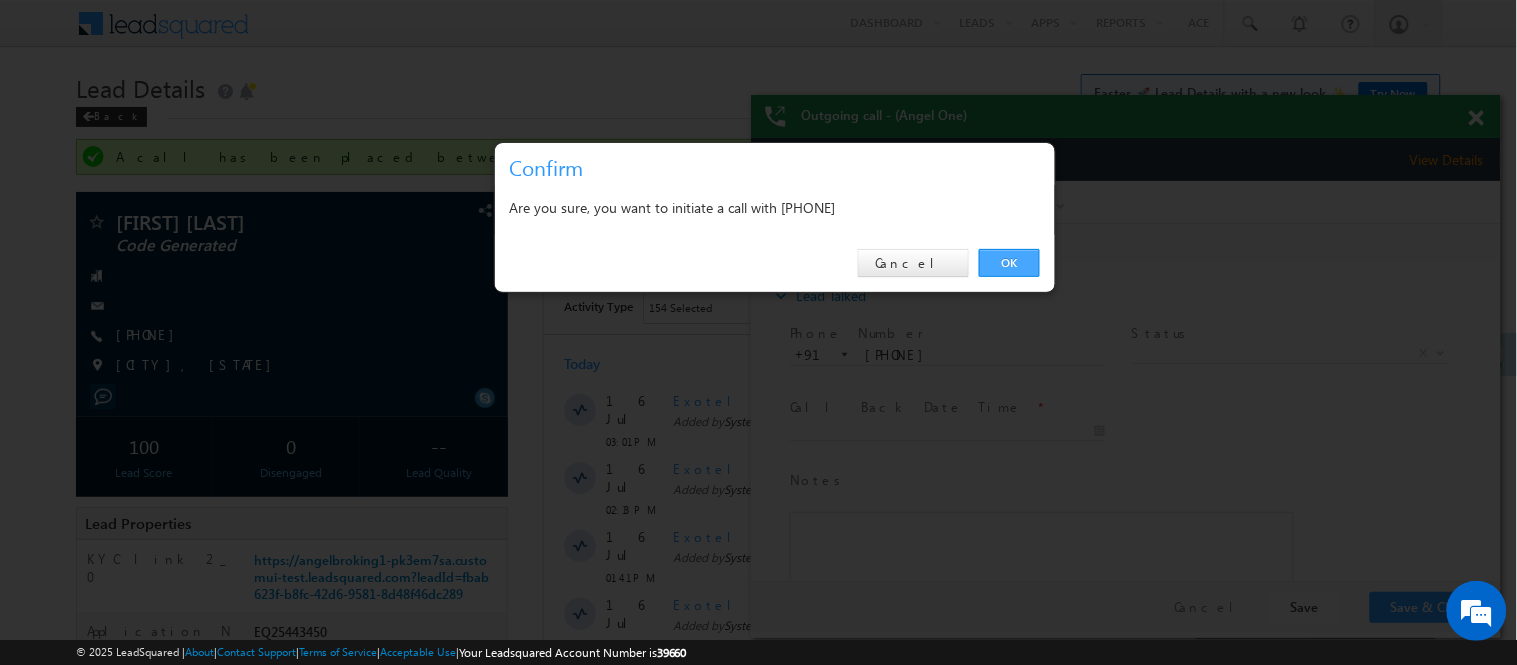 click on "OK" at bounding box center (1009, 263) 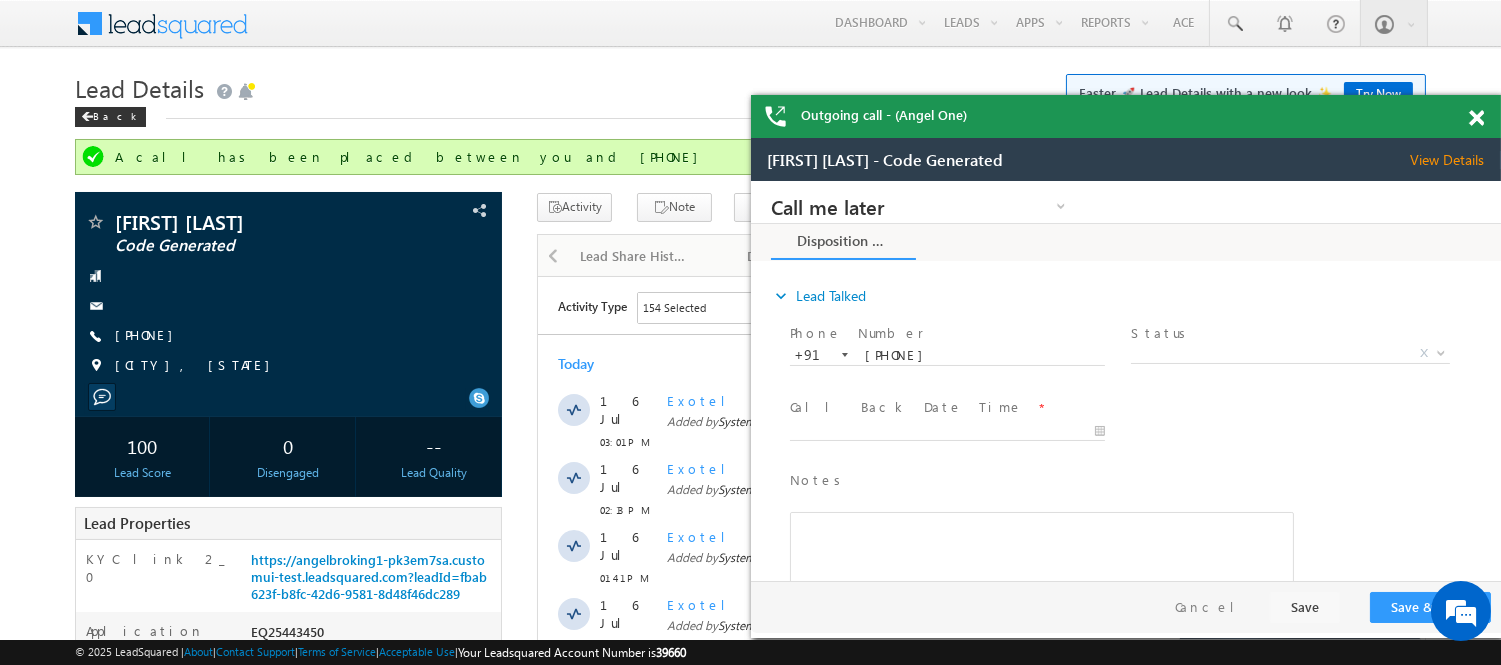 scroll, scrollTop: 0, scrollLeft: 0, axis: both 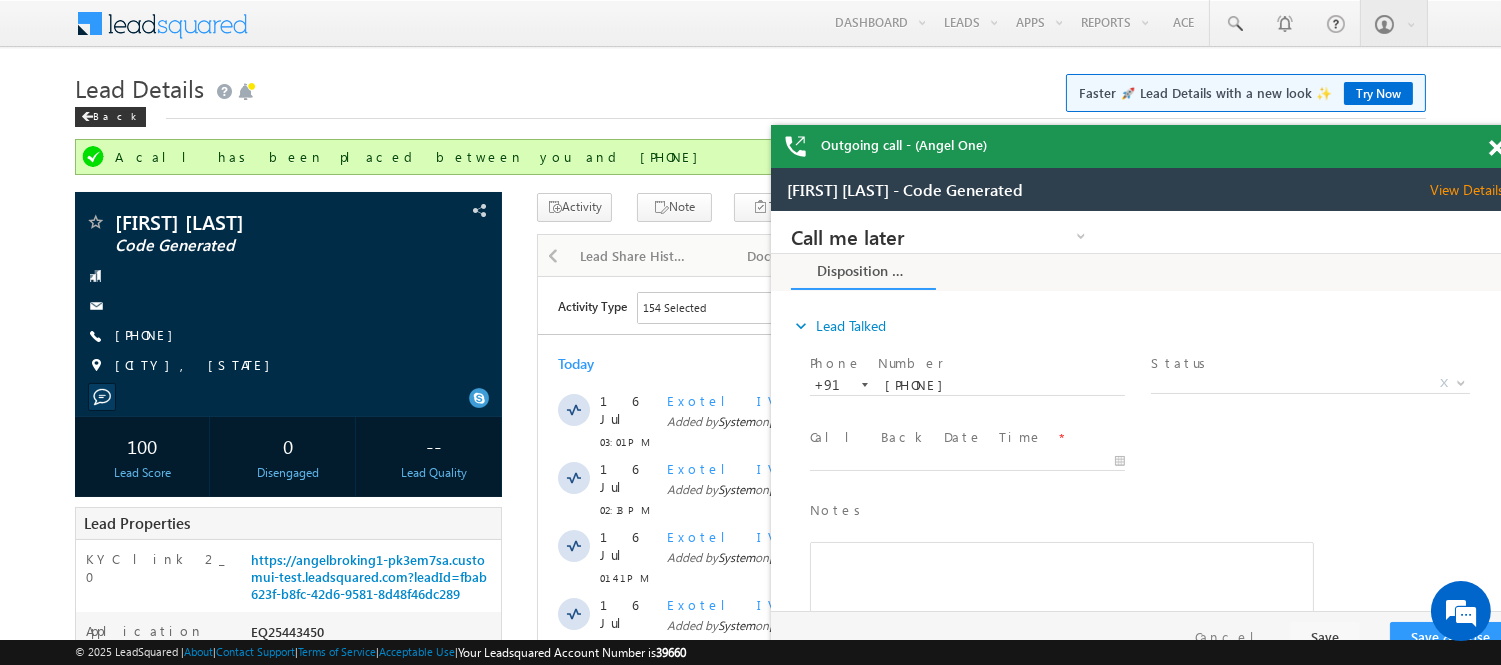 click on "Lead Details Faster 🚀 Lead Details with a new look ✨ Try Now    Back" at bounding box center (750, 103) 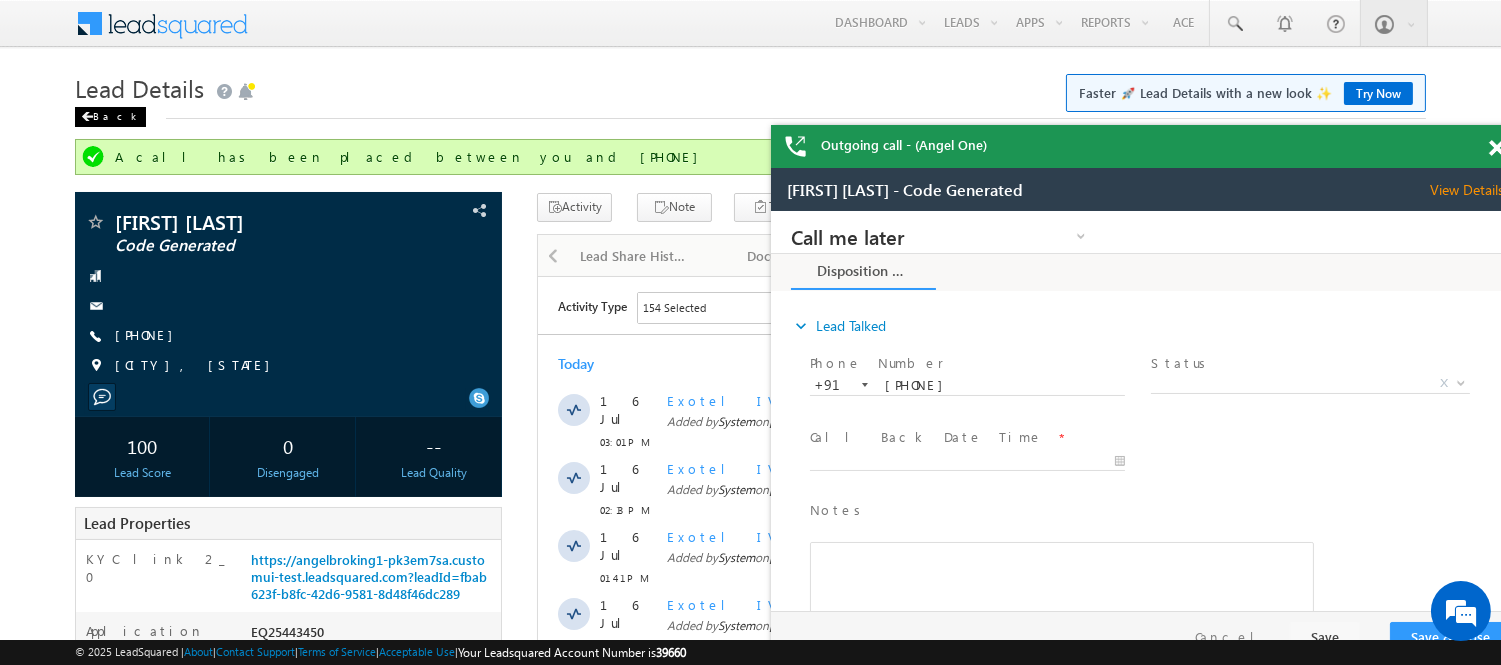click on "Back" at bounding box center [110, 117] 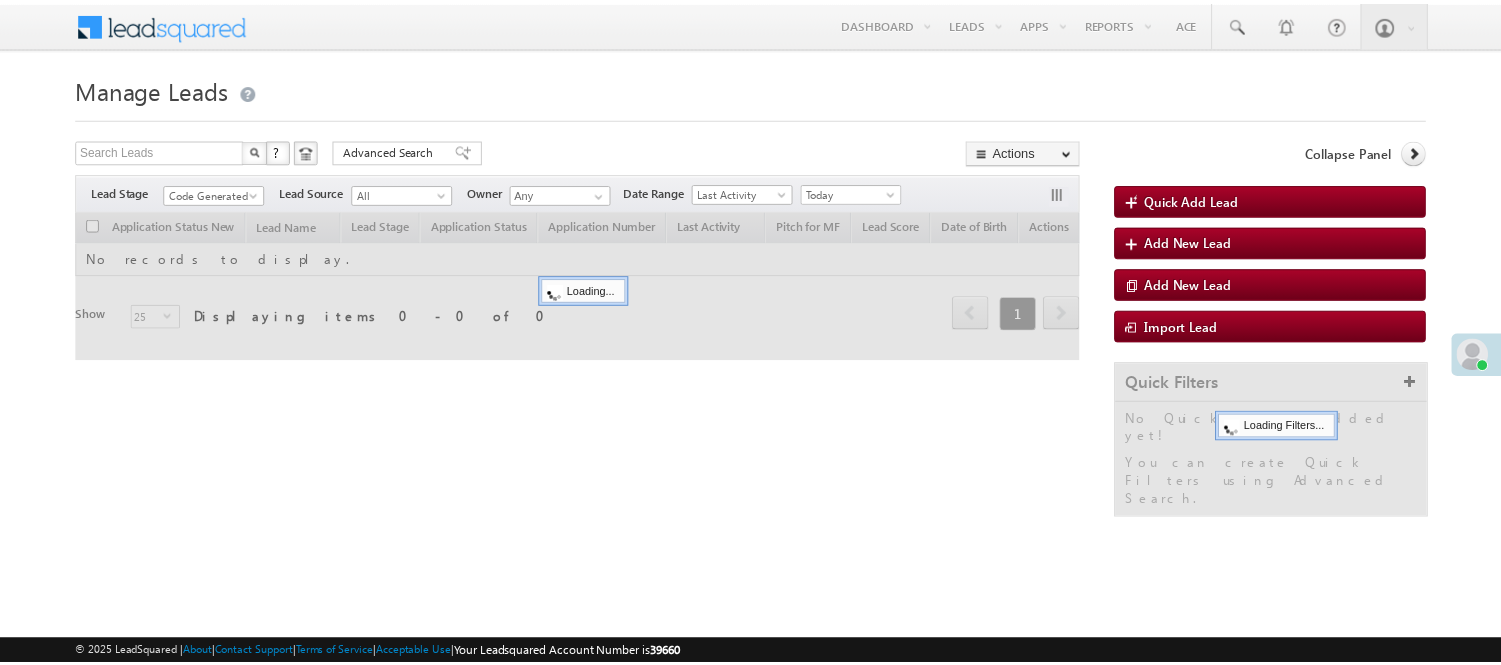 scroll, scrollTop: 0, scrollLeft: 0, axis: both 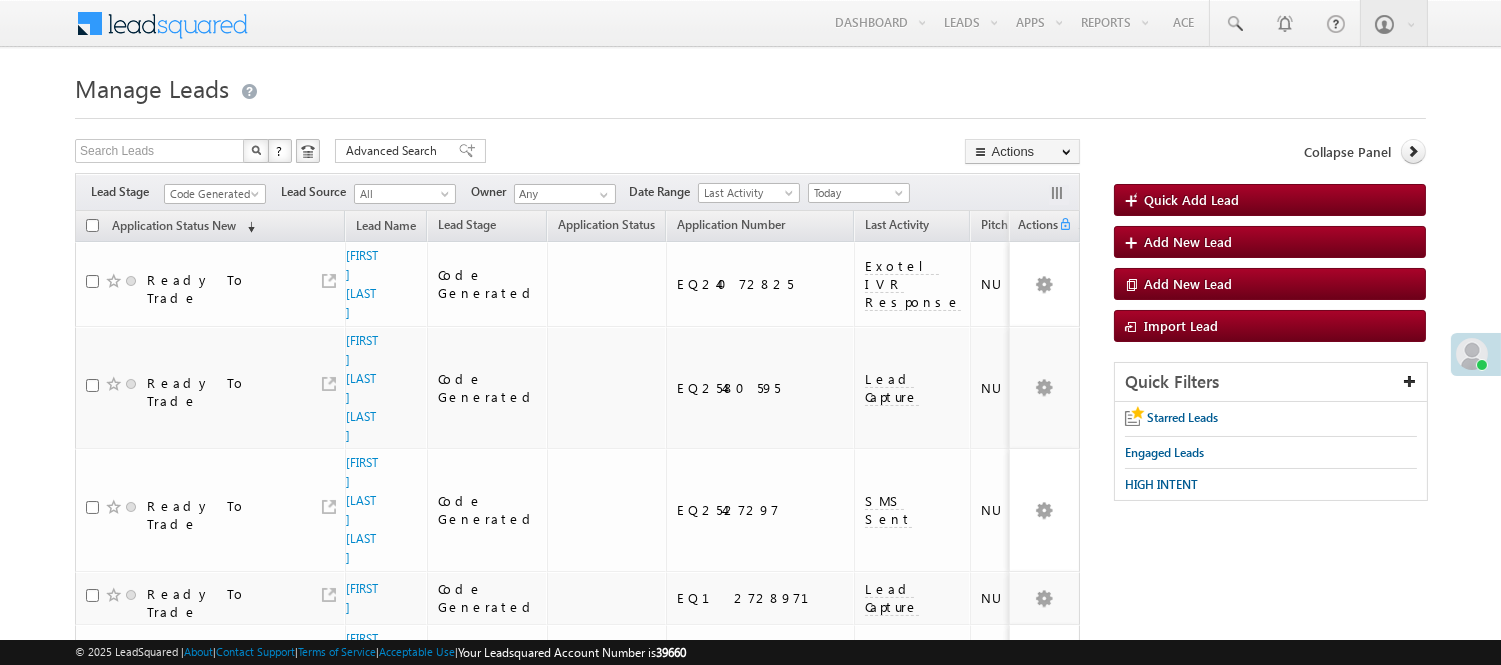 click on "Code Generated" at bounding box center (212, 194) 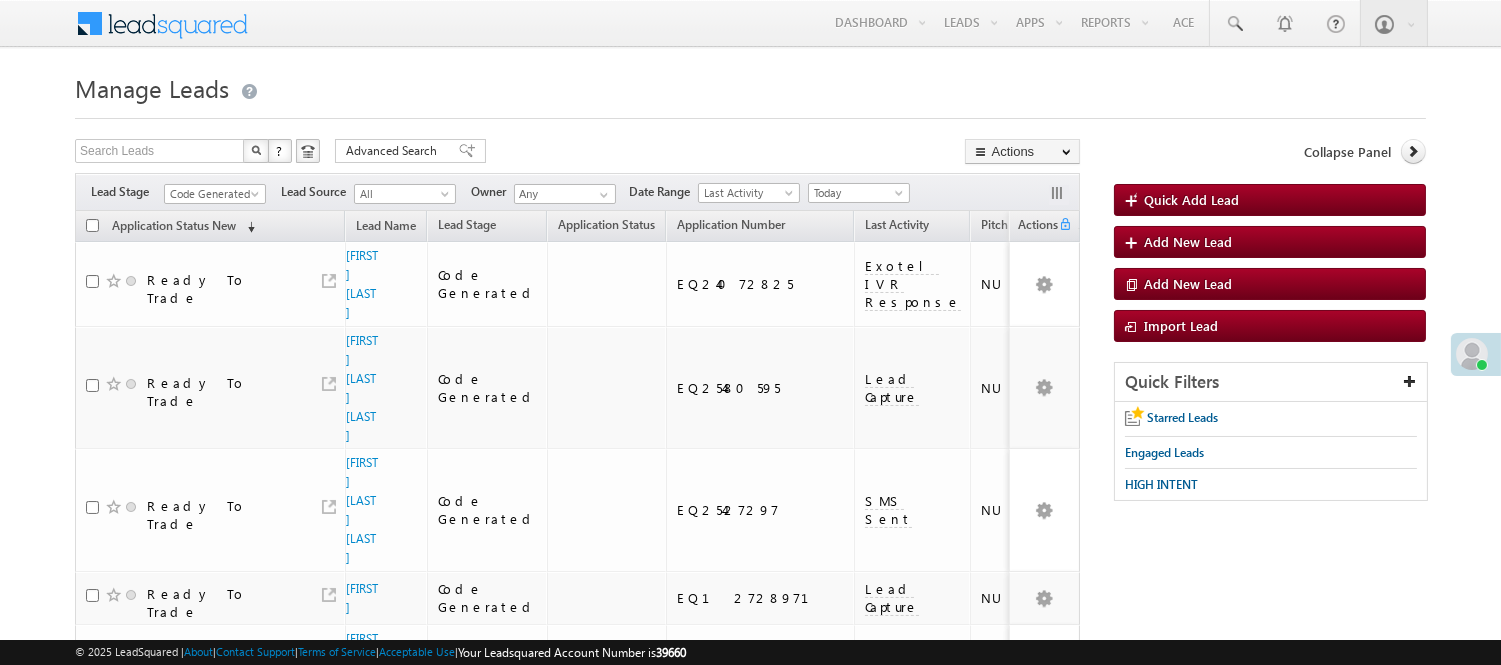 click on "Code Generated" at bounding box center (212, 194) 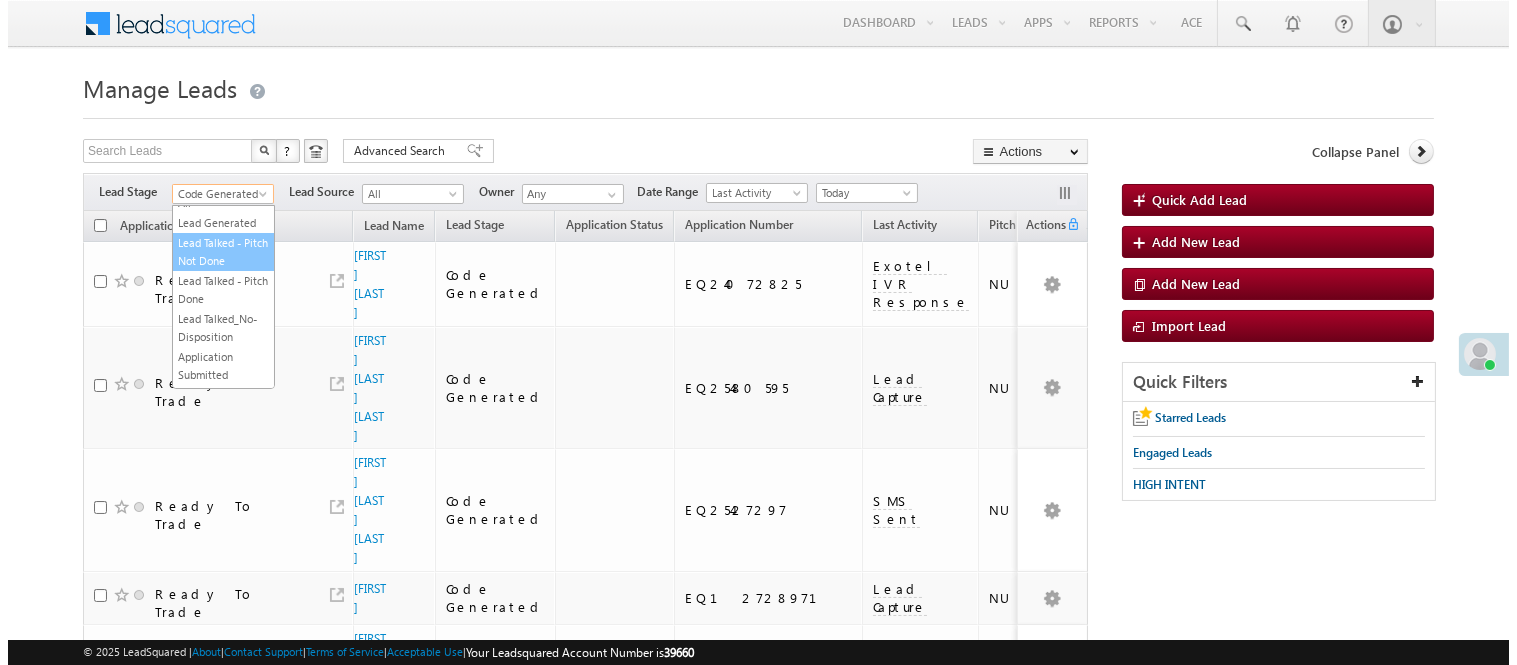 scroll, scrollTop: 0, scrollLeft: 0, axis: both 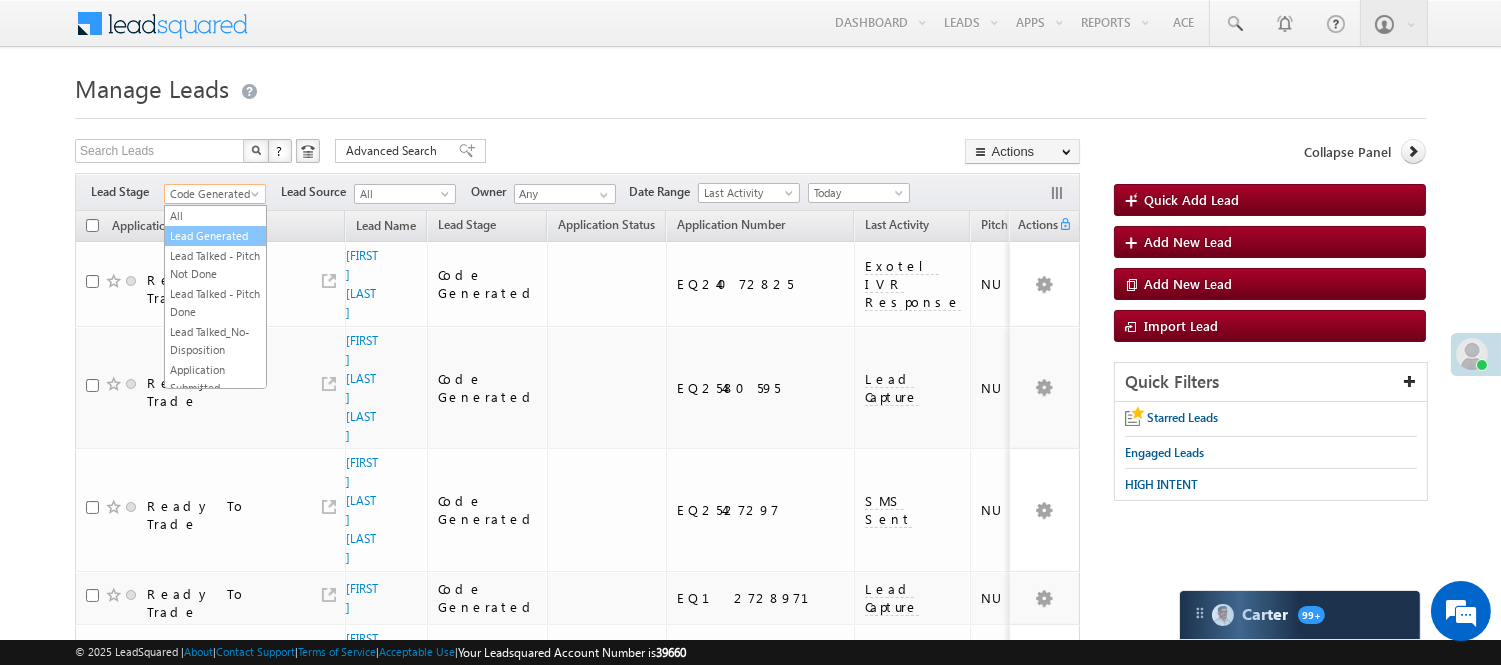 click on "Lead Generated" at bounding box center [215, 236] 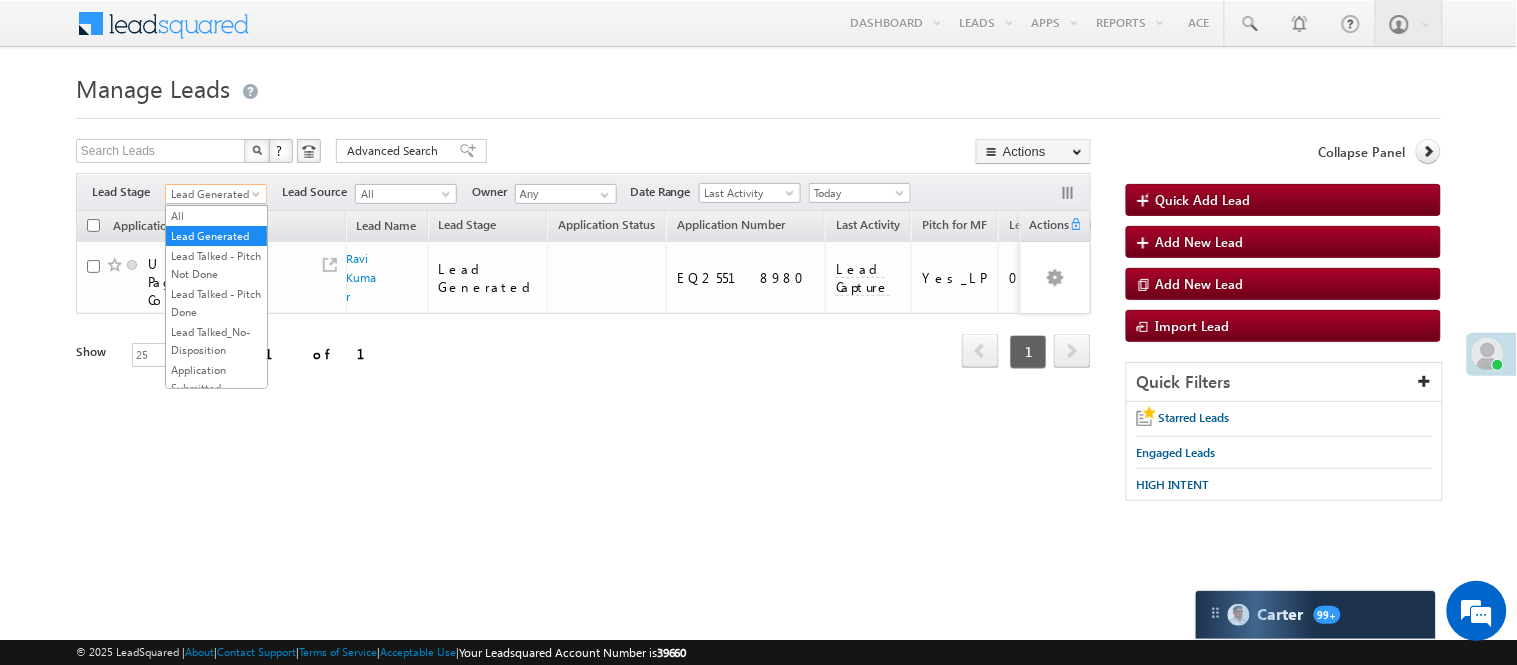 click on "Lead Generated" at bounding box center (213, 194) 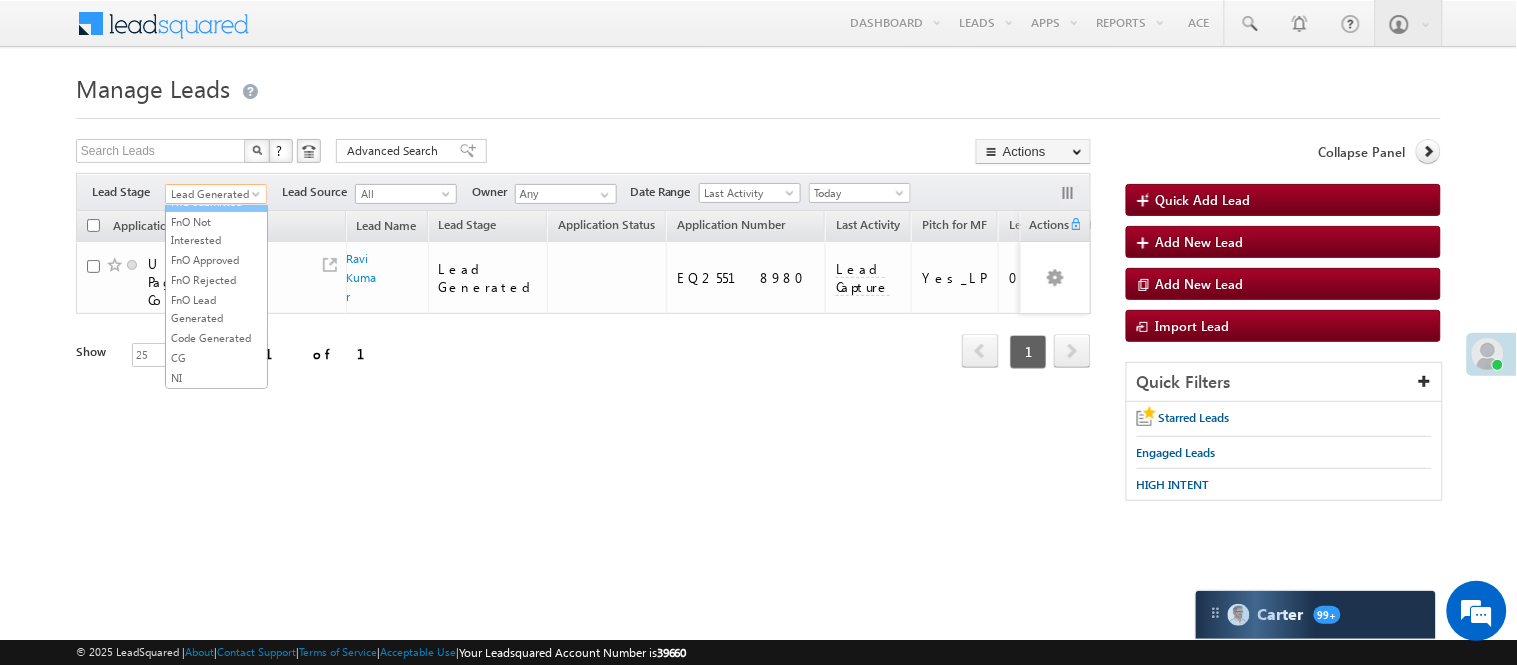 scroll, scrollTop: 274, scrollLeft: 0, axis: vertical 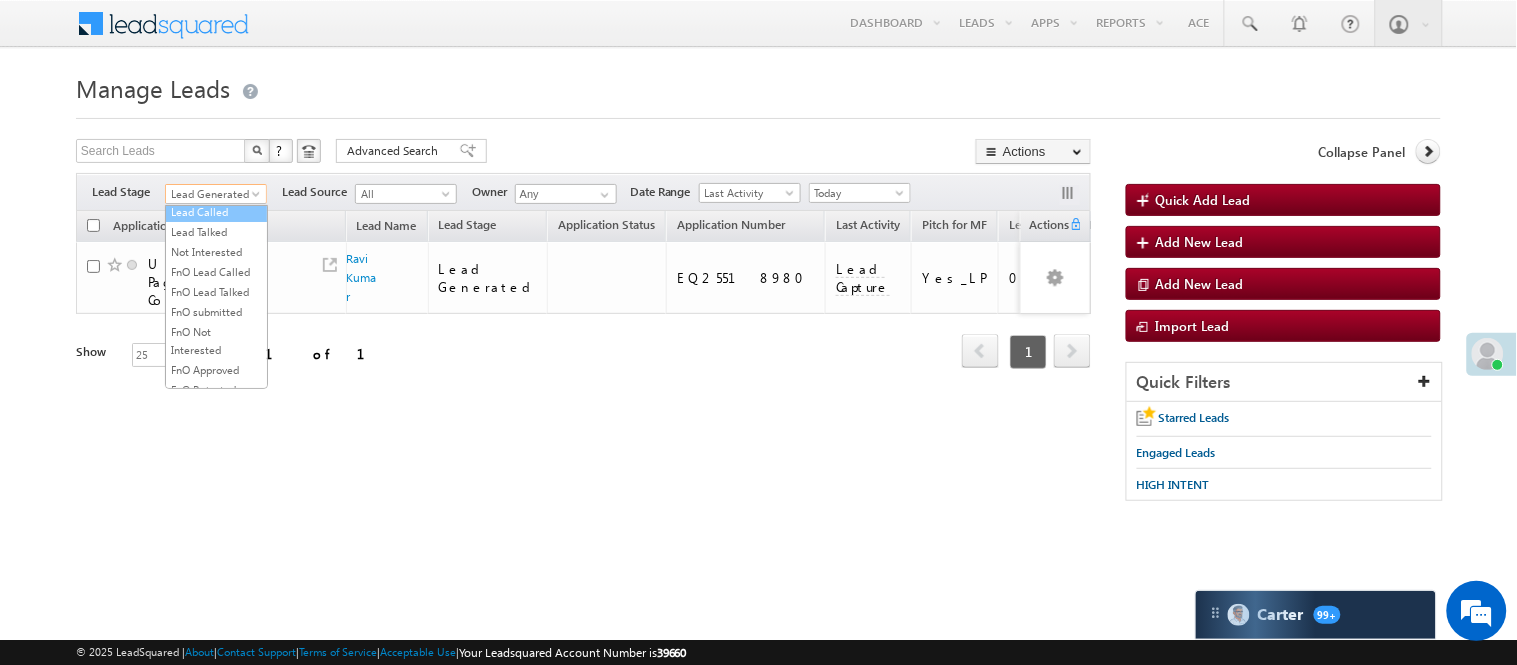 click on "Lead Called" at bounding box center (216, 212) 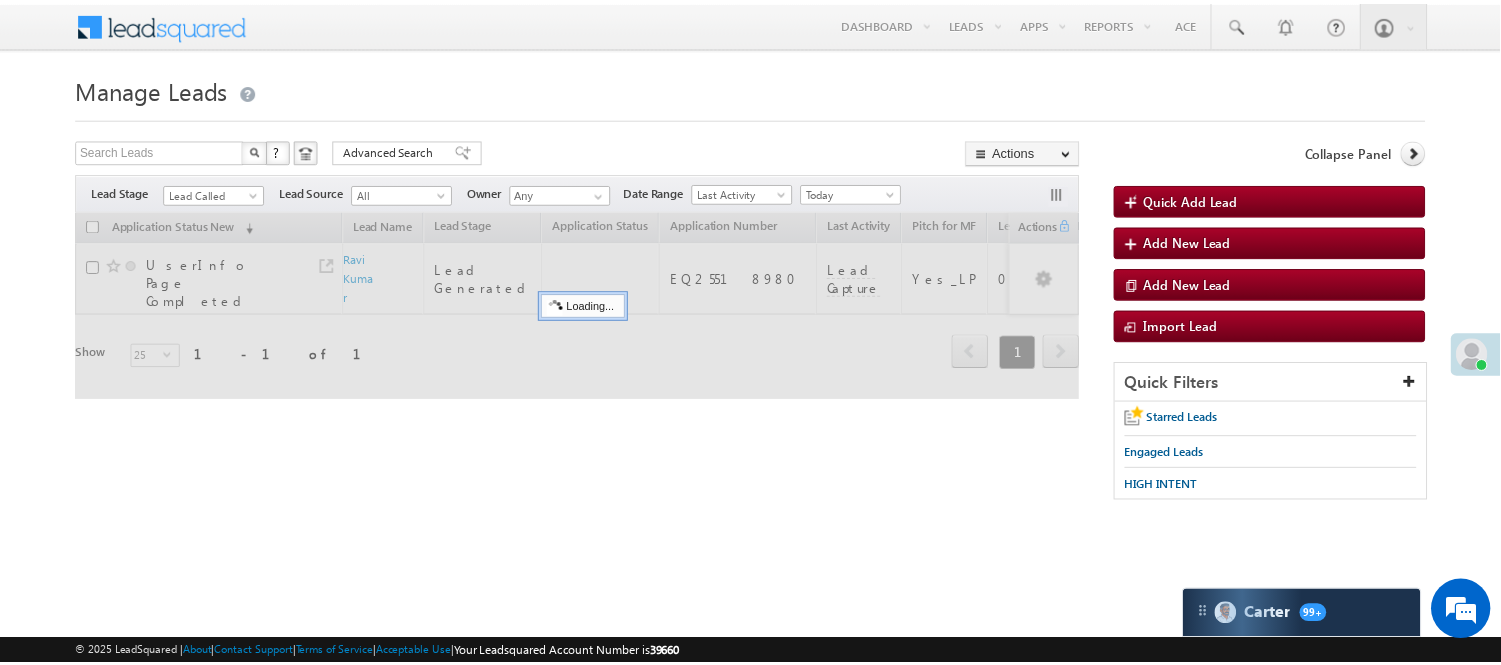 scroll, scrollTop: 0, scrollLeft: 0, axis: both 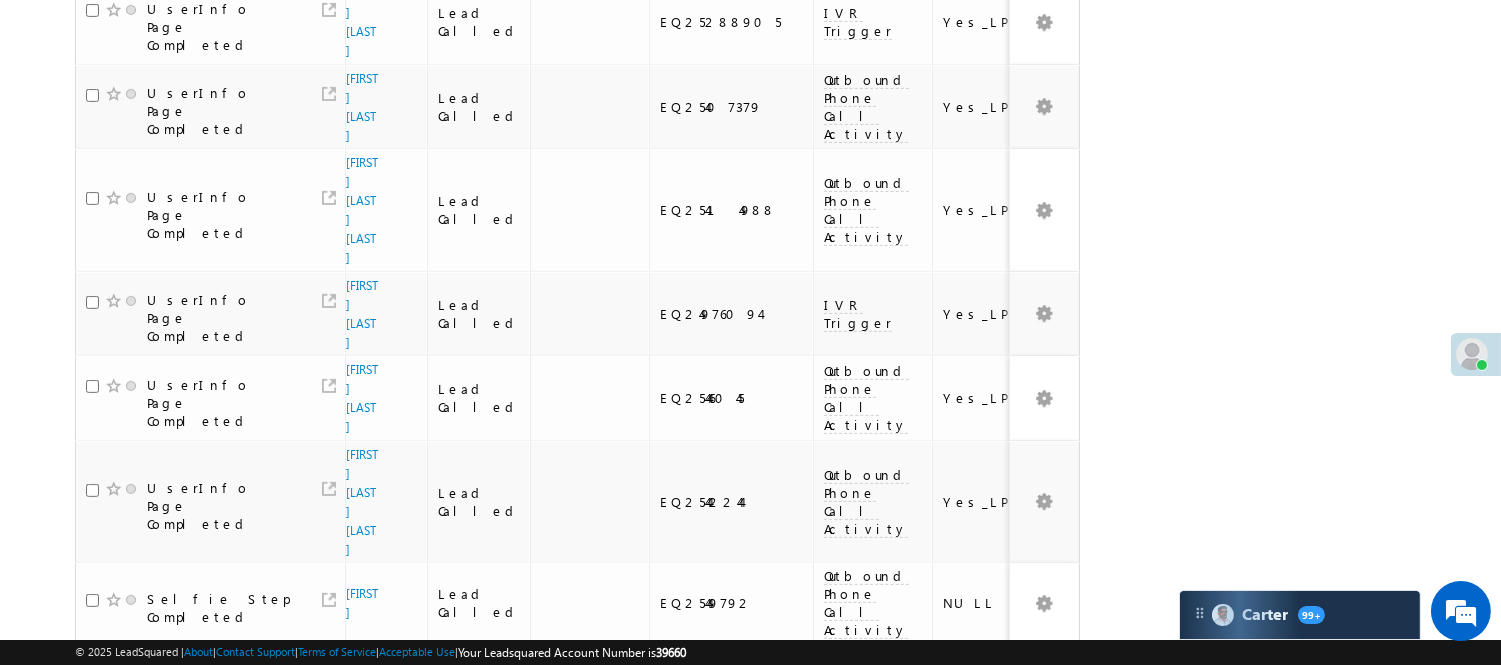 click on "3" at bounding box center [978, 1020] 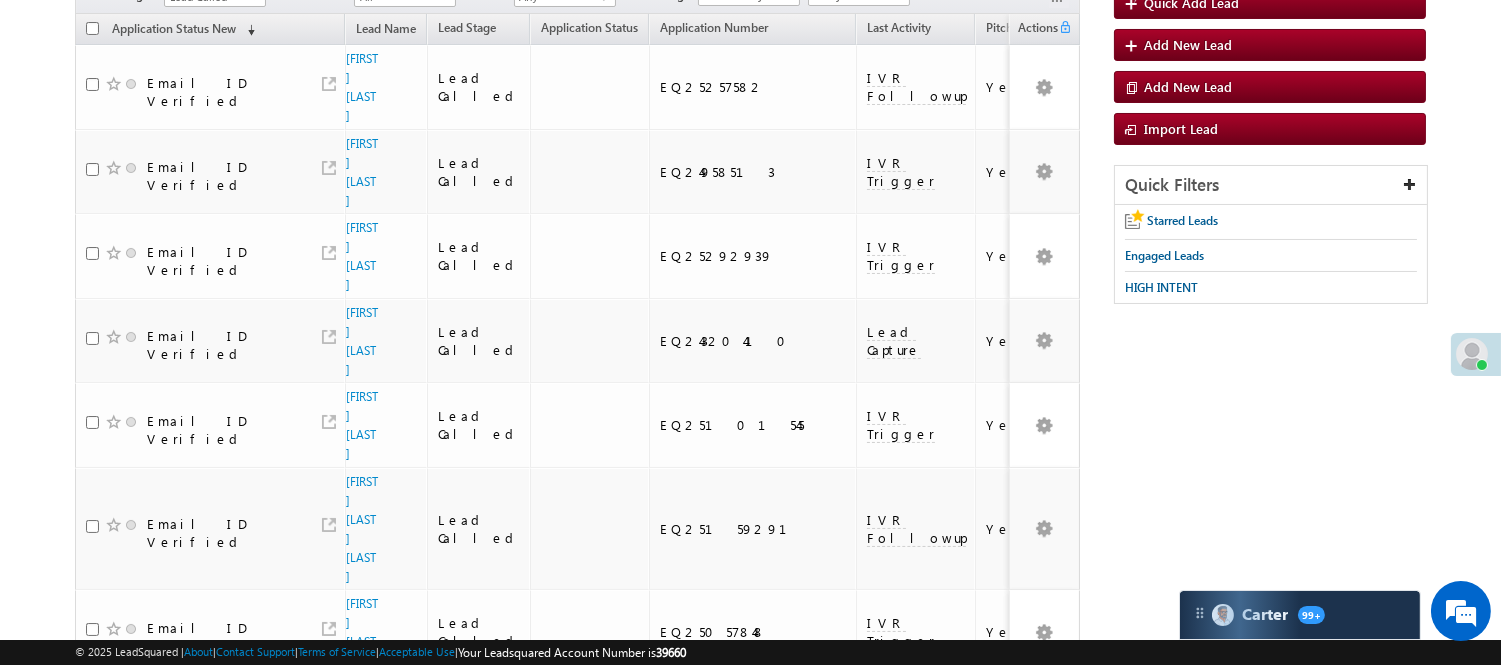 scroll, scrollTop: 0, scrollLeft: 0, axis: both 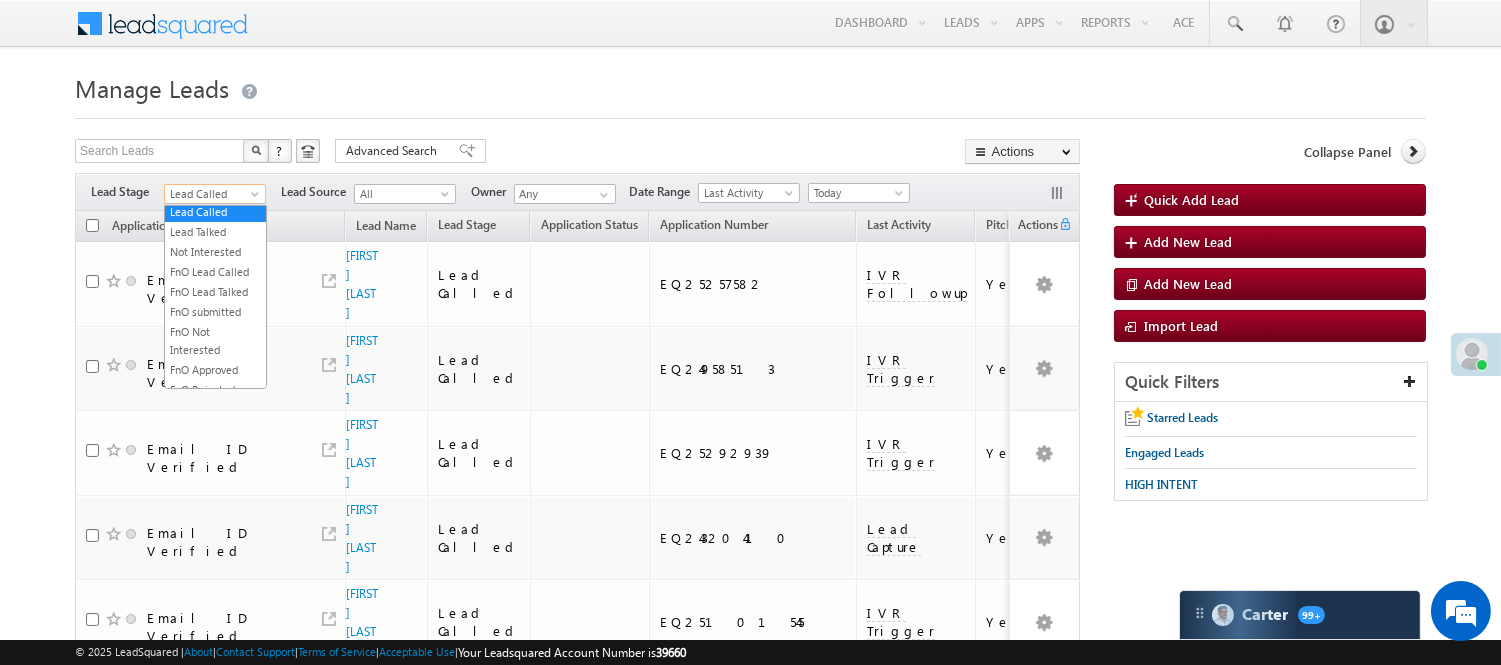 click on "Lead Called" at bounding box center (212, 194) 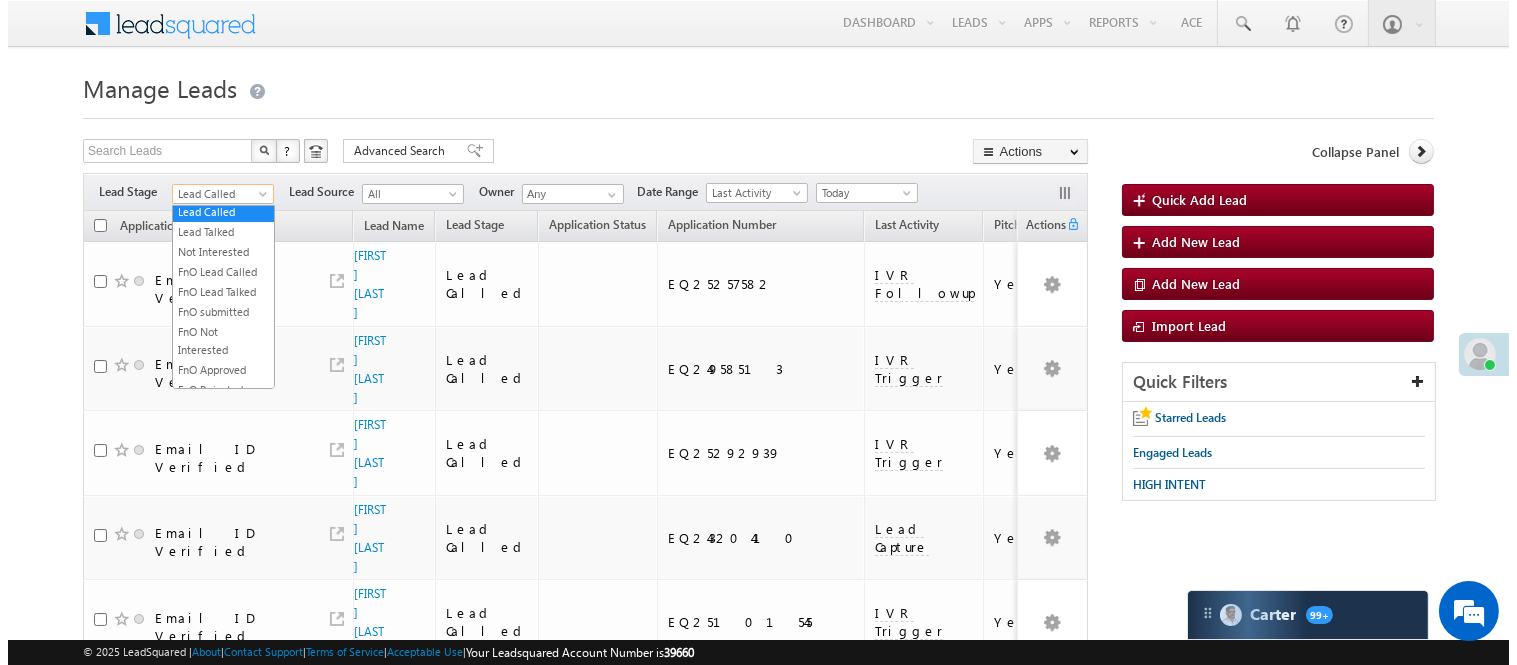 scroll, scrollTop: 0, scrollLeft: 0, axis: both 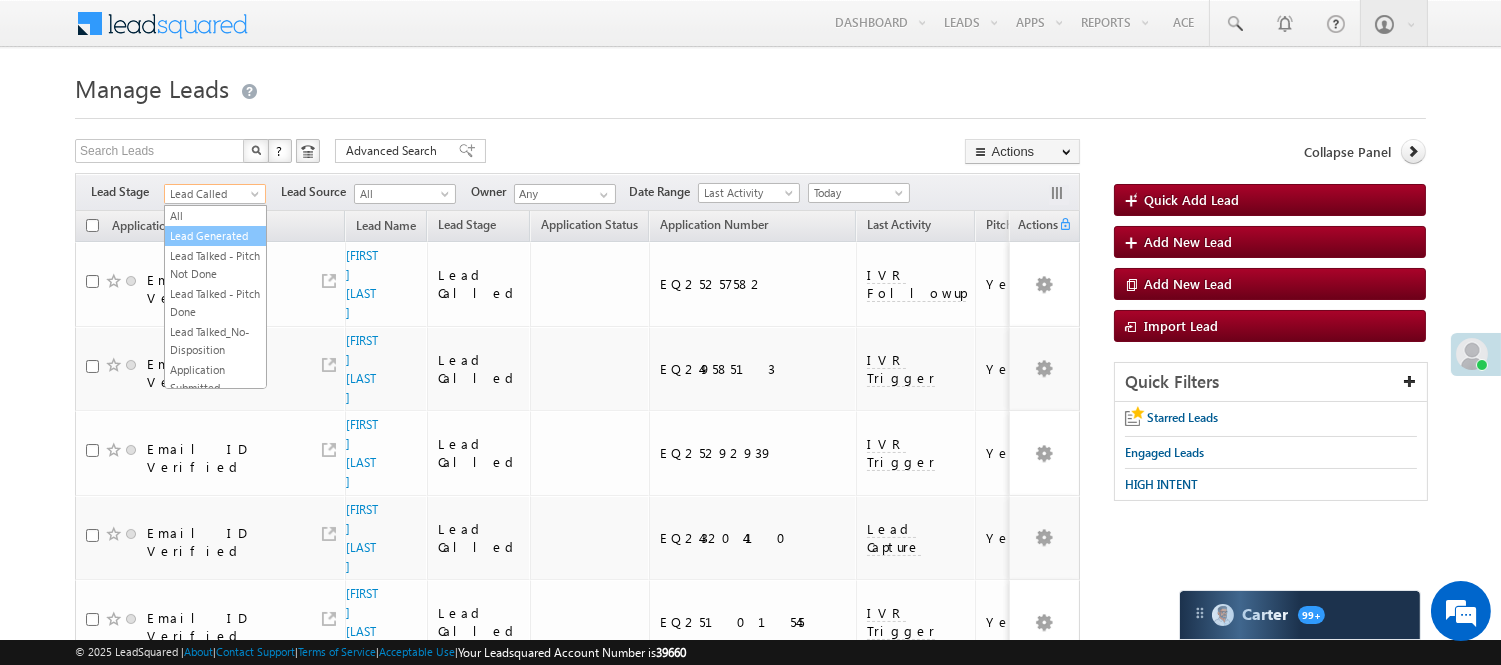 click on "Lead Generated" at bounding box center [215, 236] 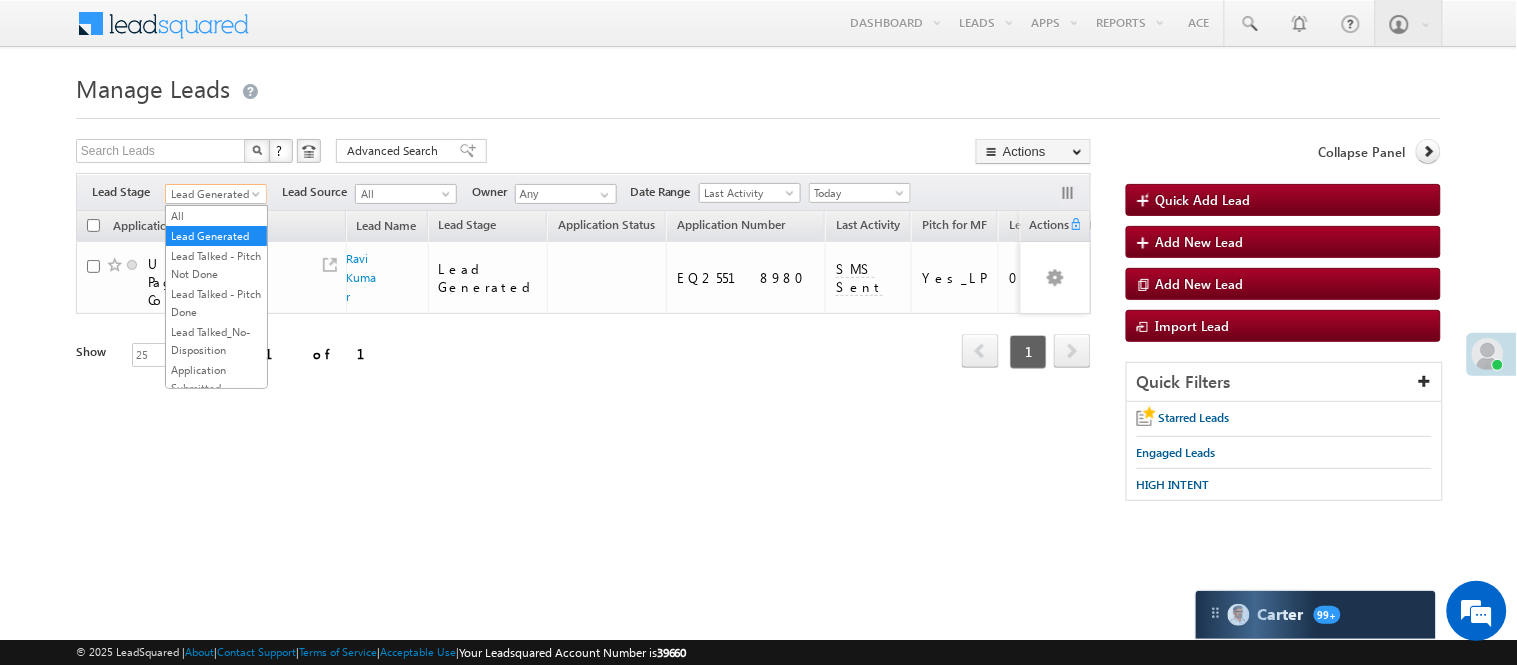 click on "Lead Generated" at bounding box center (213, 194) 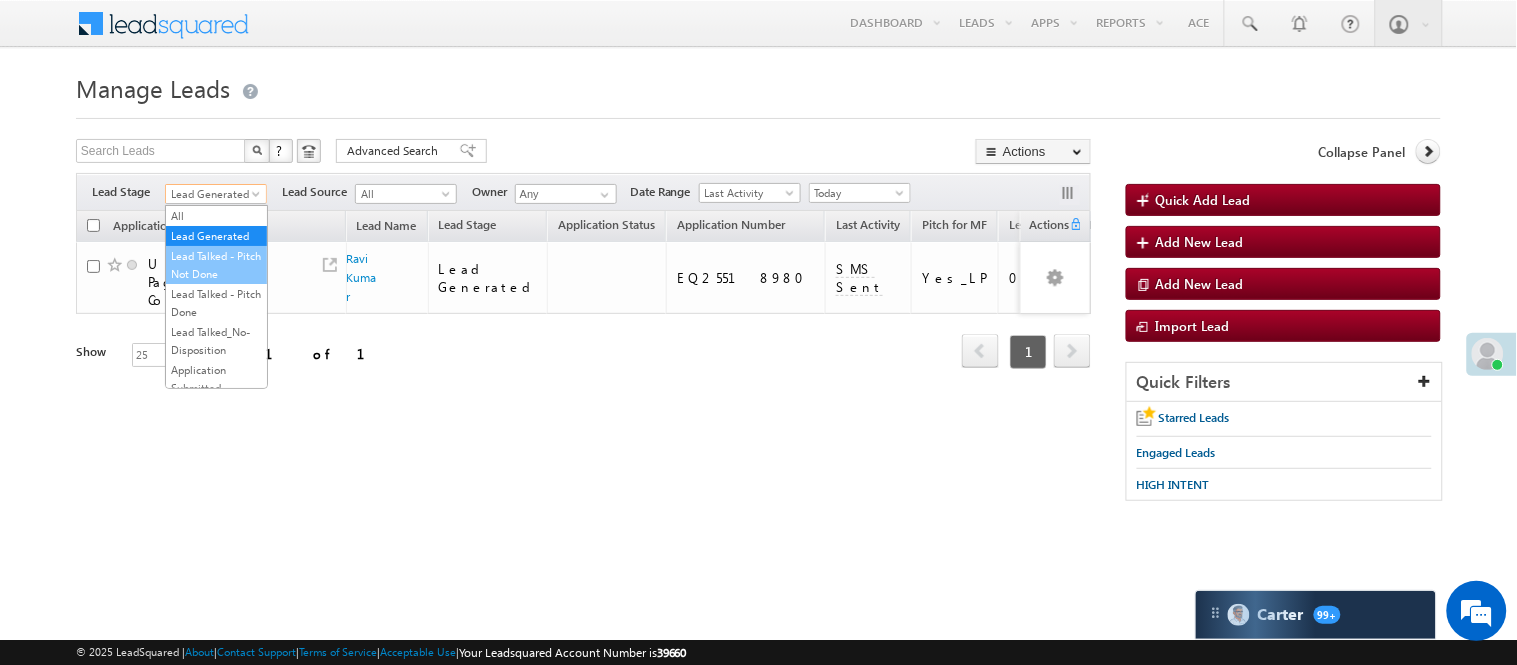 click on "Lead Talked - Pitch Not Done" at bounding box center [216, 265] 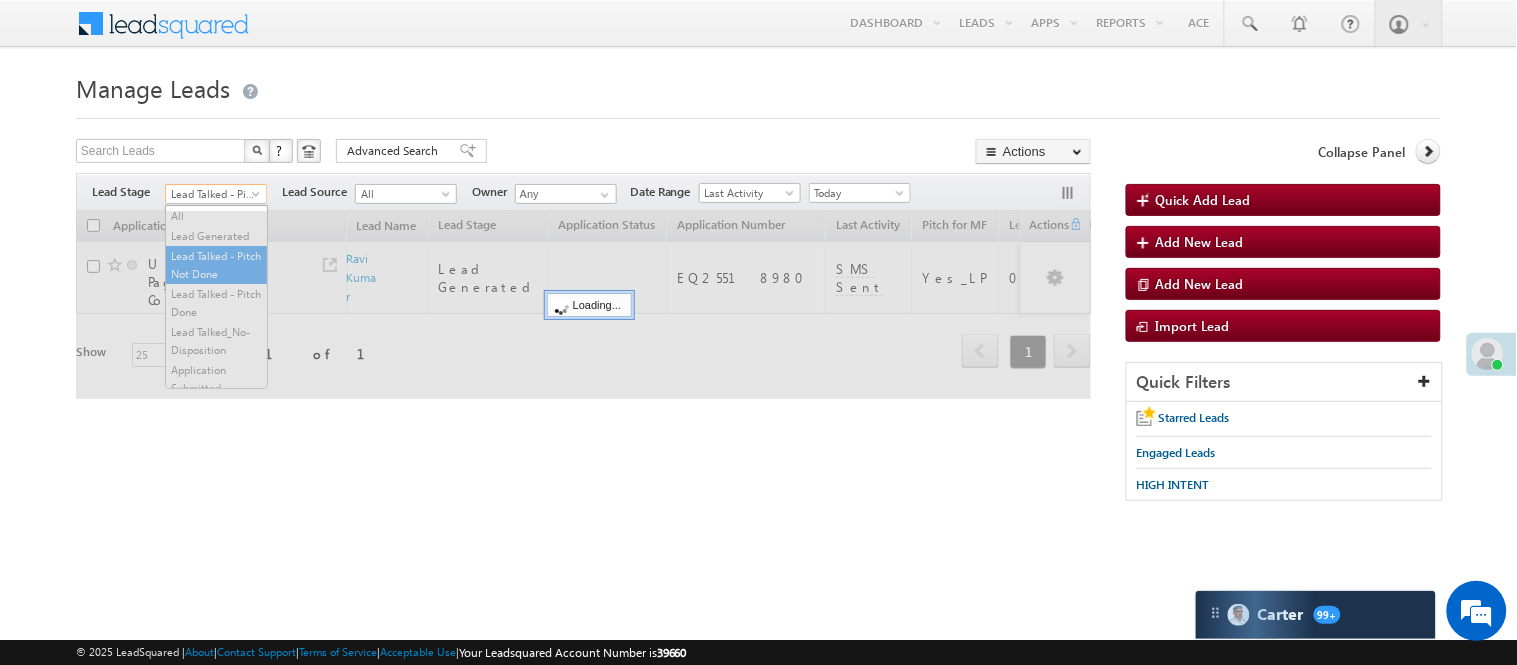 click on "Lead Talked - Pitch Not Done" at bounding box center [213, 194] 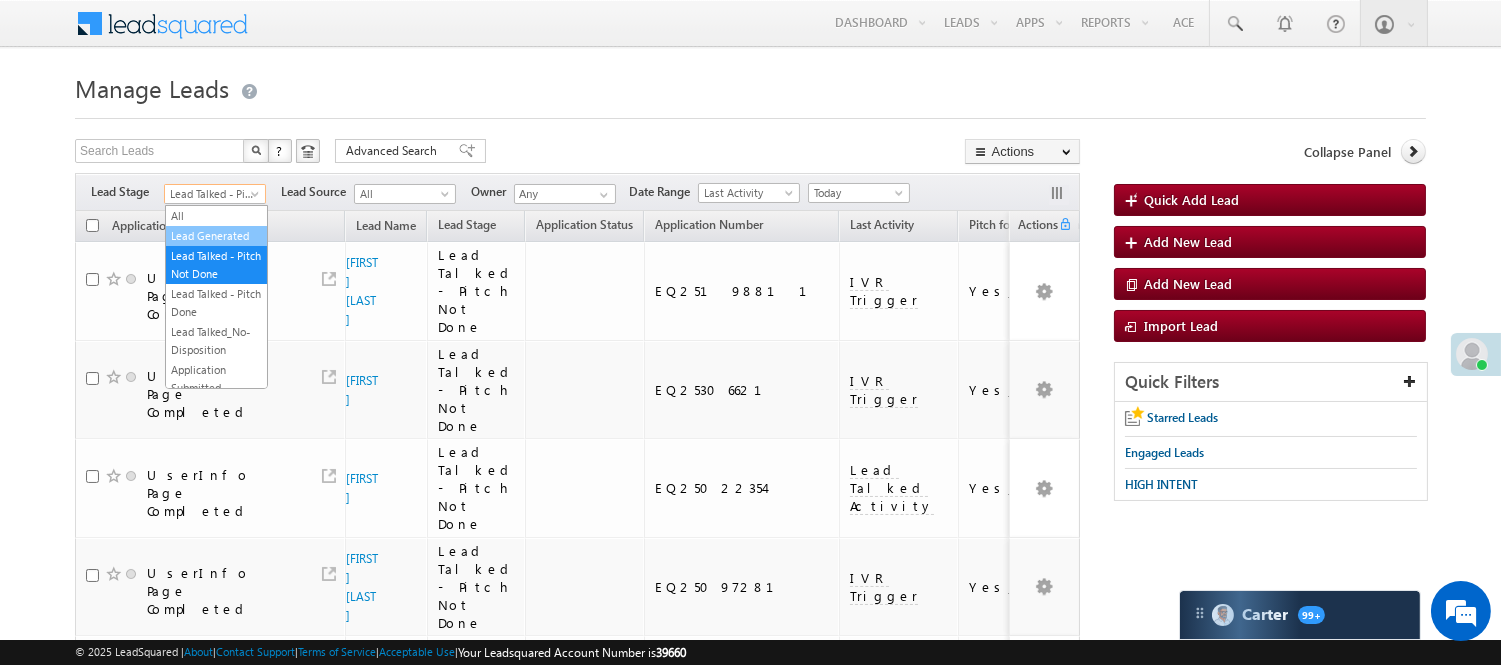 click on "Lead Generated" at bounding box center (216, 236) 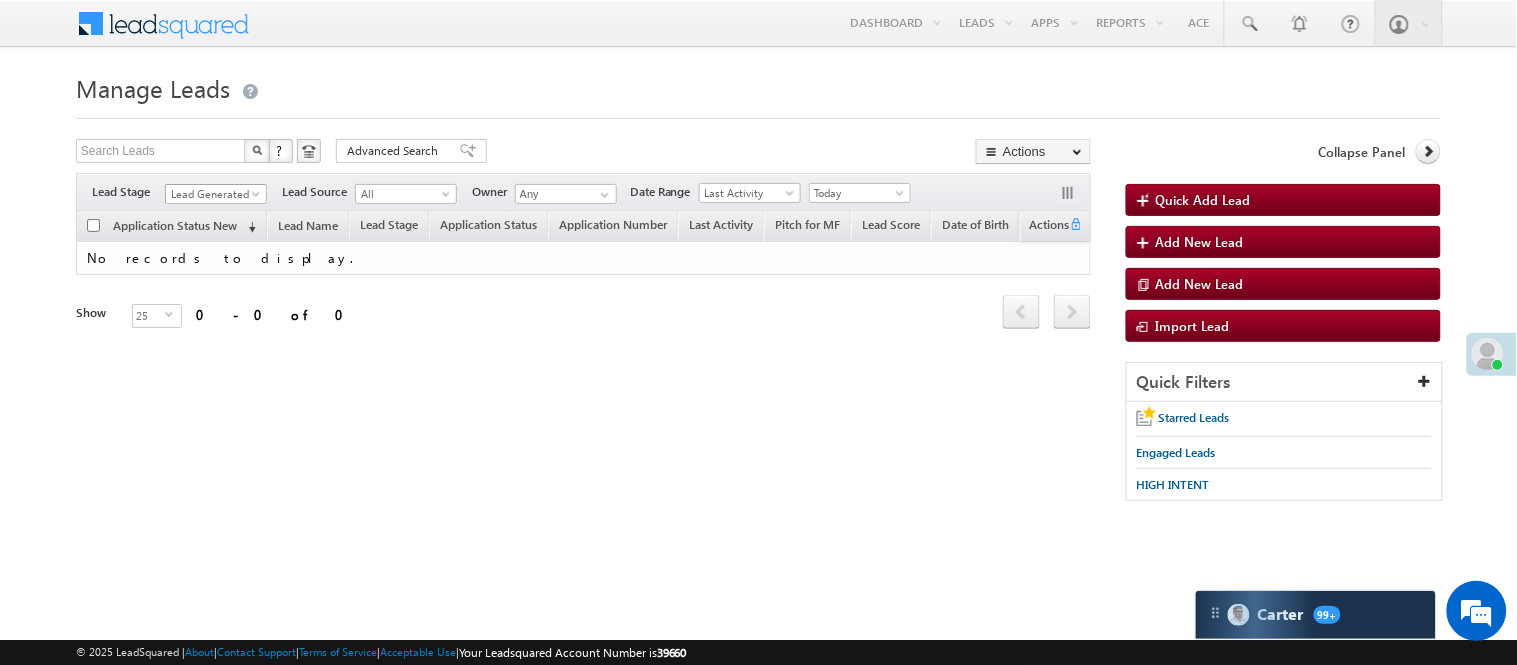 click on "Lead Generated" at bounding box center (213, 194) 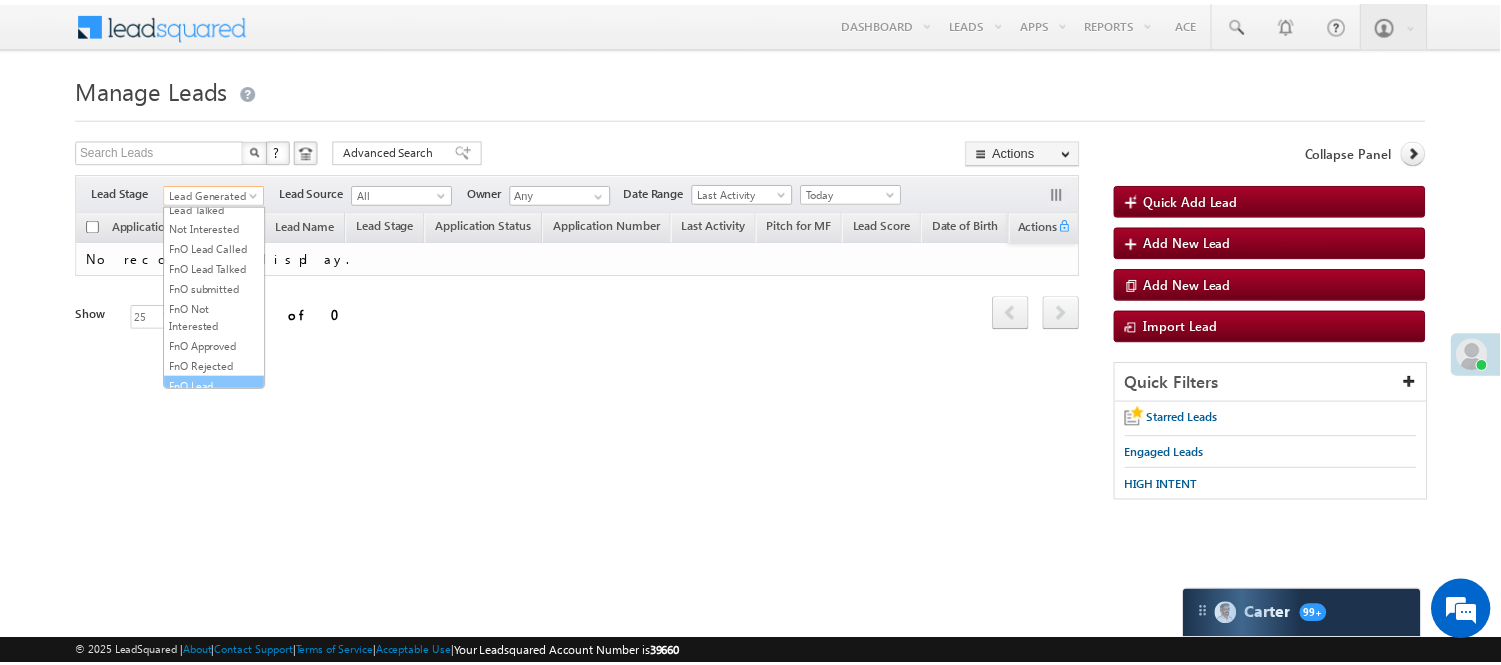 scroll, scrollTop: 496, scrollLeft: 0, axis: vertical 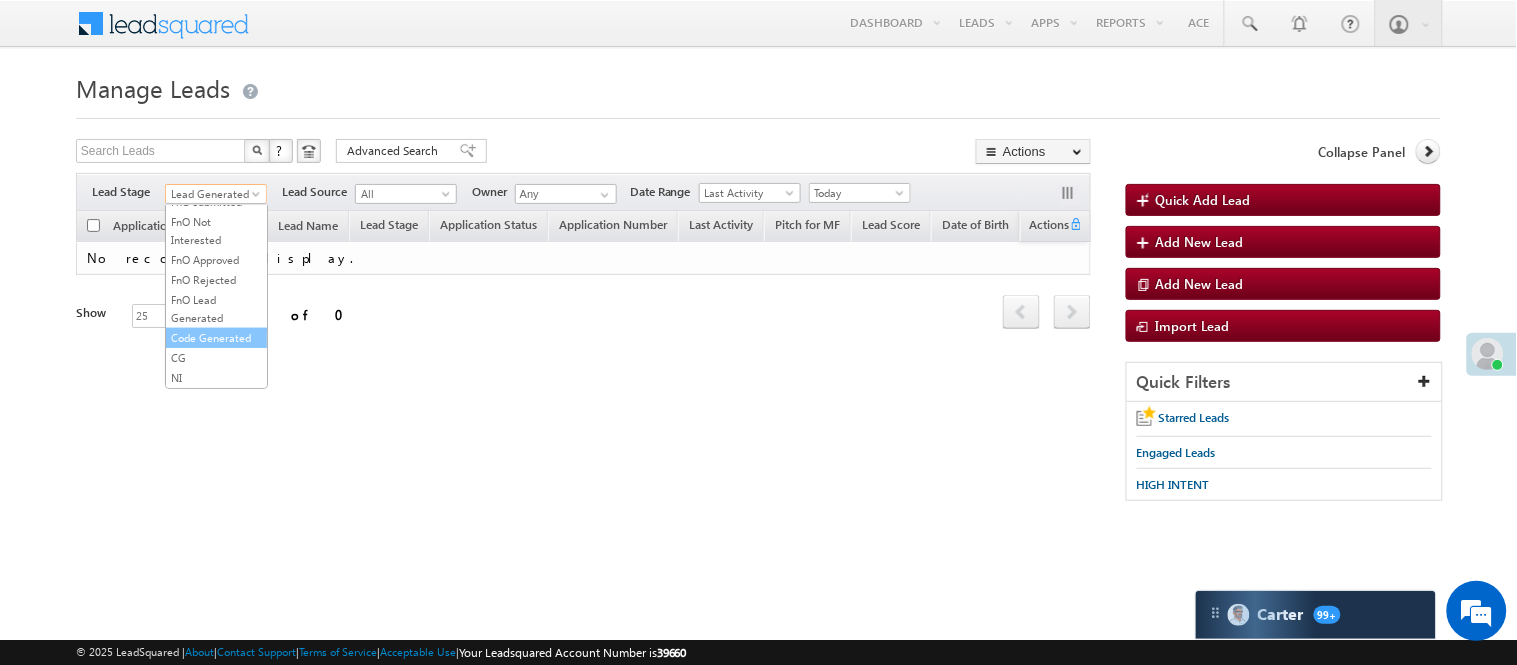 click on "Code Generated" at bounding box center [216, 338] 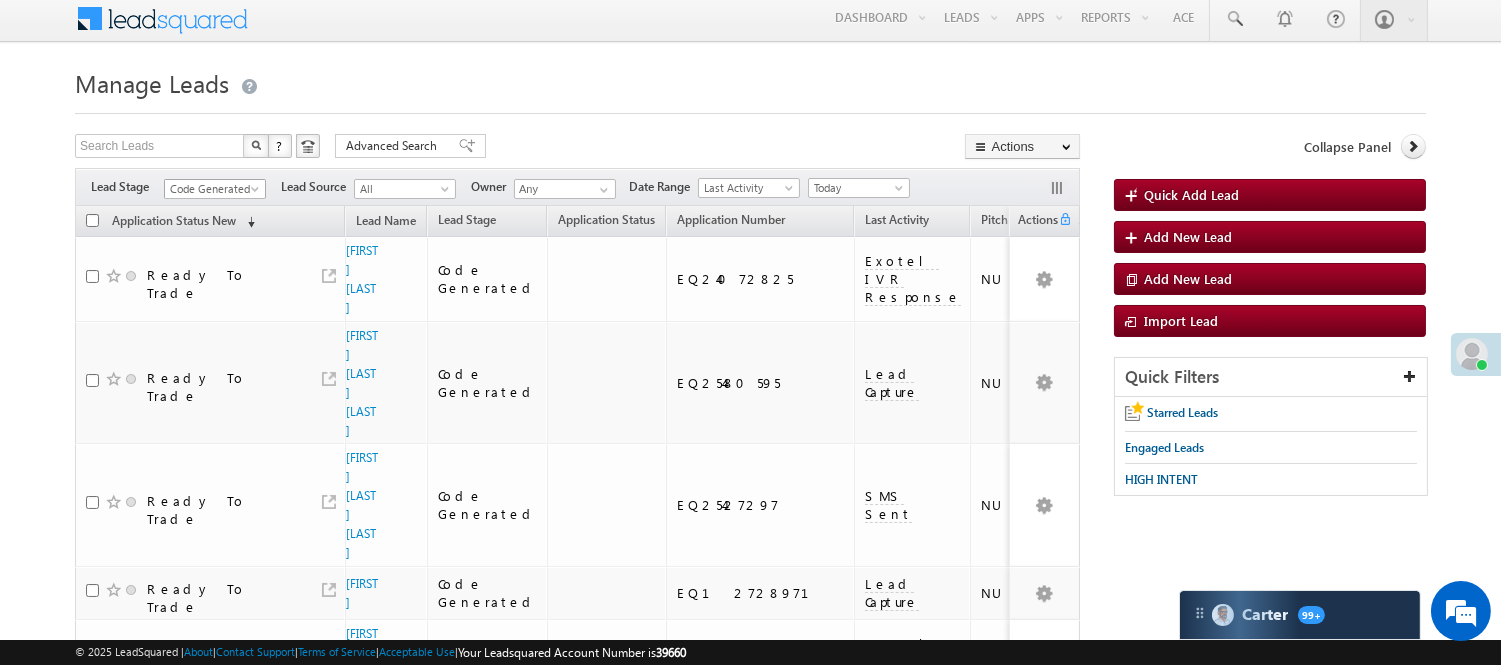 scroll, scrollTop: 0, scrollLeft: 0, axis: both 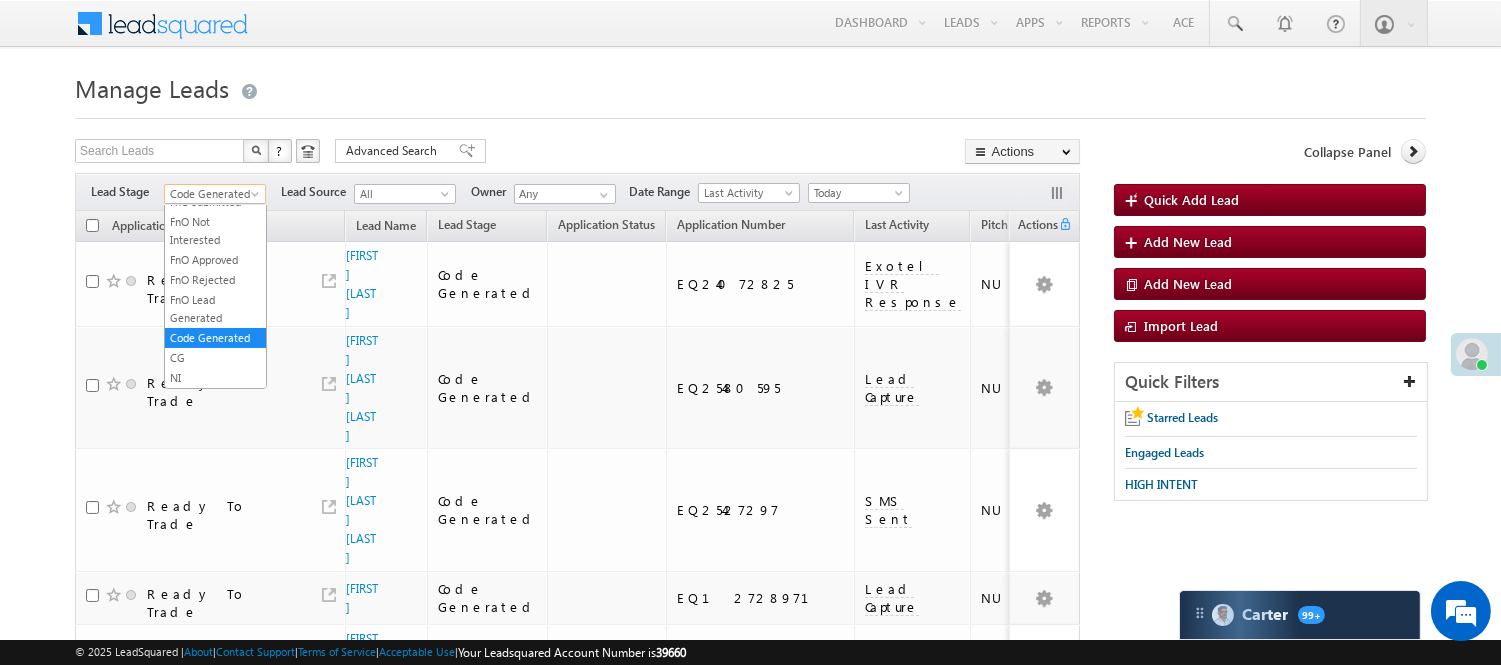 click on "Code Generated" at bounding box center [212, 194] 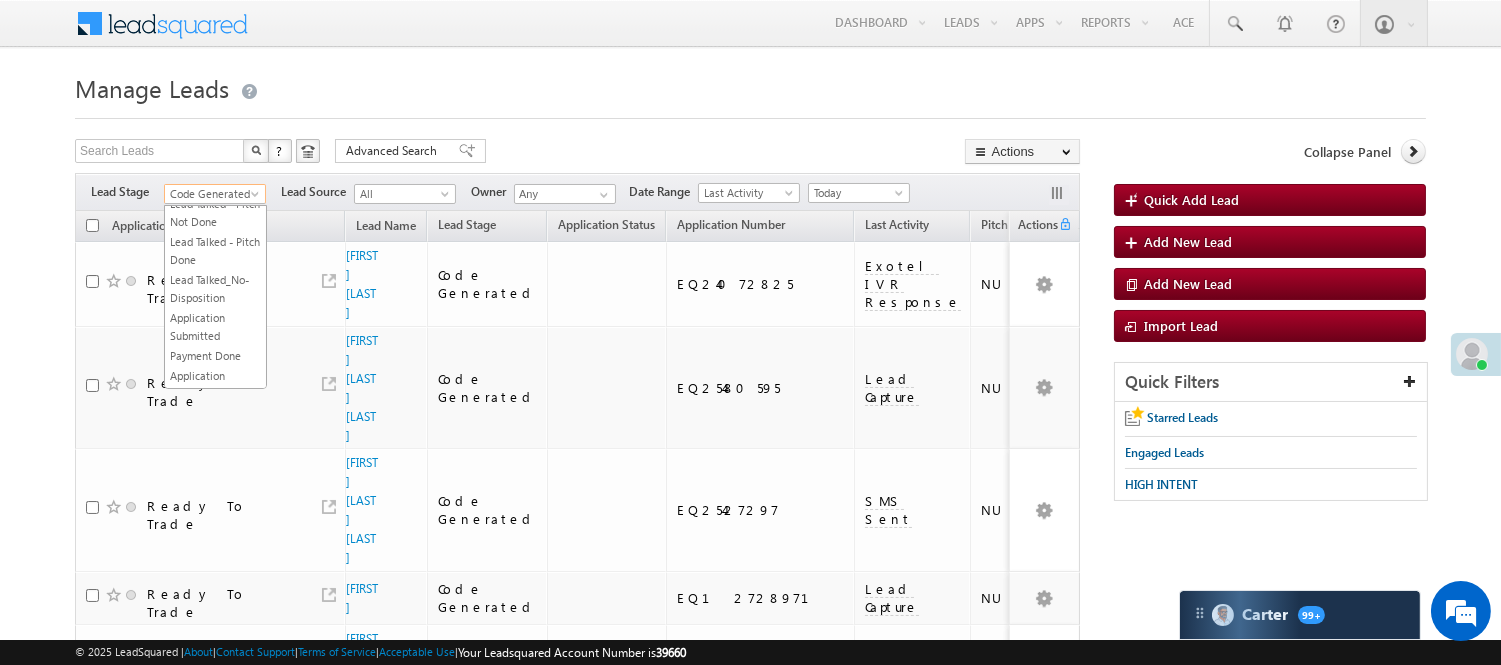 scroll, scrollTop: 0, scrollLeft: 0, axis: both 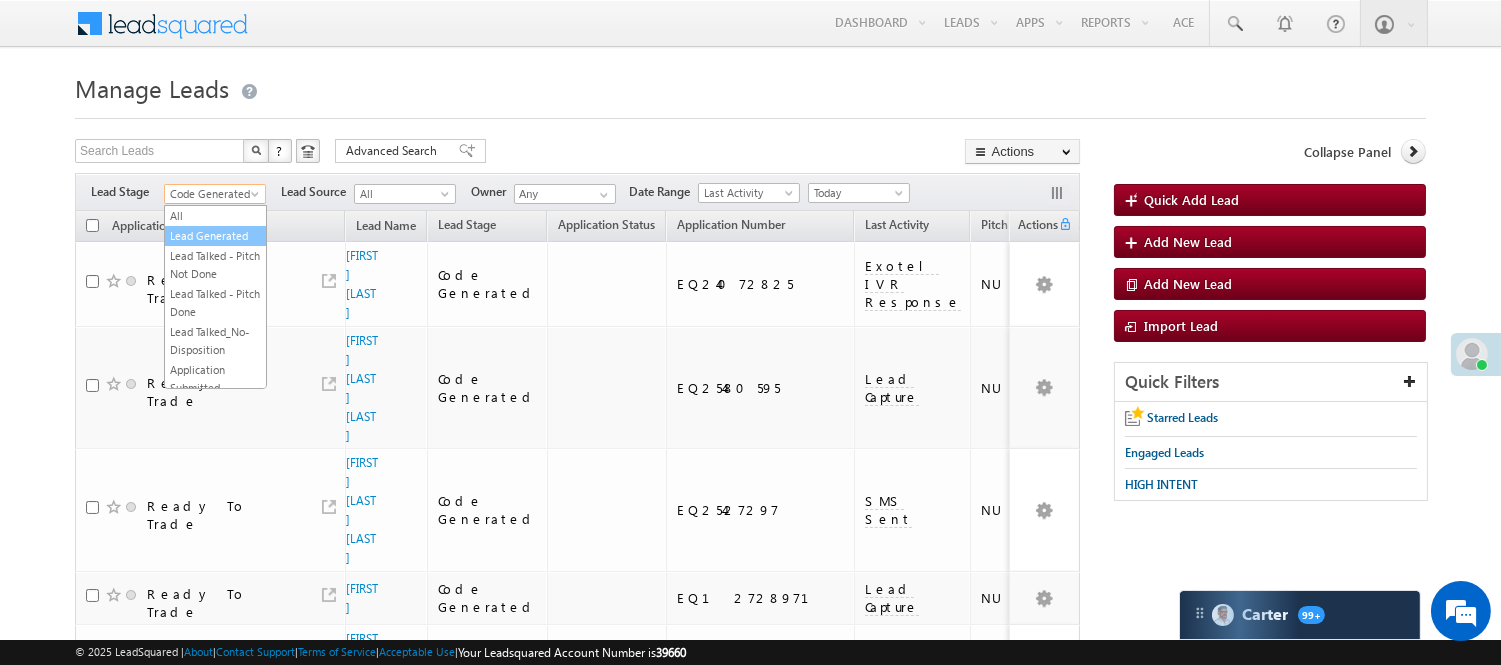click on "Lead Generated" at bounding box center [215, 236] 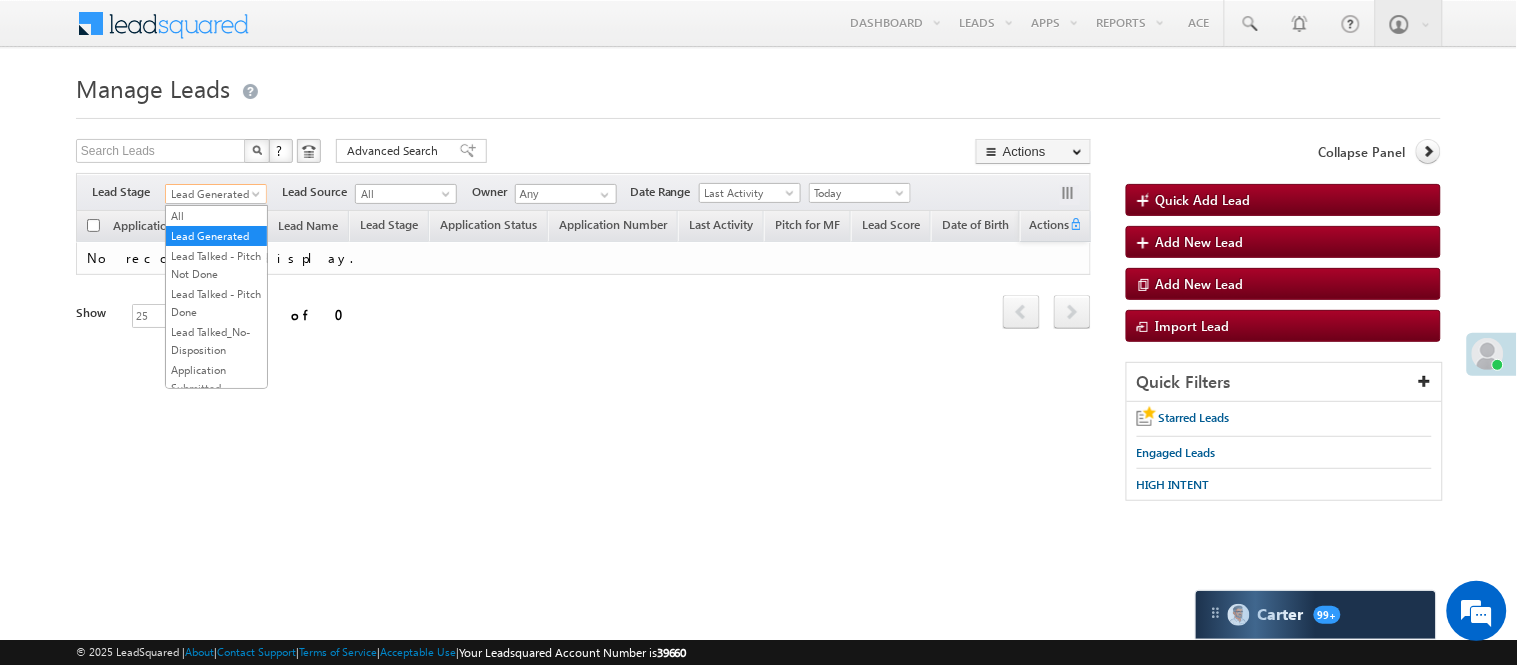 click on "Lead Generated" at bounding box center (213, 194) 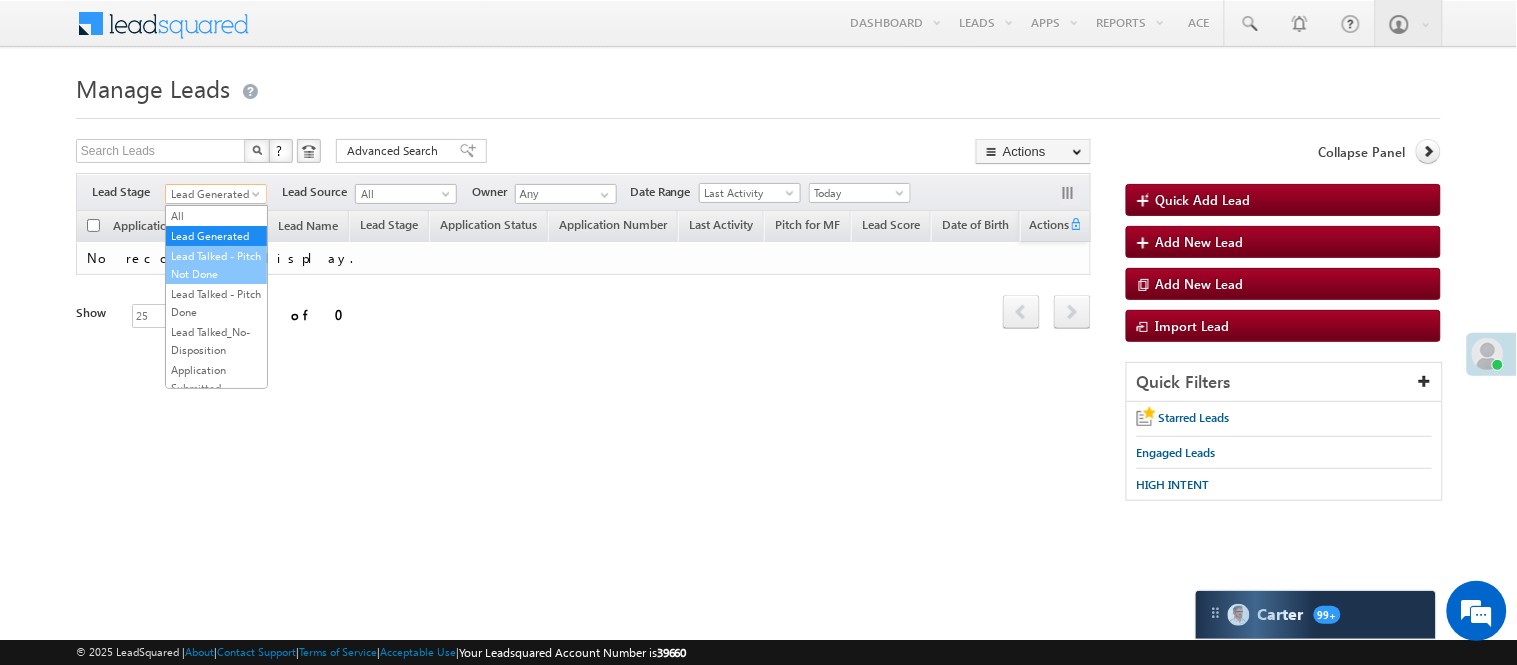 click on "Lead Talked - Pitch Not Done" at bounding box center [216, 265] 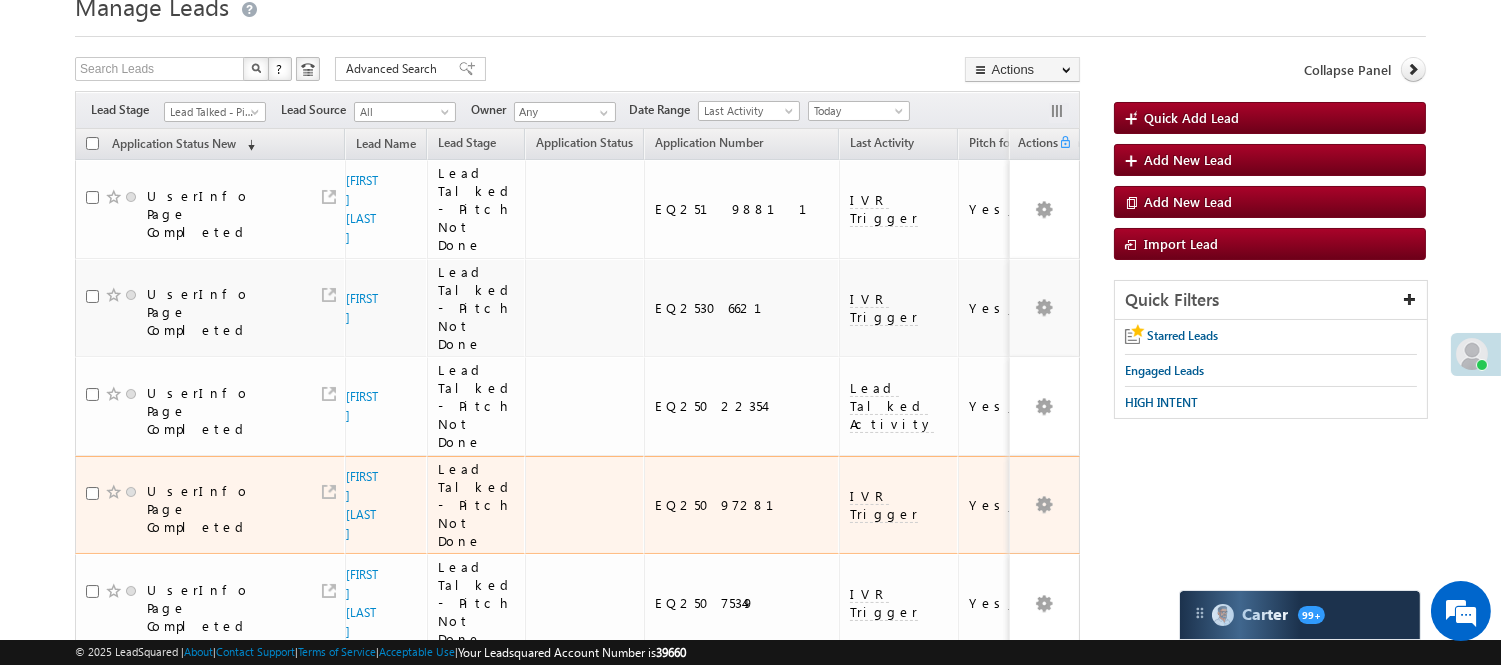 scroll, scrollTop: 0, scrollLeft: 0, axis: both 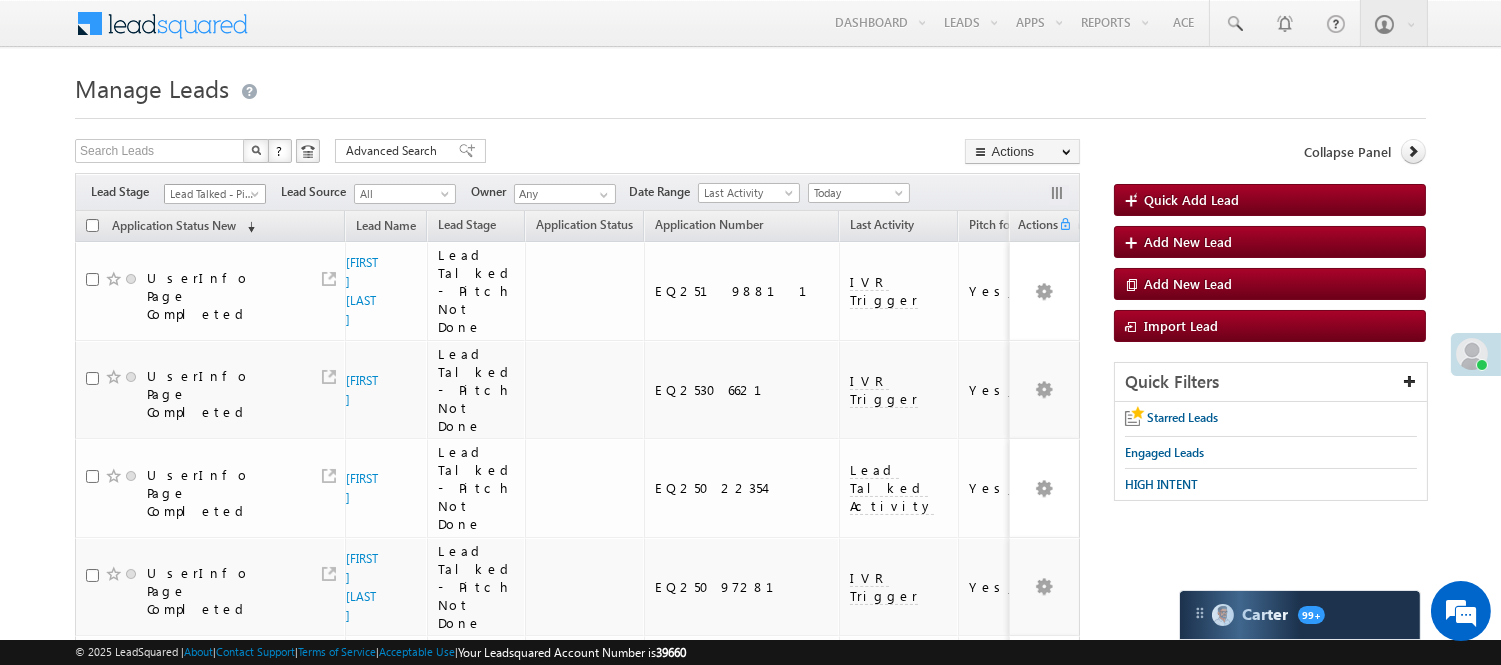 click on "Lead Talked - Pitch Not Done" at bounding box center [215, 191] 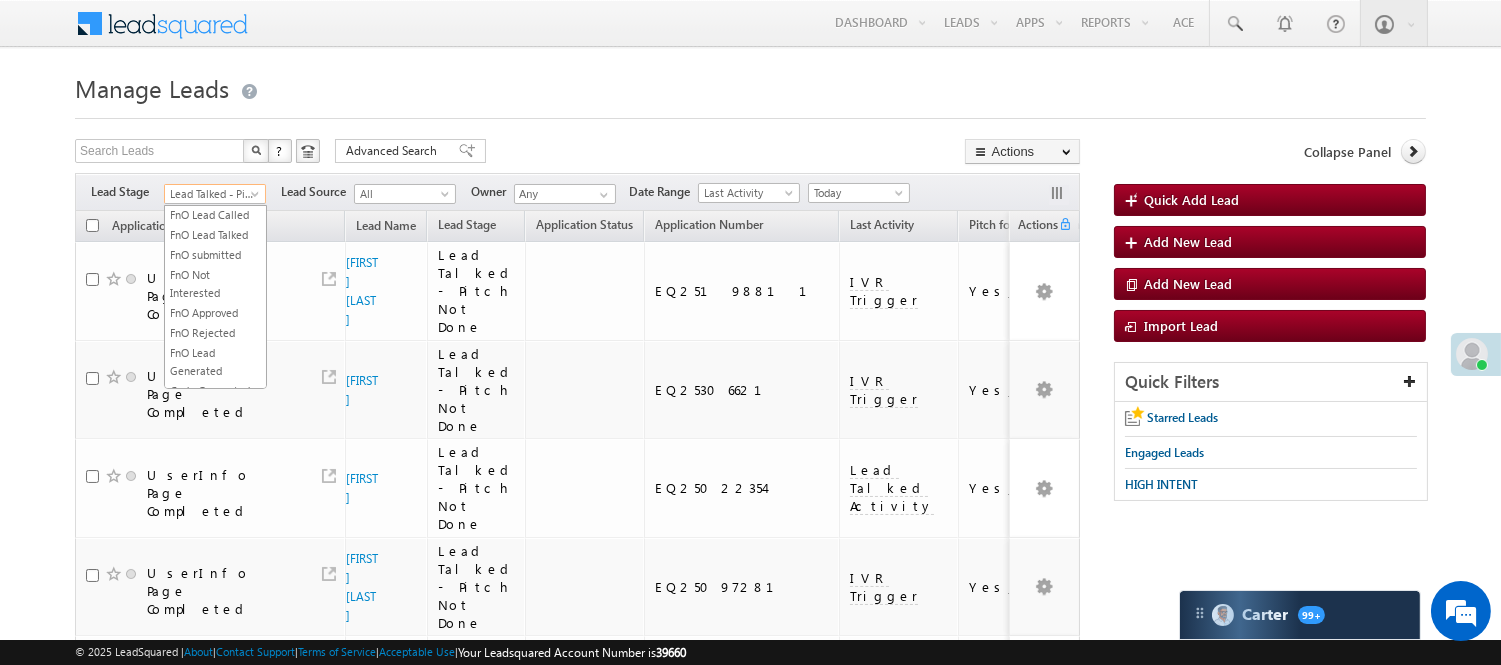 scroll, scrollTop: 333, scrollLeft: 0, axis: vertical 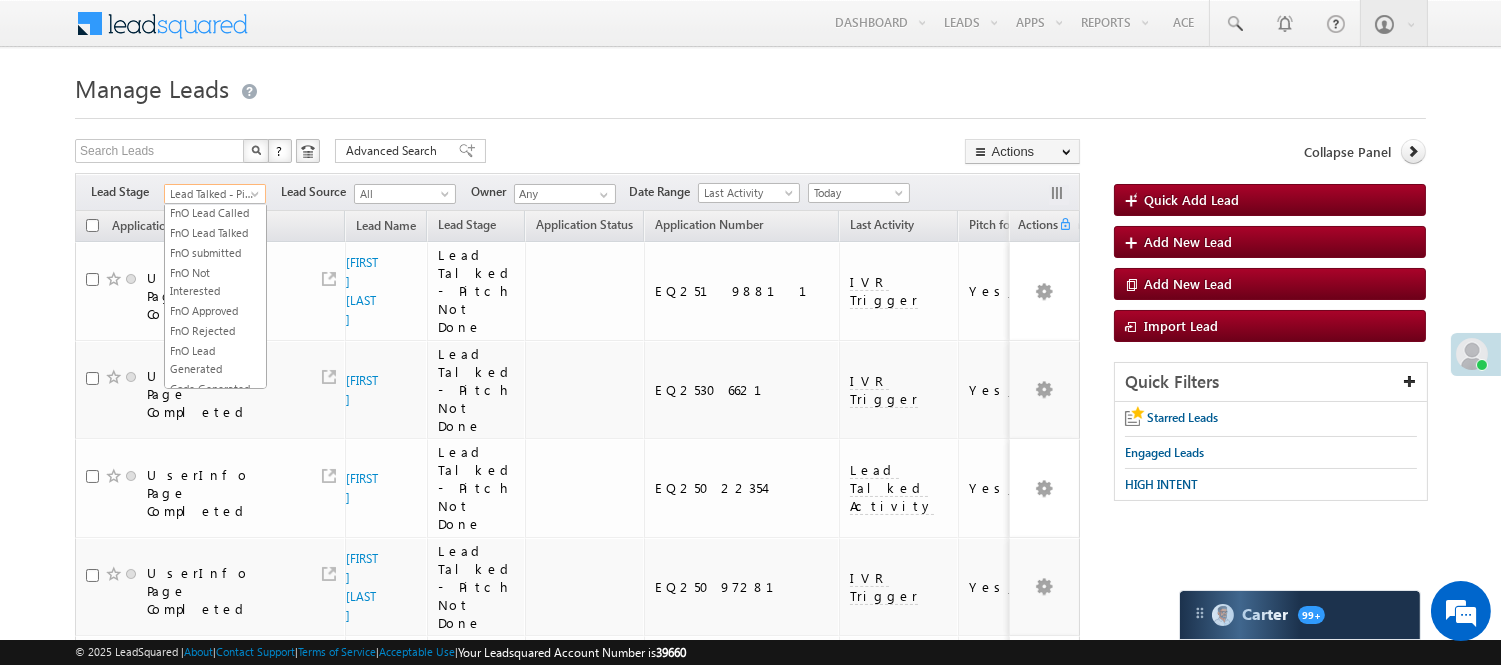 click on "Lead Called" at bounding box center [215, 153] 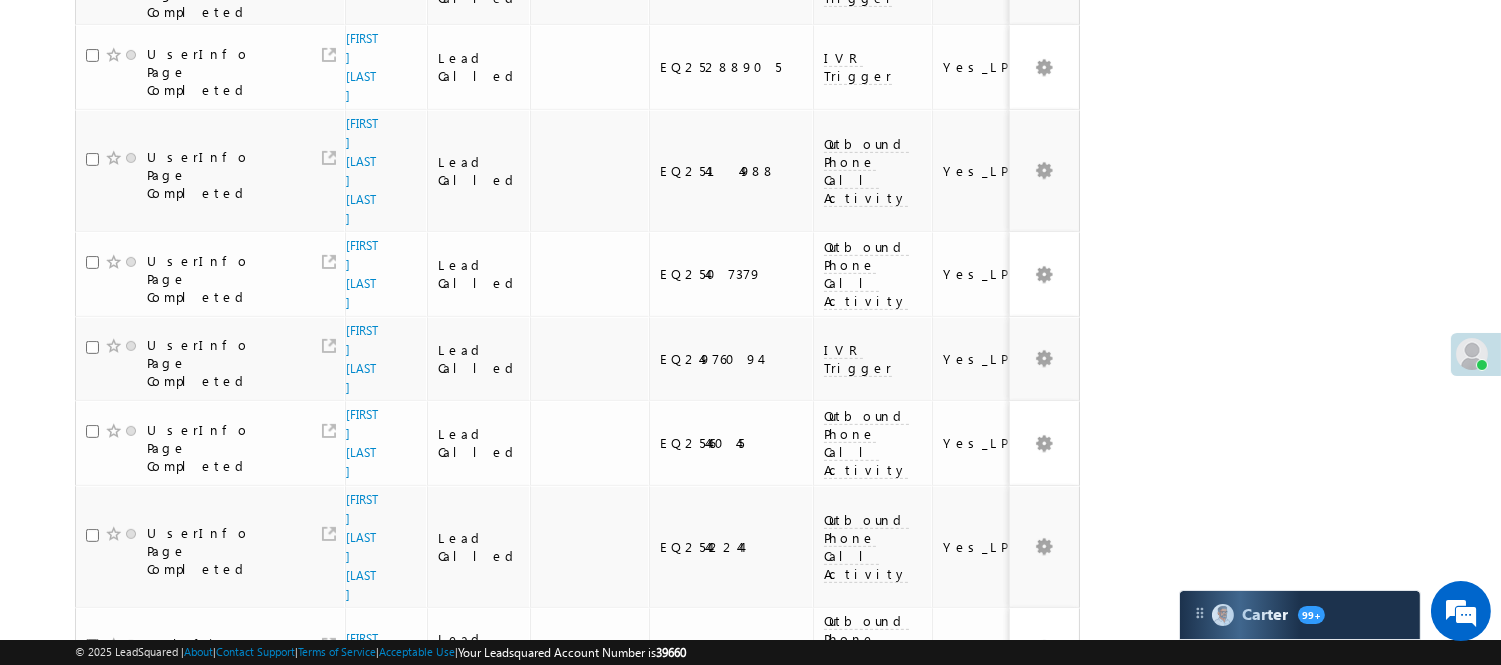 scroll, scrollTop: 1420, scrollLeft: 0, axis: vertical 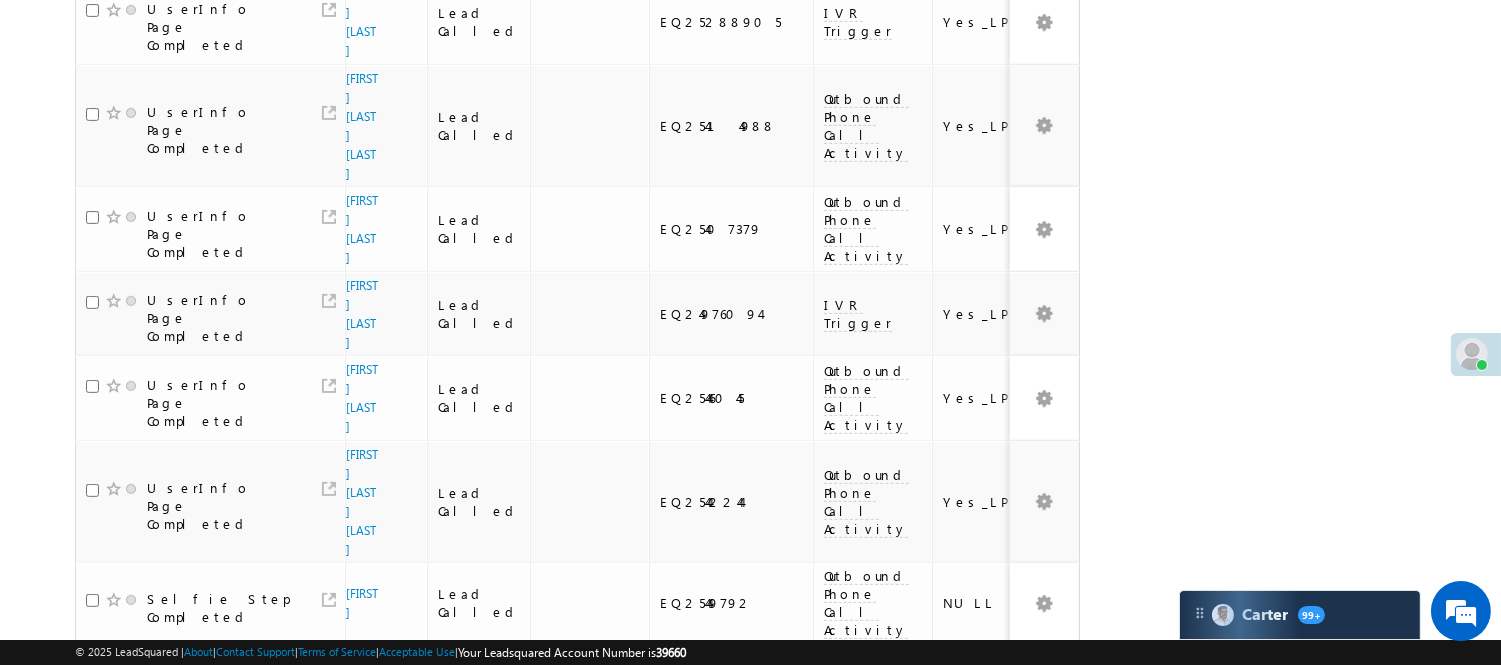 click on "3" at bounding box center (978, 1020) 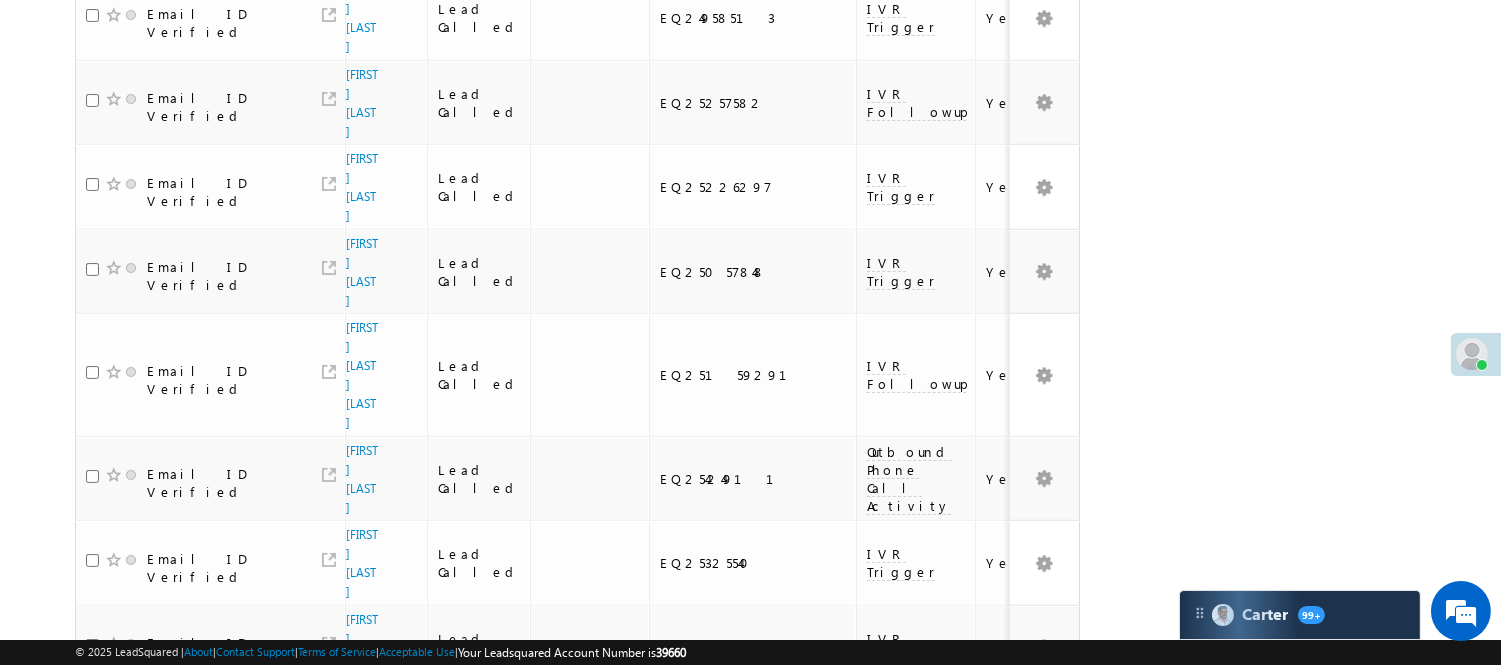 scroll, scrollTop: 0, scrollLeft: 0, axis: both 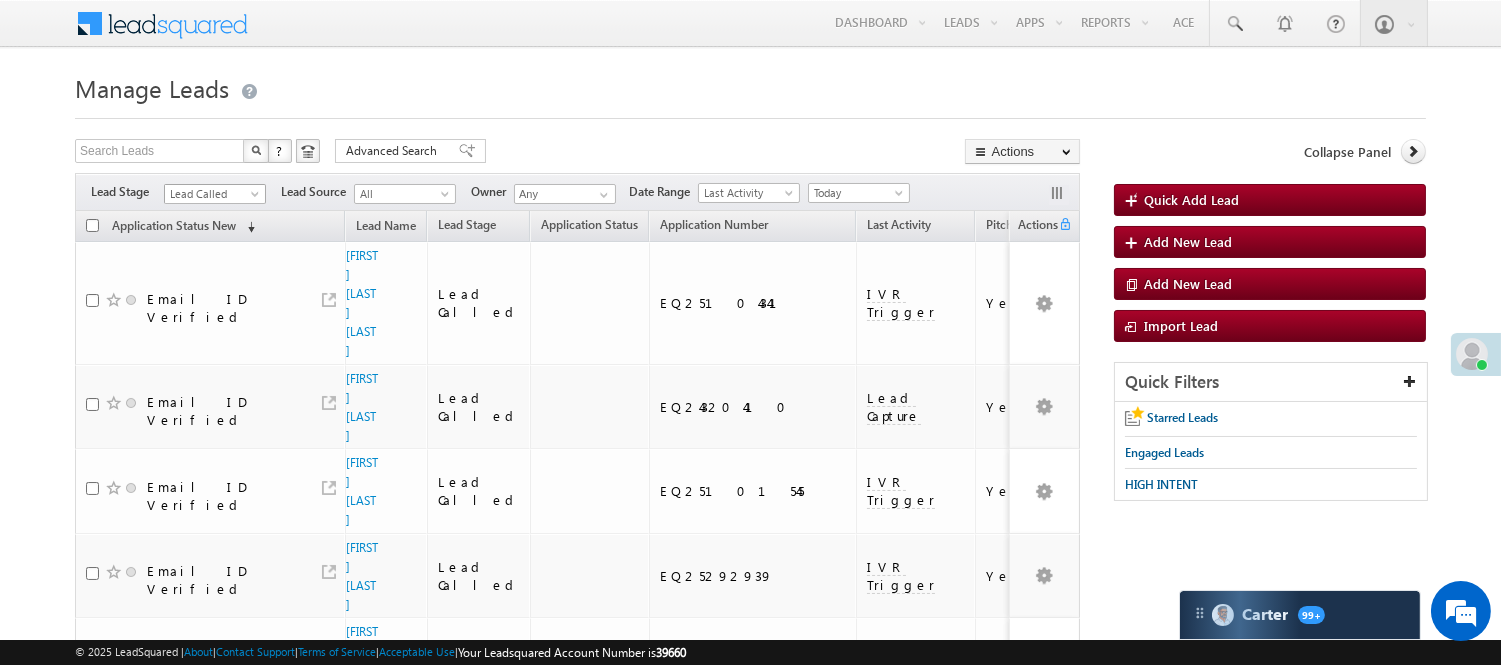 click on "Lead Called" at bounding box center [212, 194] 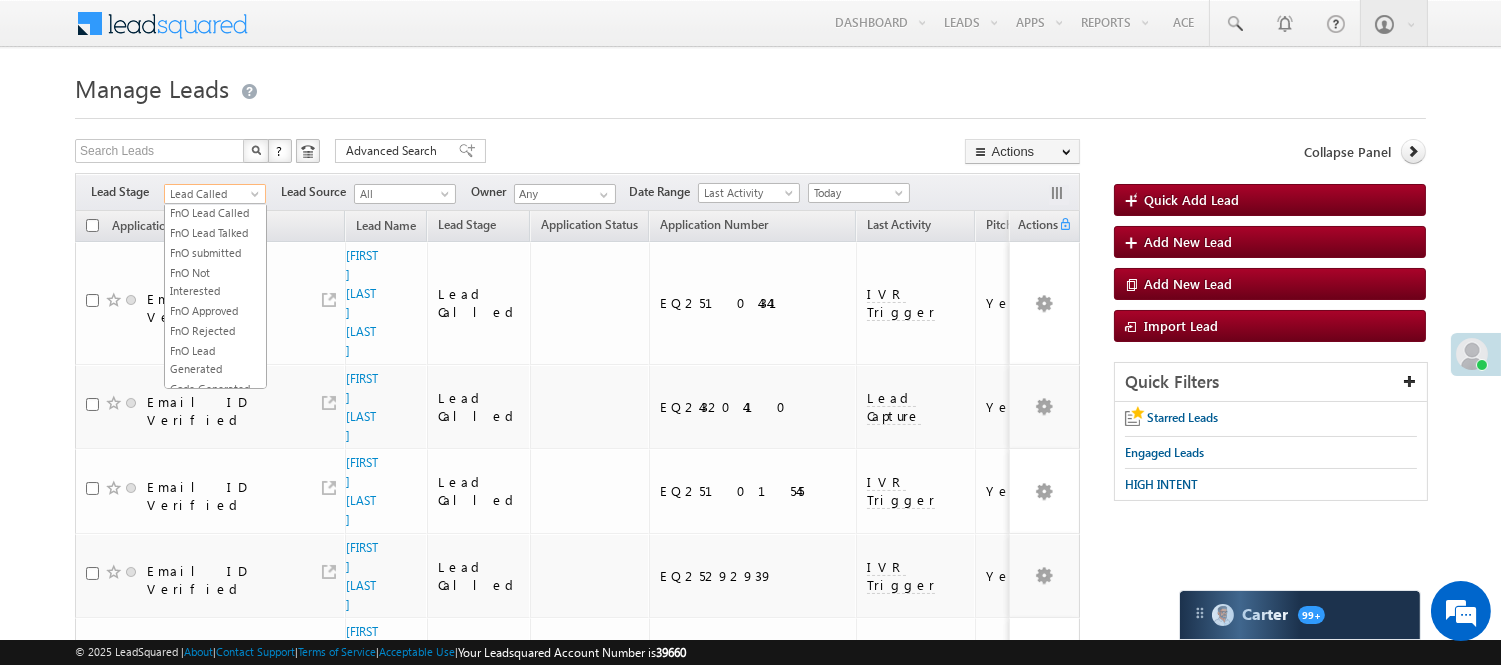 click on "Filters
Lead Stage
All Lead Generated Lead Talked - Pitch Not Done Lead Talked - Pitch Done Lead Talked_No-Disposition Application Submitted Payment Done Application Resubmitted Under Objection Lead Called Lead Talked Not Interested FnO Lead Called FnO Lead Talked FnO submitted FnO Not Interested FnO Approved FnO Rejected FnO Lead Generated Code Generated CG NI Lead Called
Lead Source
All All
Owner Any Any Go" at bounding box center (577, 192) 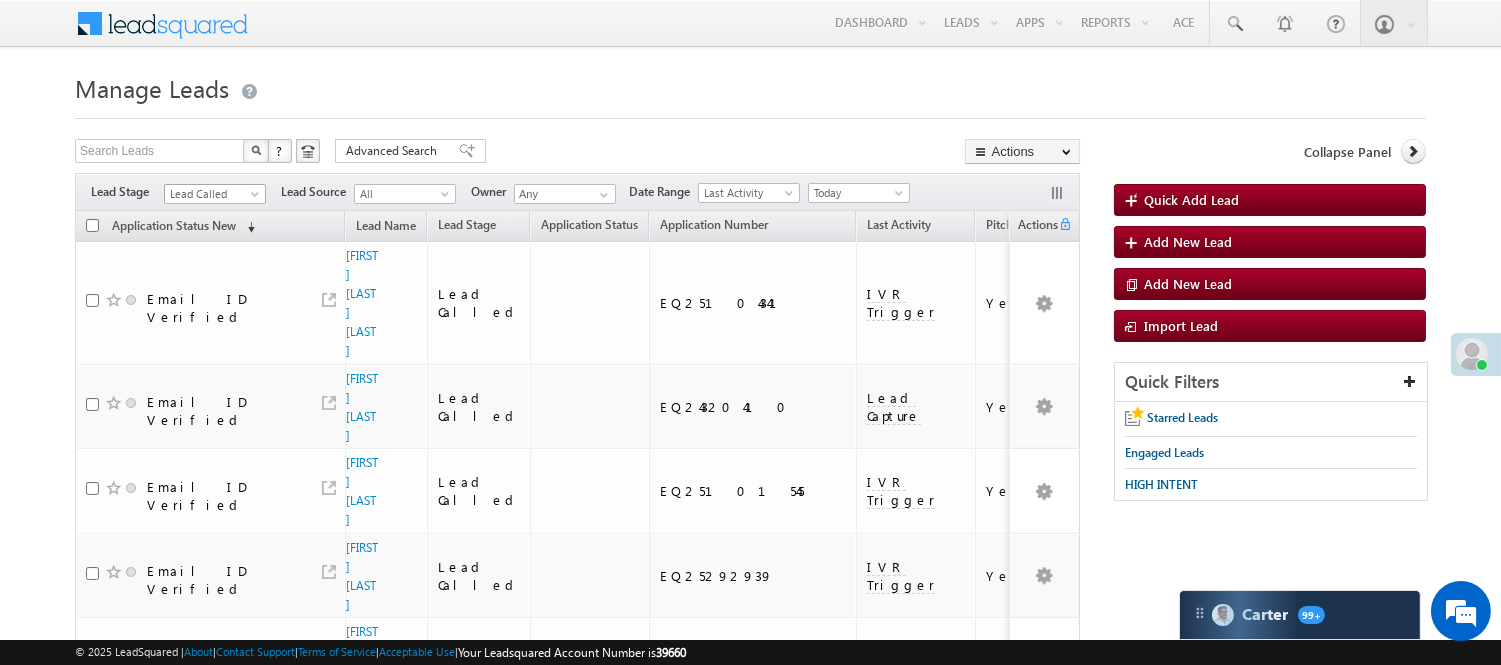 click on "Lead Called" at bounding box center [212, 194] 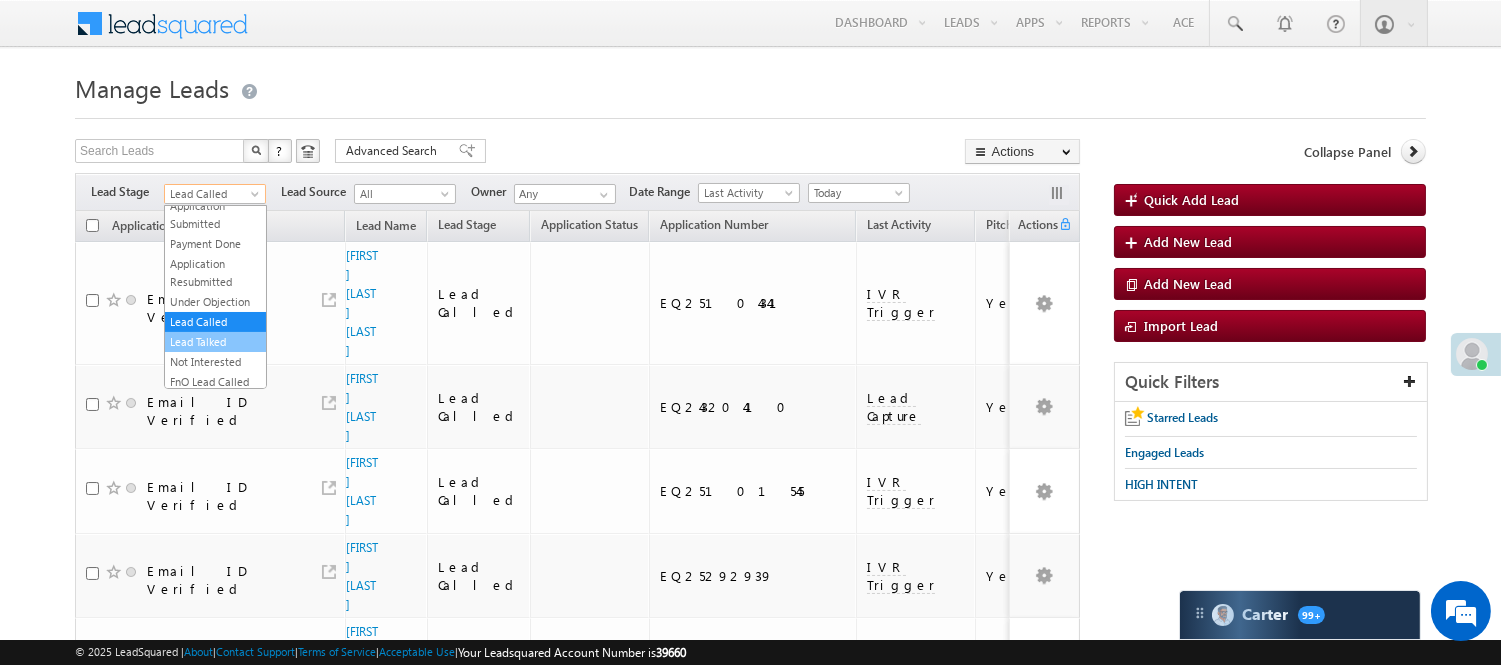 scroll, scrollTop: 0, scrollLeft: 0, axis: both 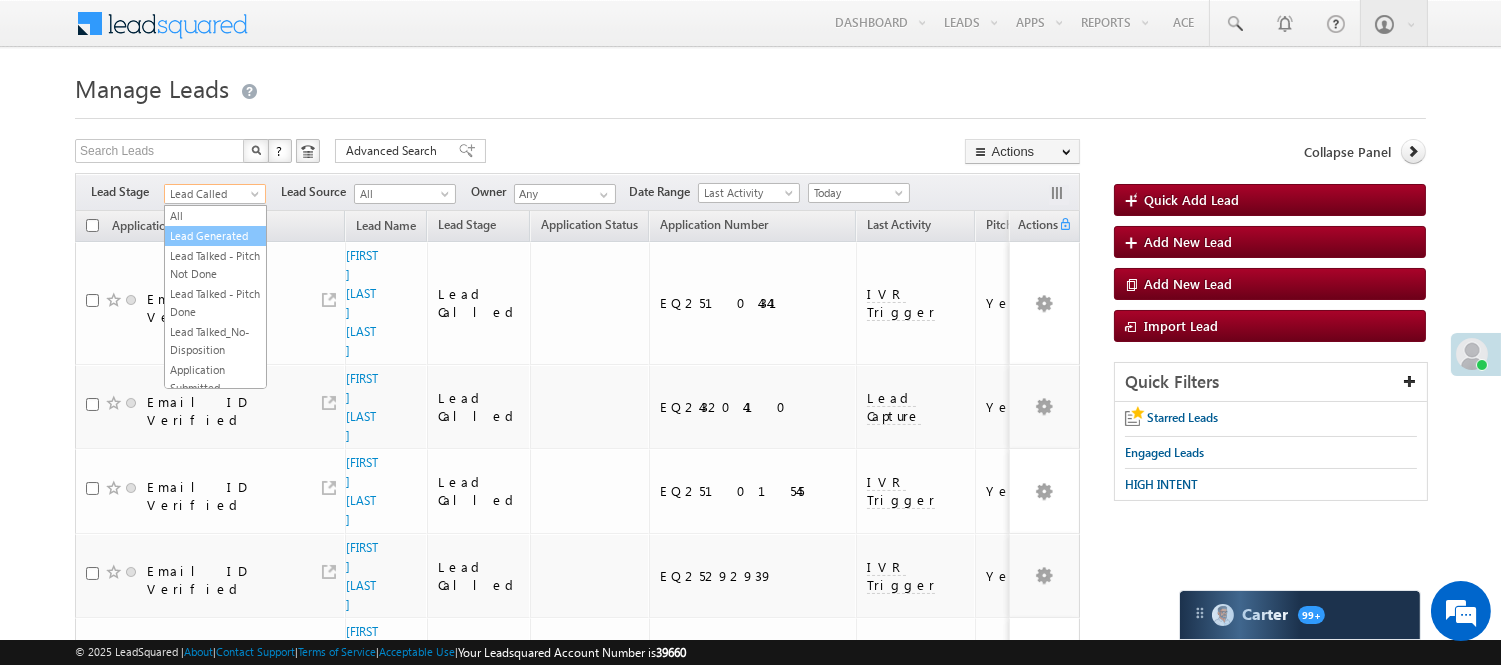 click on "Lead Generated" at bounding box center (215, 236) 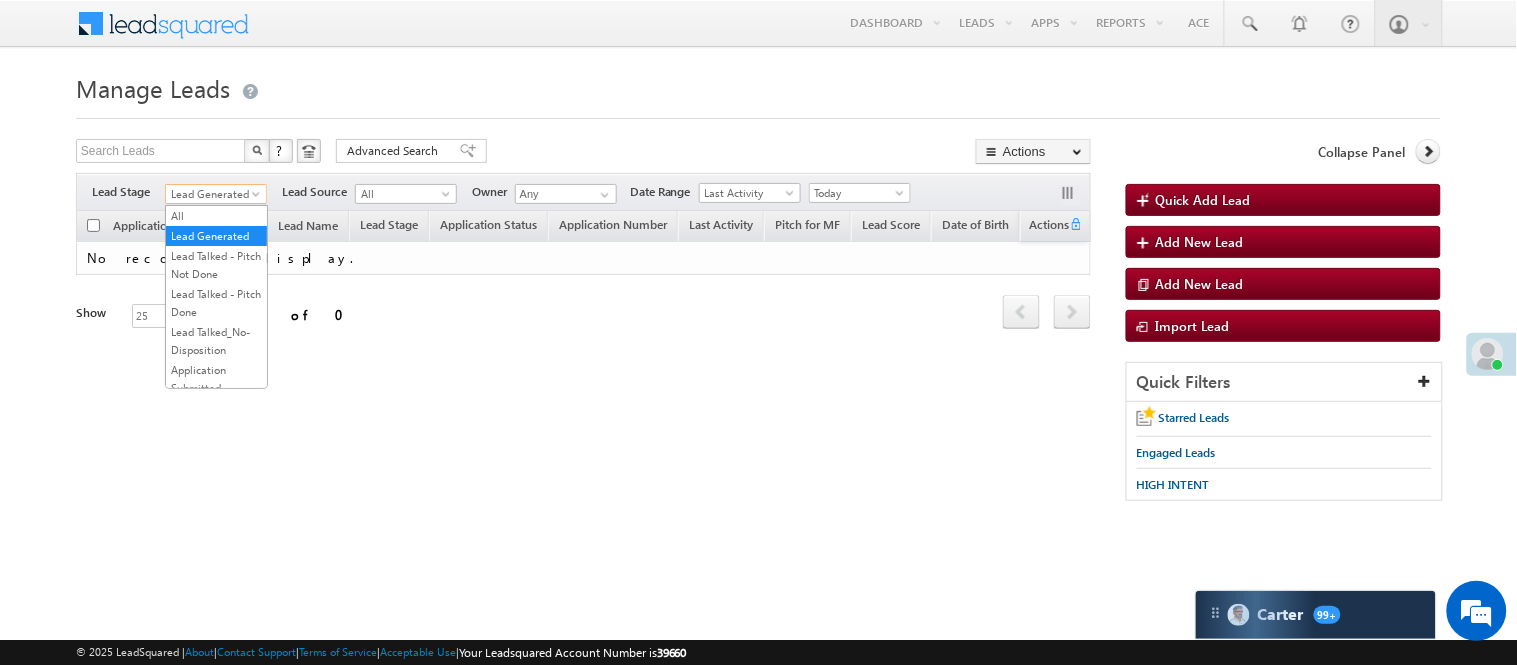 click on "Lead Generated" at bounding box center [213, 194] 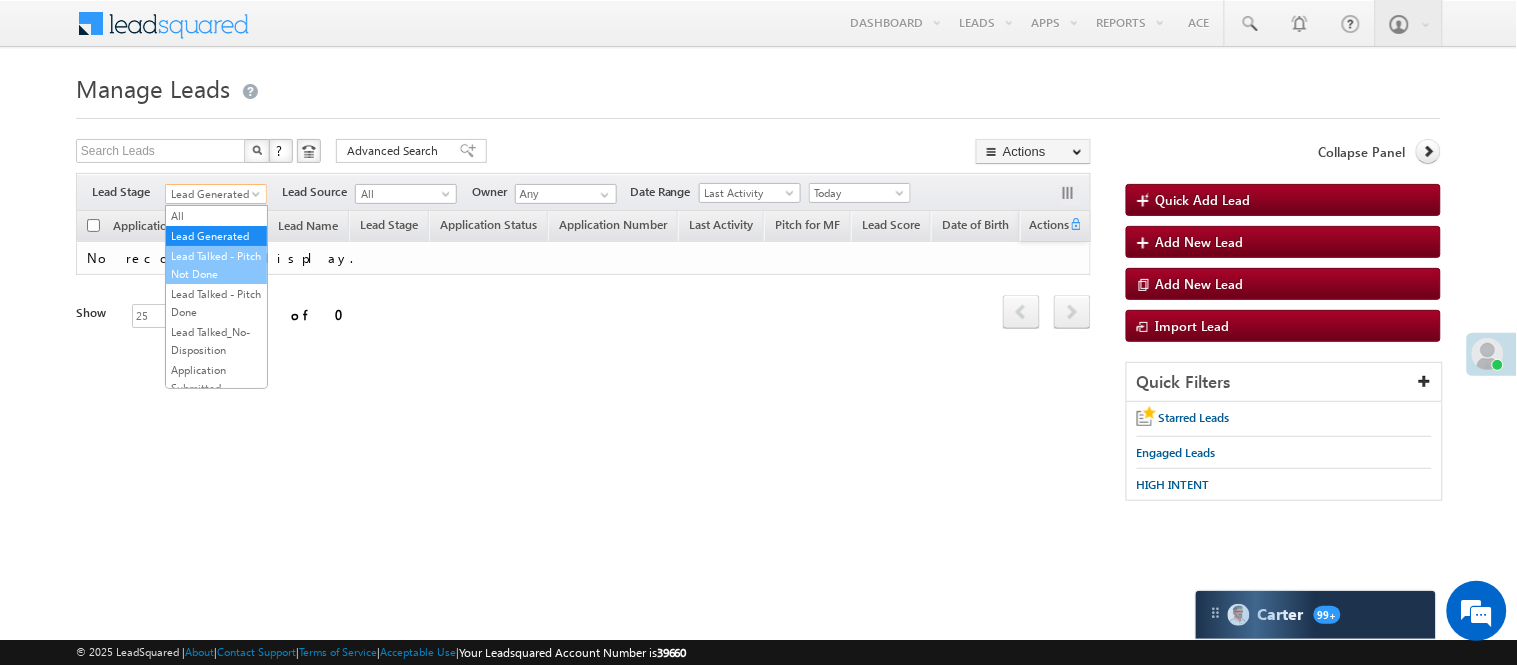 click on "Lead Talked - Pitch Not Done" at bounding box center [216, 265] 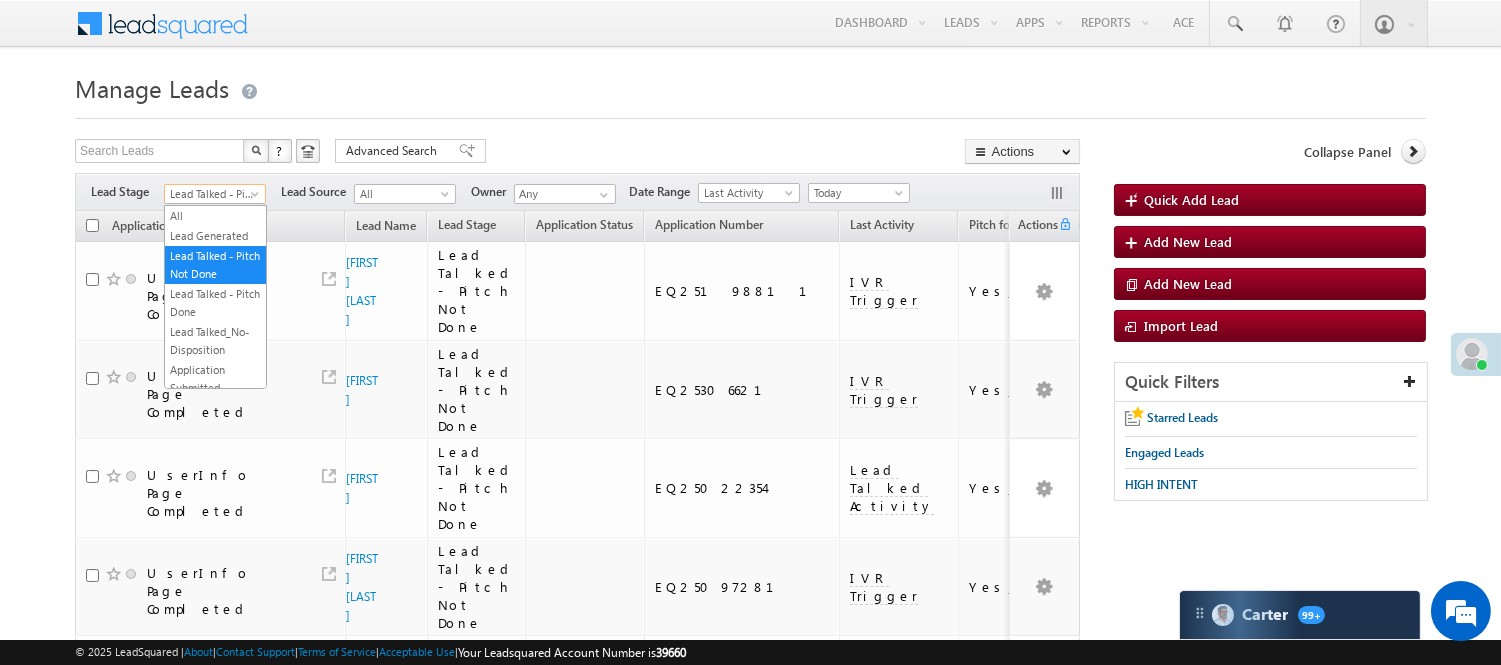click on "Lead Talked - Pitch Not Done" at bounding box center [212, 194] 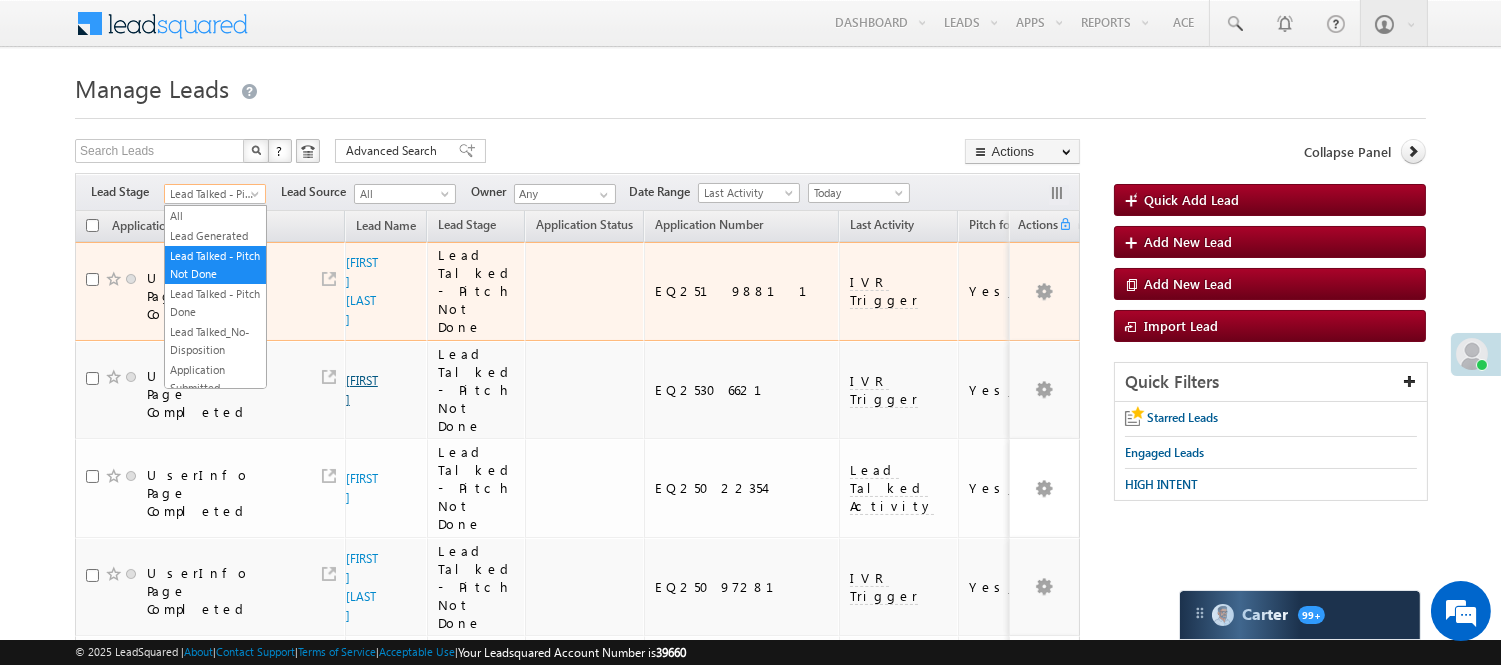 scroll, scrollTop: 496, scrollLeft: 0, axis: vertical 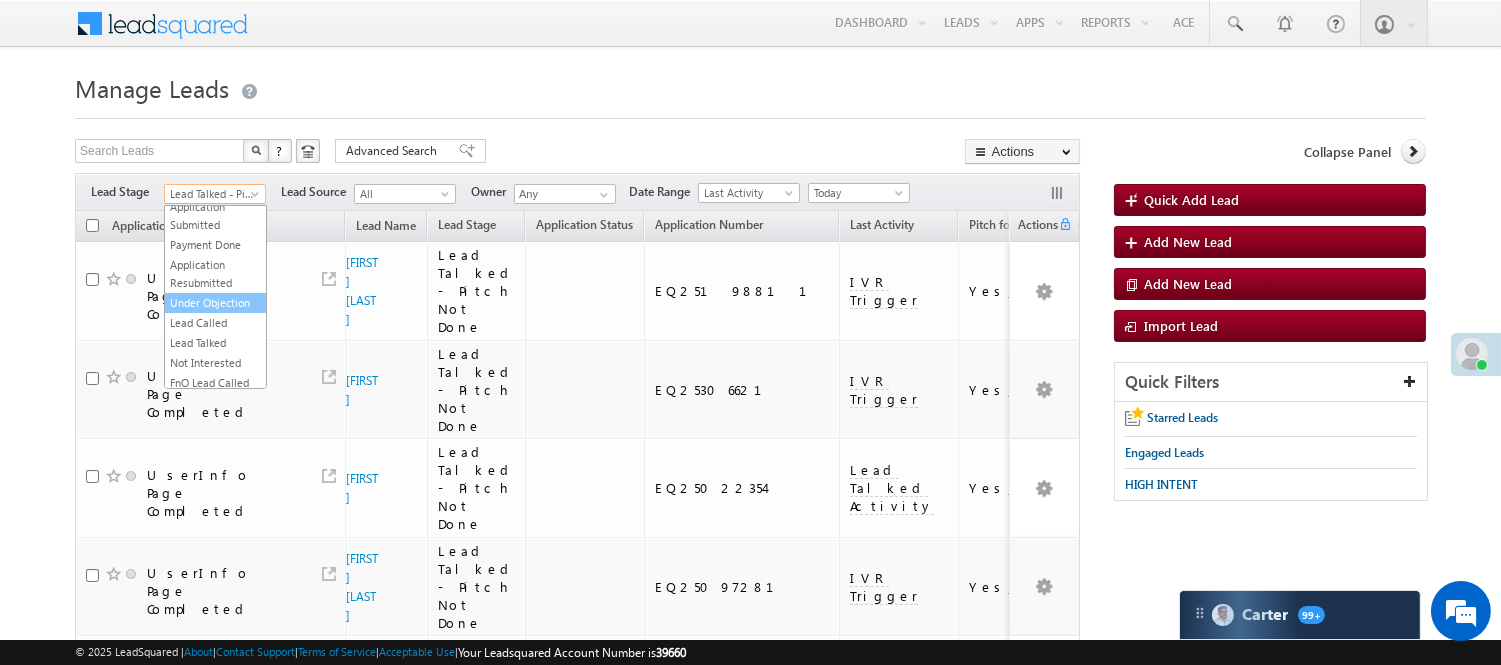 click on "Lead Called" at bounding box center [215, 323] 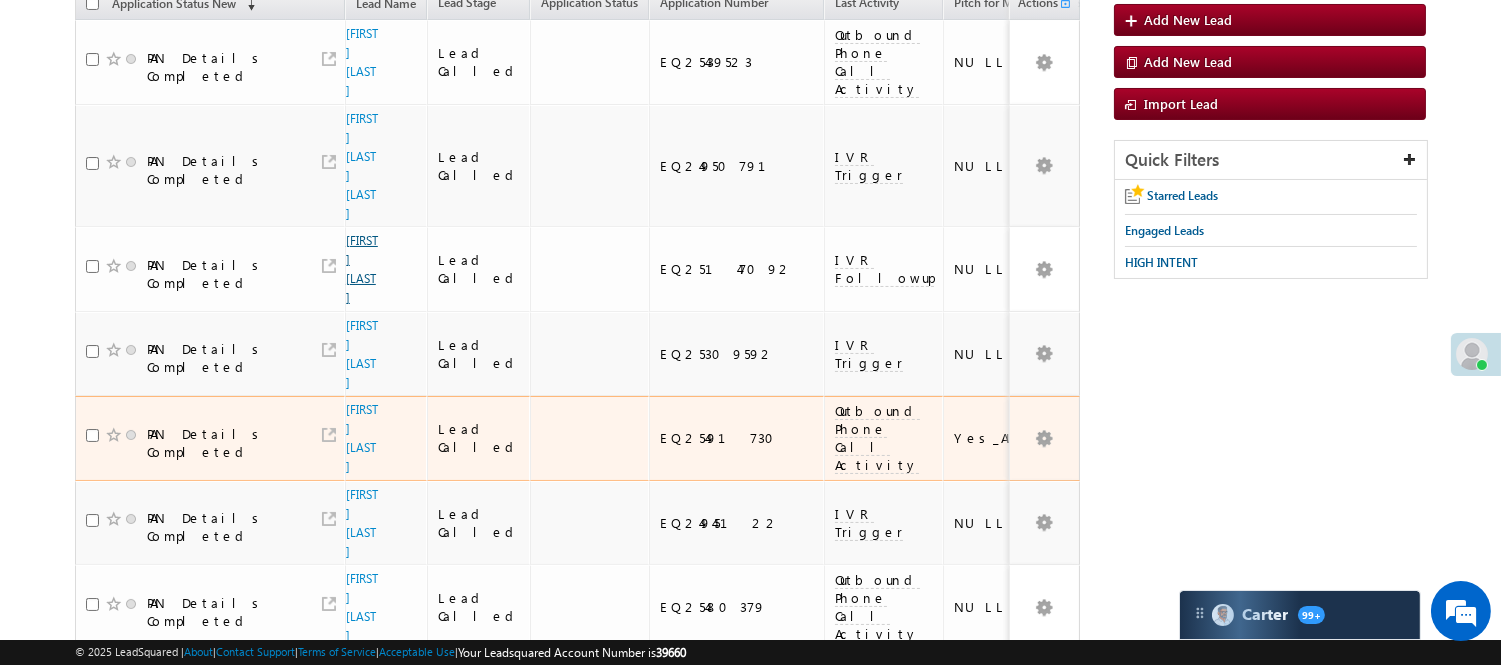 scroll, scrollTop: 444, scrollLeft: 0, axis: vertical 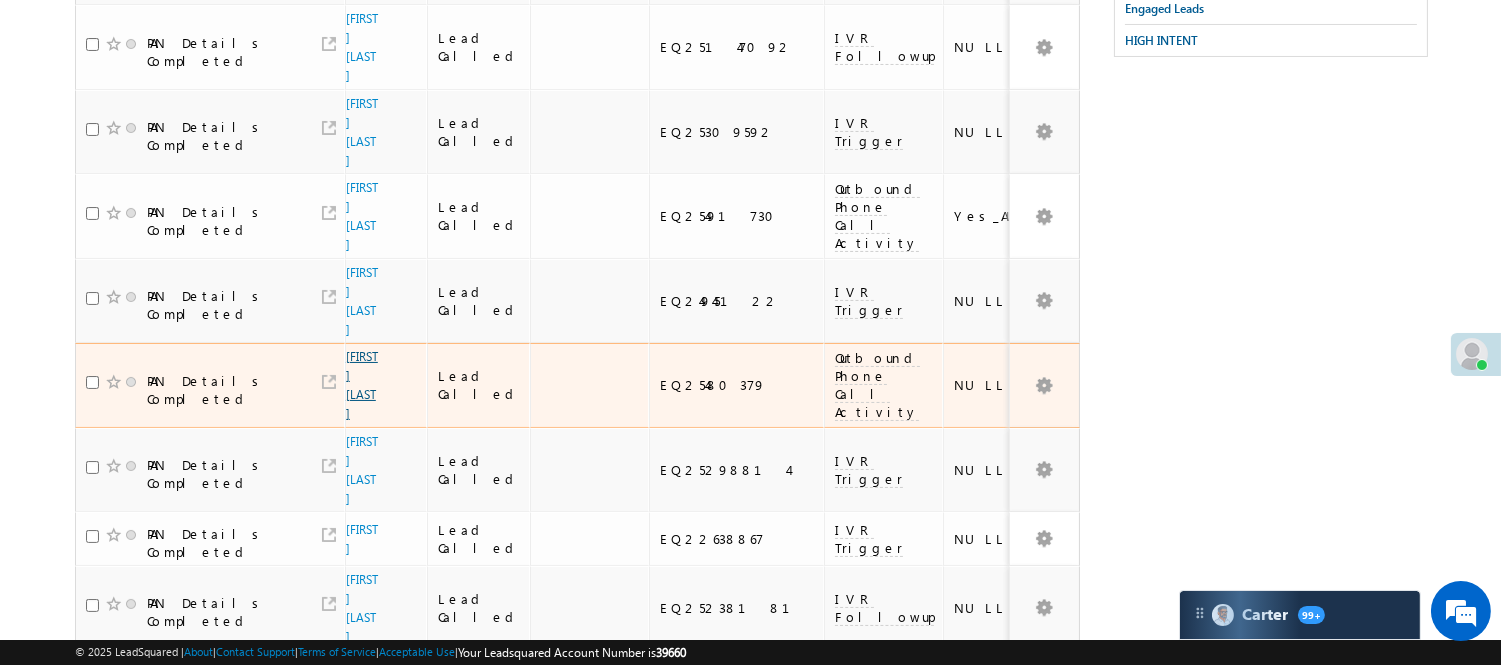 click on "Danyanesh Bankar" at bounding box center (362, 385) 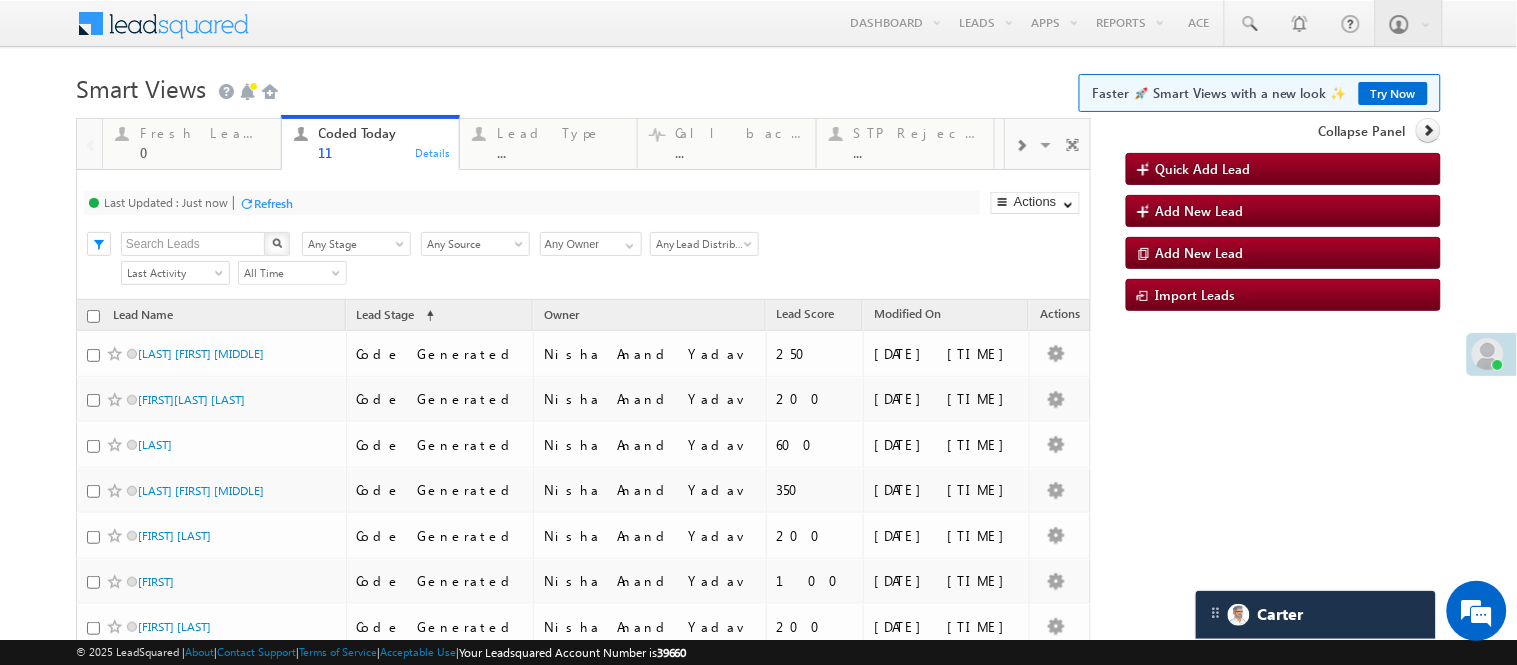 scroll, scrollTop: 0, scrollLeft: 0, axis: both 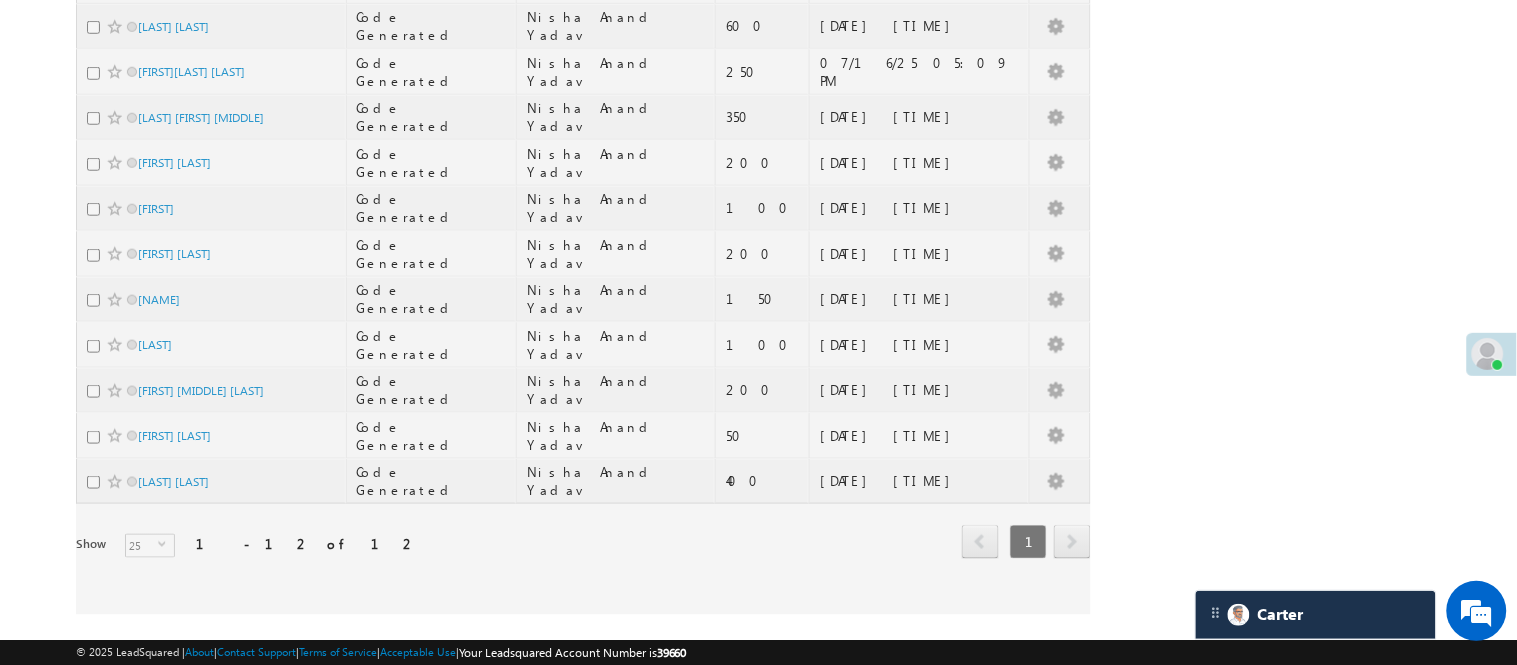 click at bounding box center (583, 180) 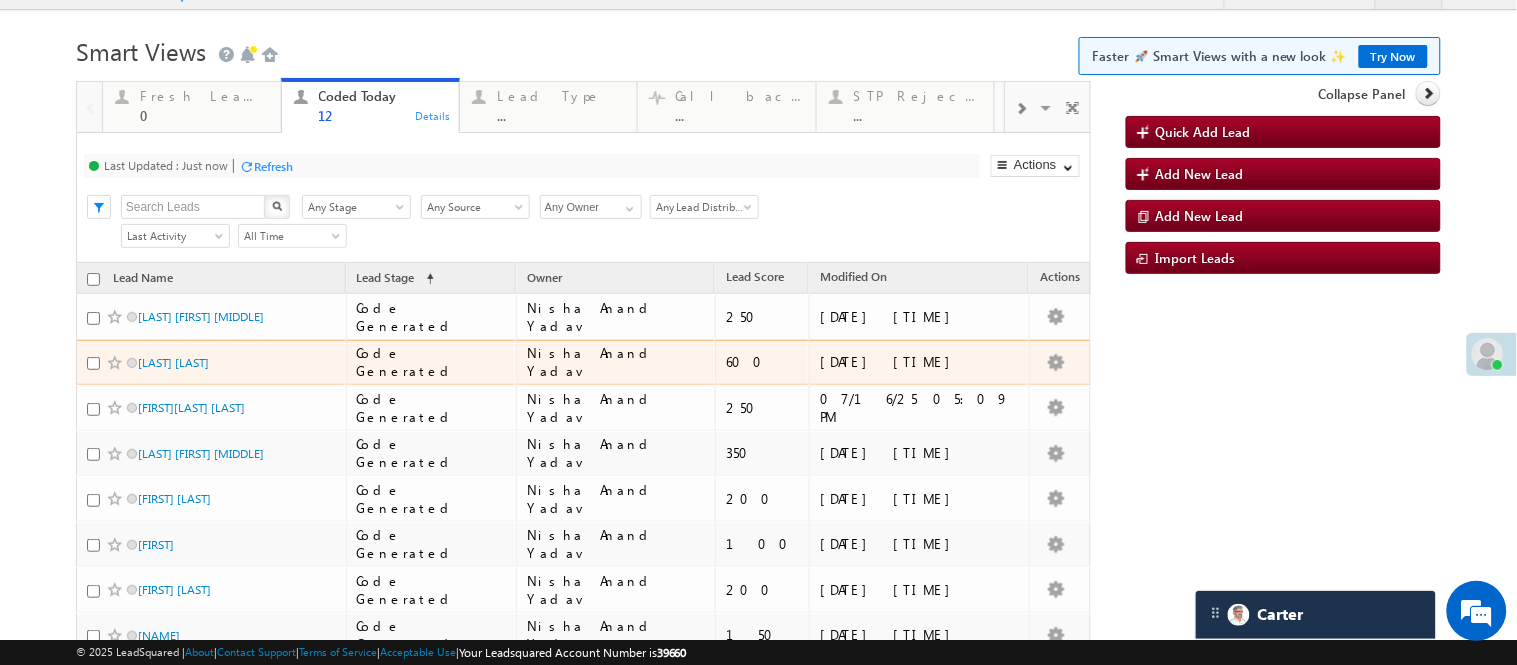 scroll, scrollTop: 0, scrollLeft: 0, axis: both 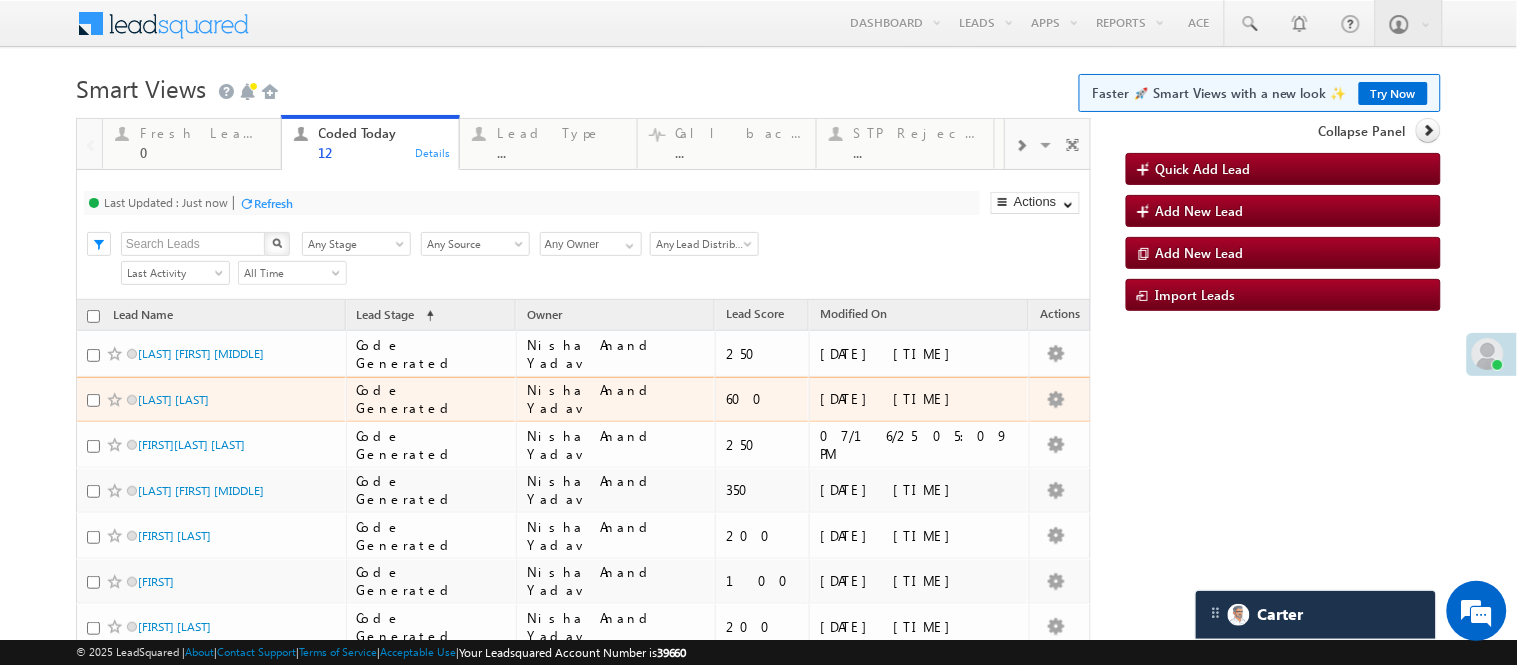 click on "[LAST] [LAST]" at bounding box center (205, 399) 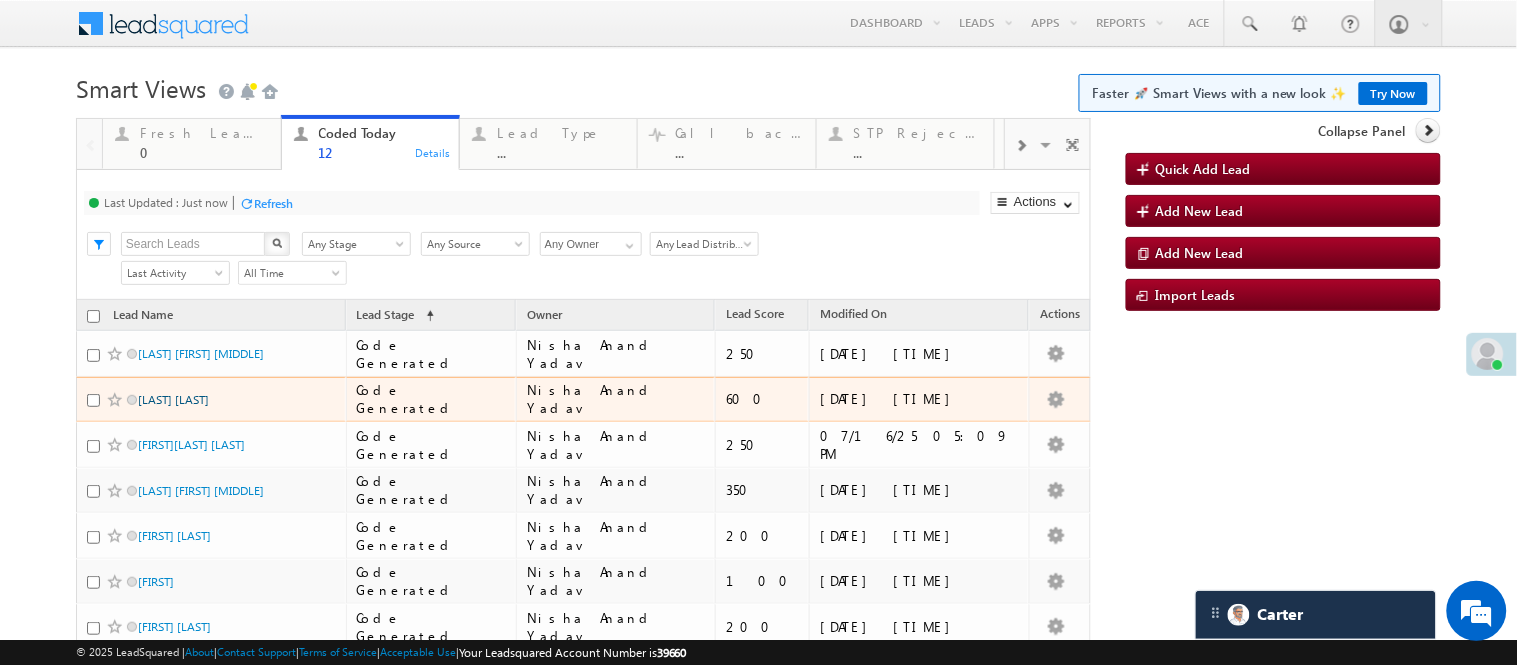 click on "[LAST] [LAST]" at bounding box center [173, 399] 